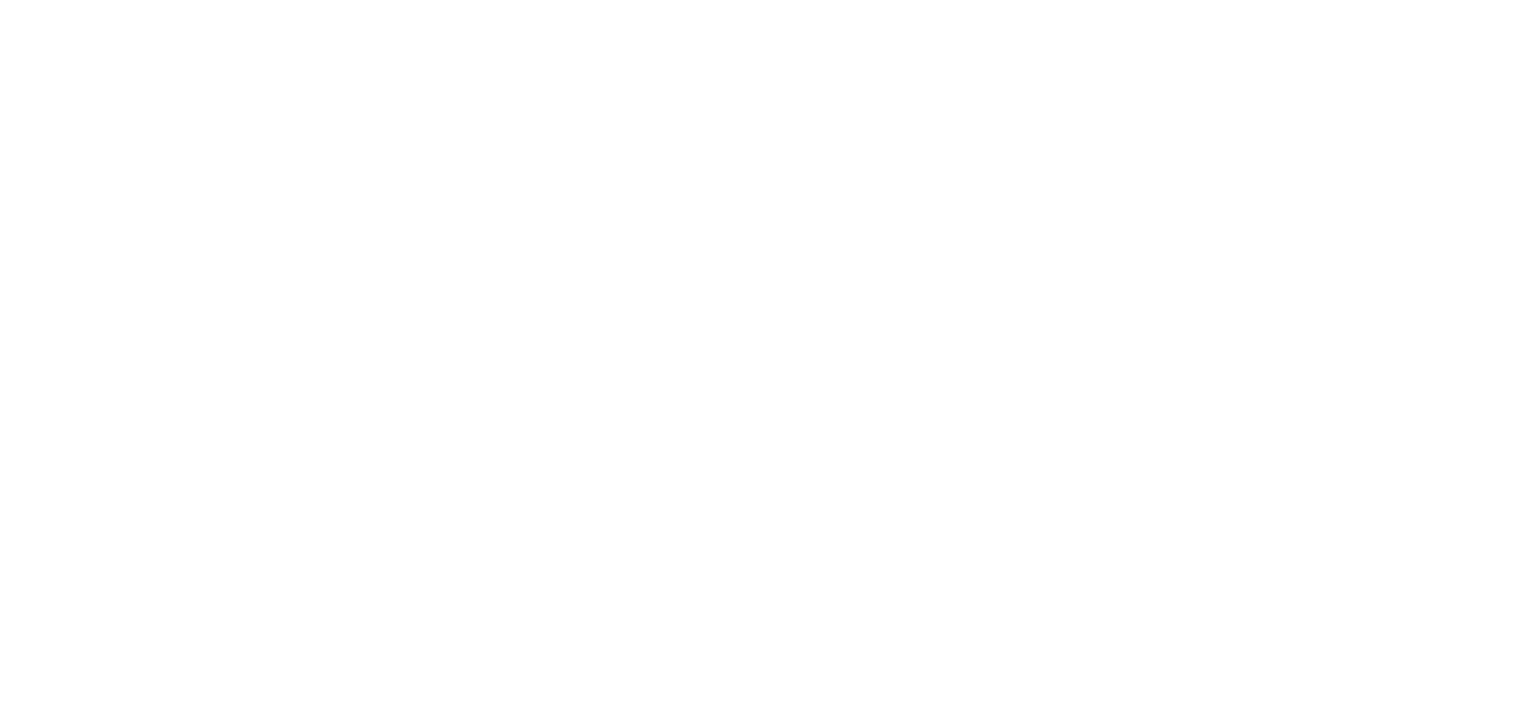 scroll, scrollTop: 0, scrollLeft: 0, axis: both 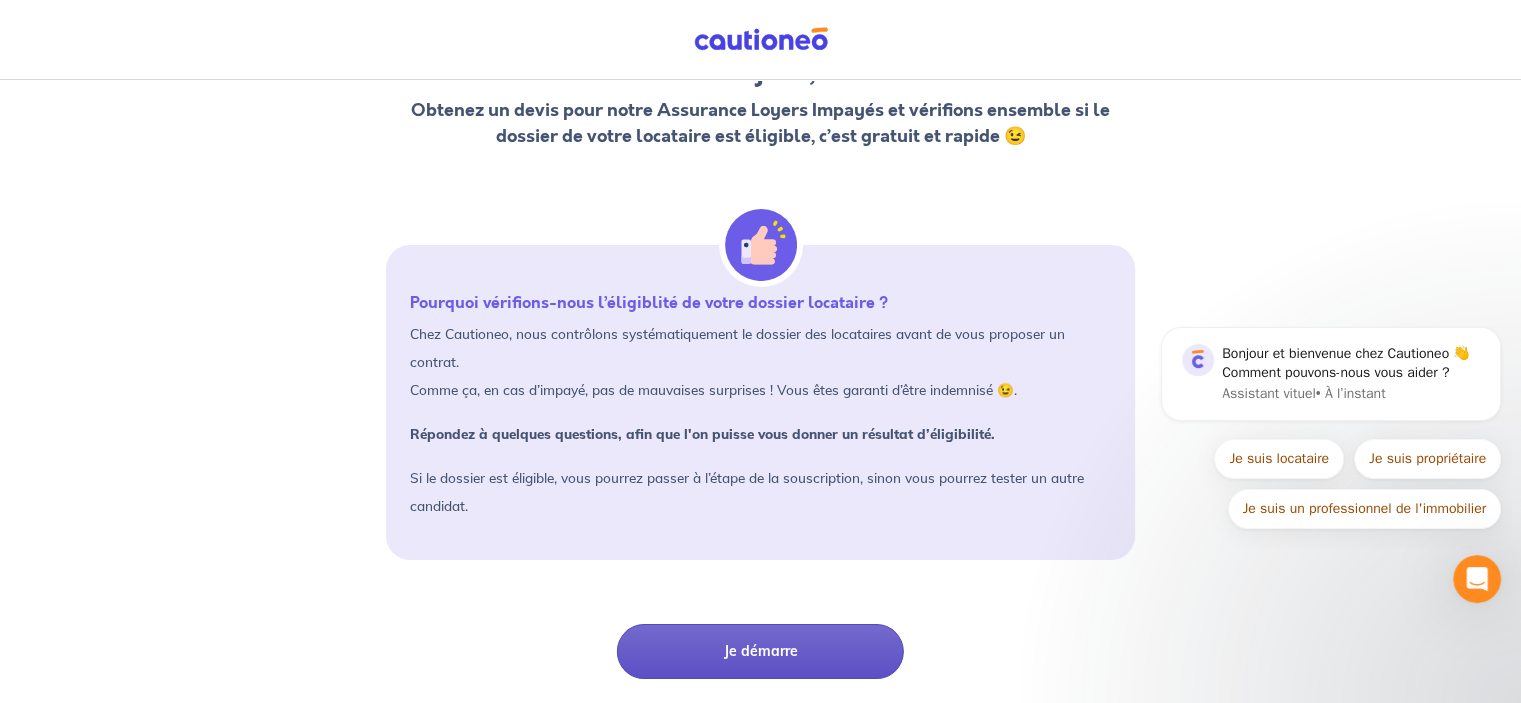 click on "Je démarre" at bounding box center [760, 651] 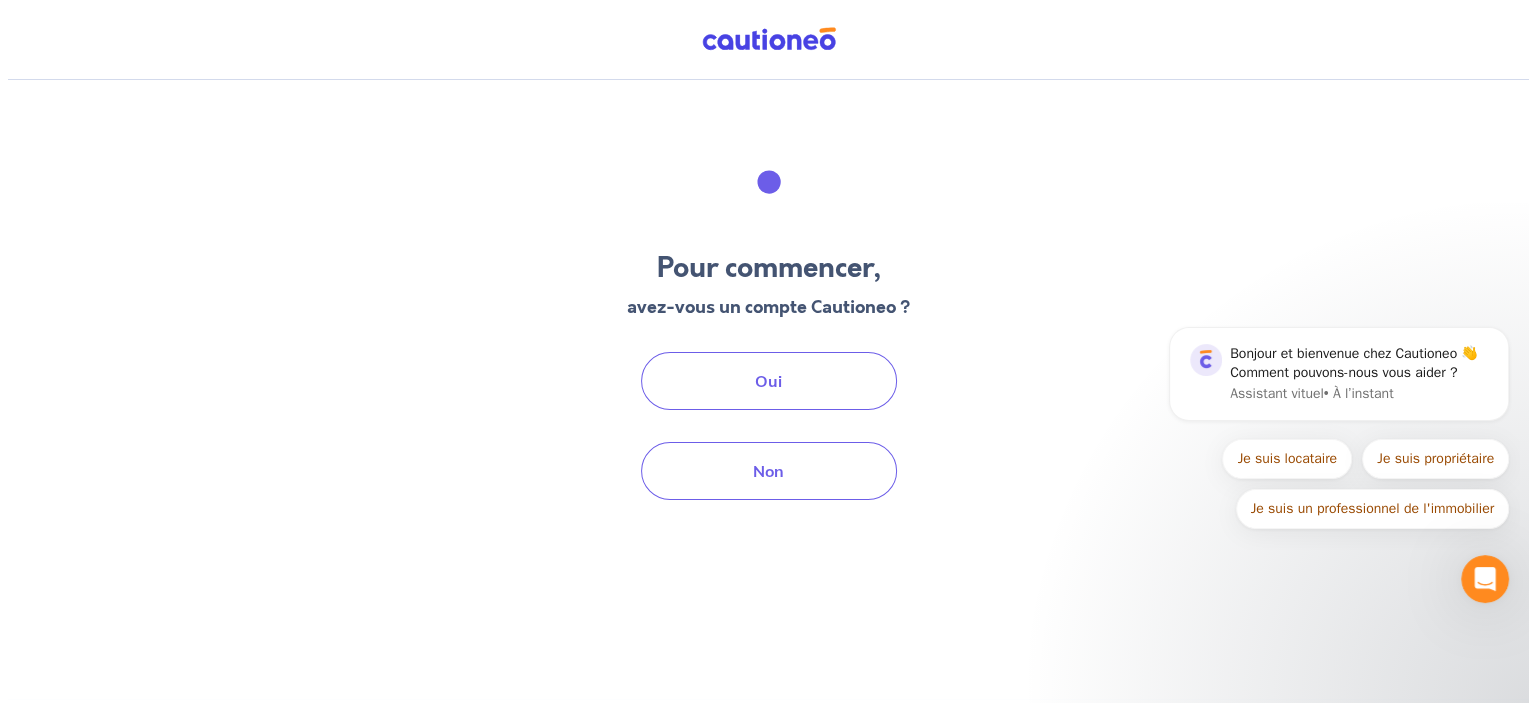scroll, scrollTop: 0, scrollLeft: 0, axis: both 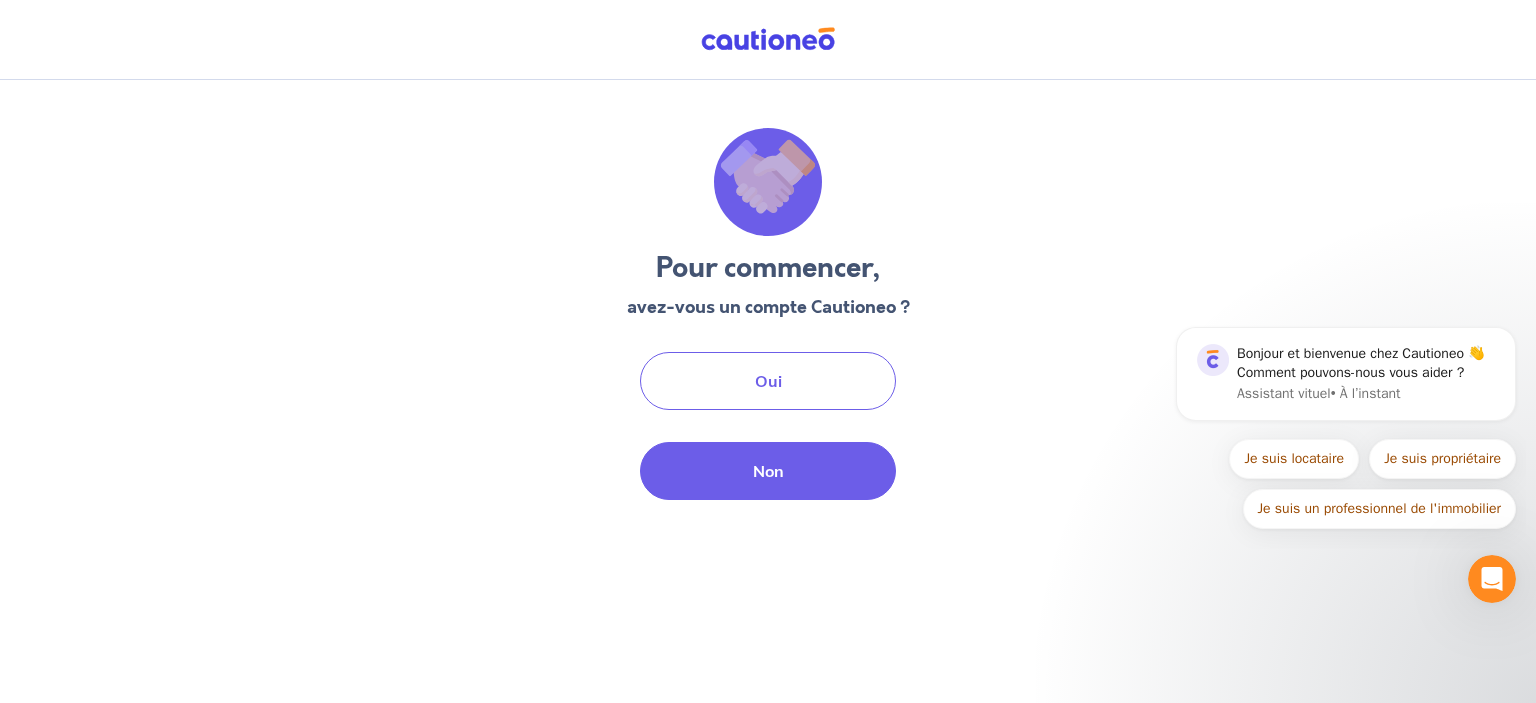 click on "Non" at bounding box center [768, 471] 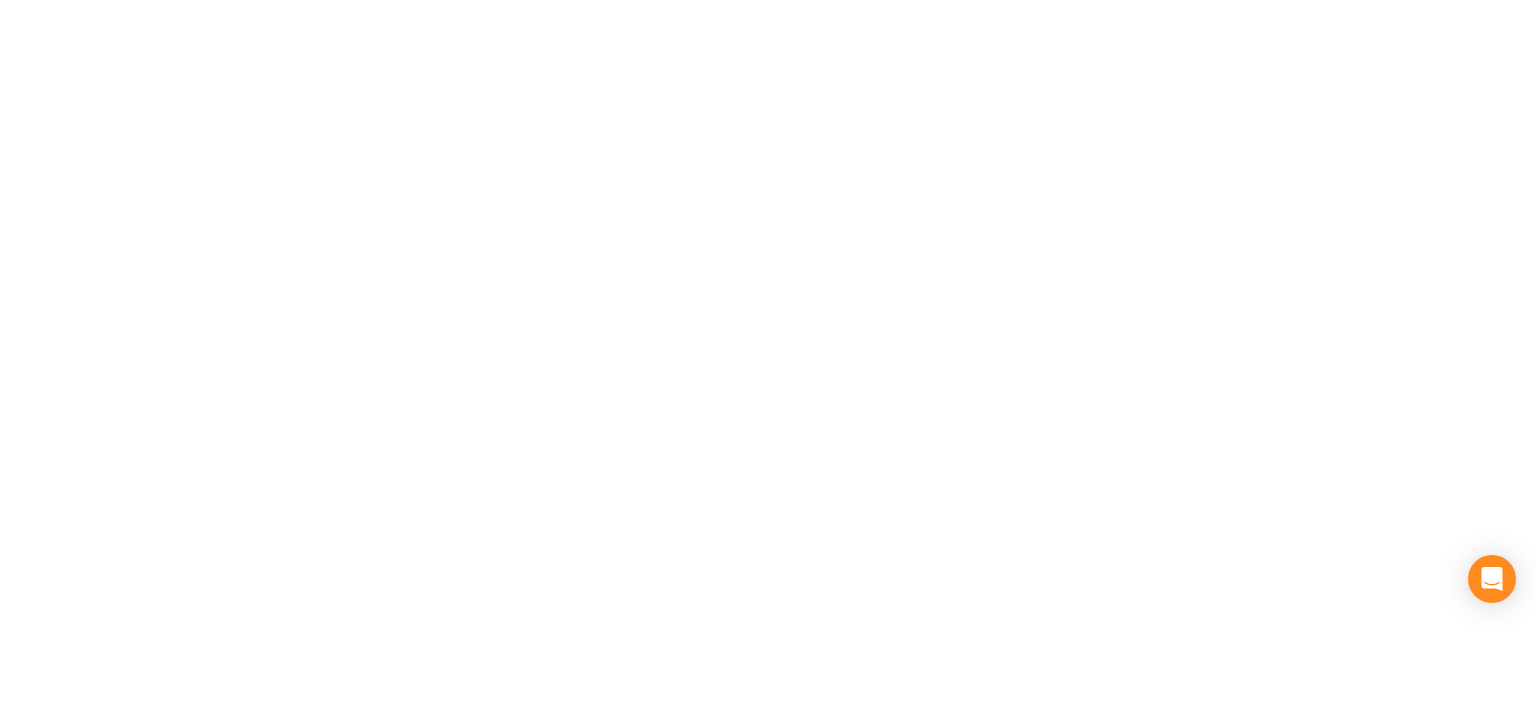 scroll, scrollTop: 0, scrollLeft: 0, axis: both 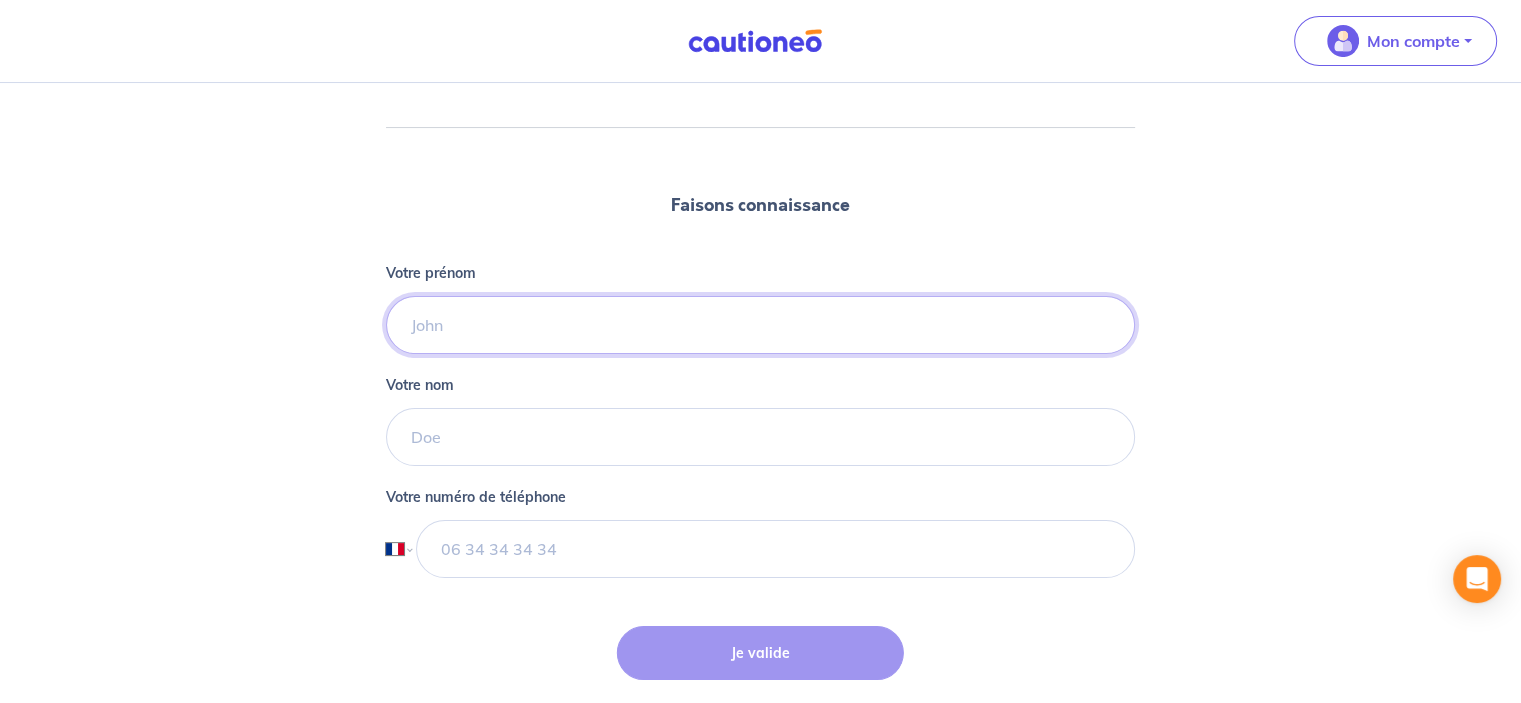 click on "Votre prénom" at bounding box center (760, 325) 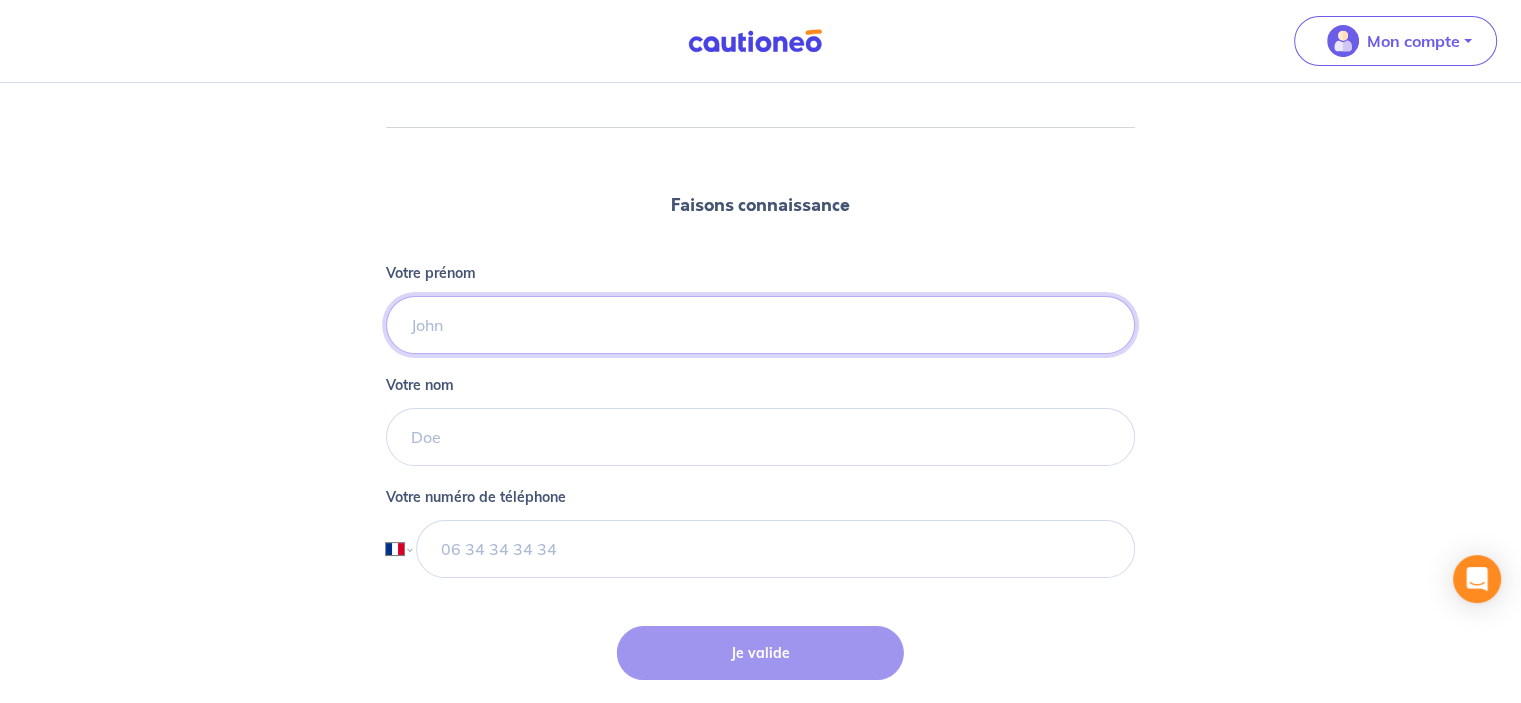 type on "[LAST]" 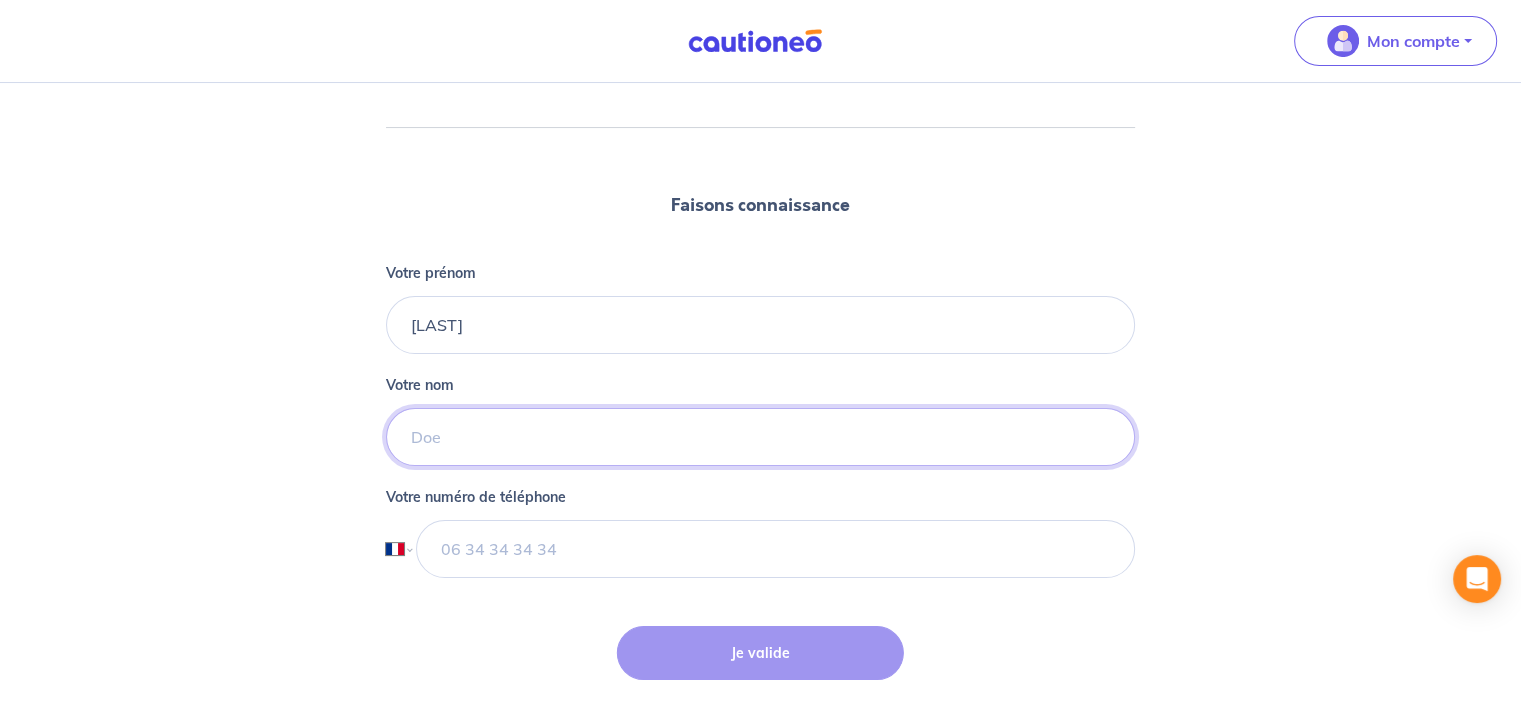type on "[LAST]" 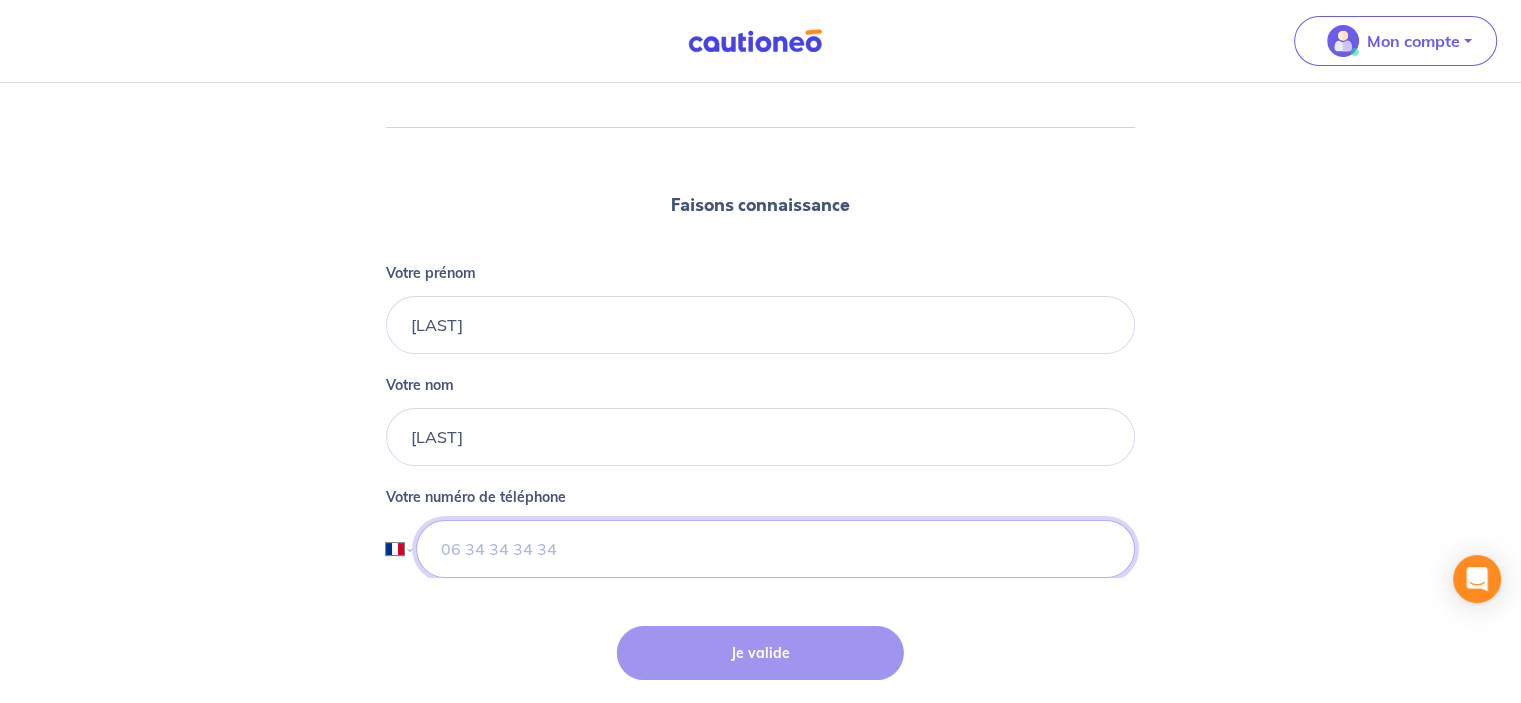 type on "[PHONE]" 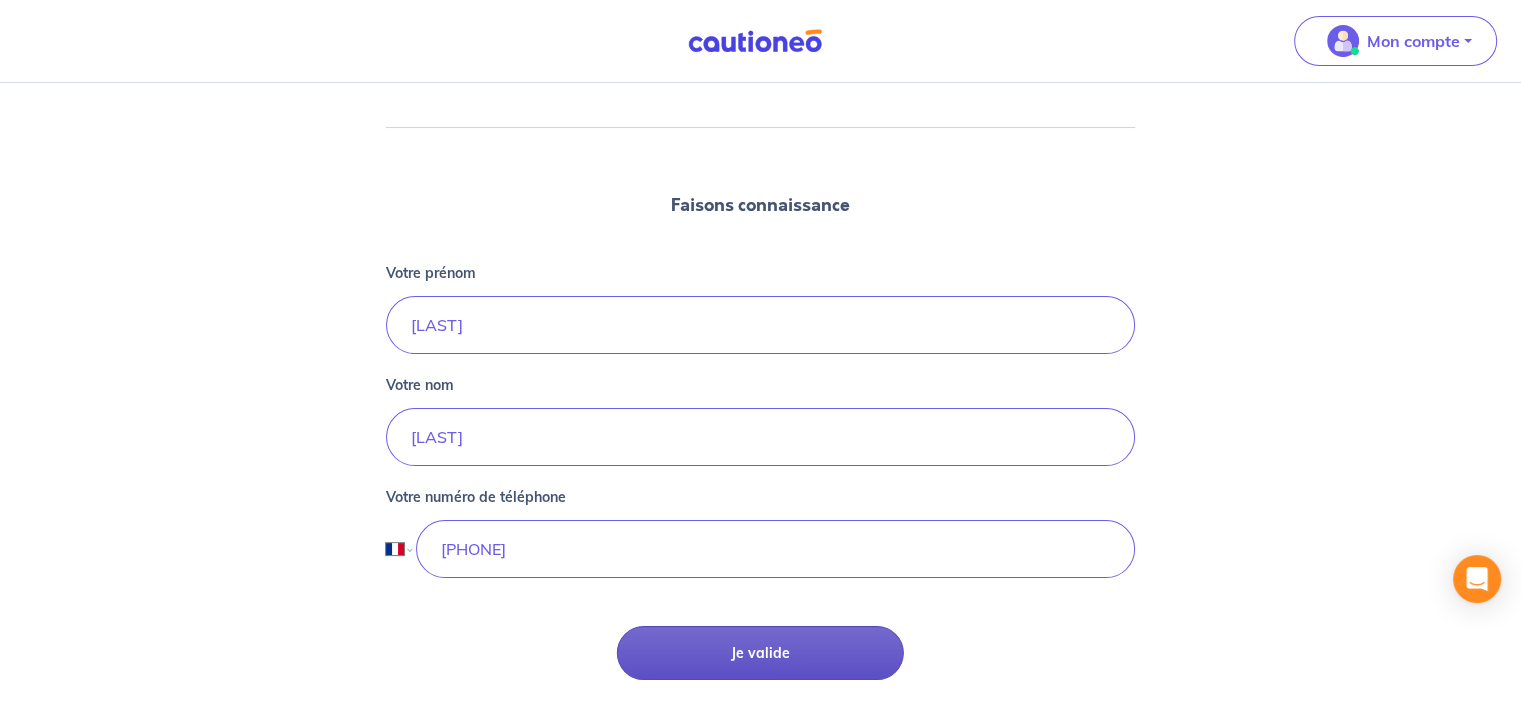 click on "Je valide" at bounding box center (760, 653) 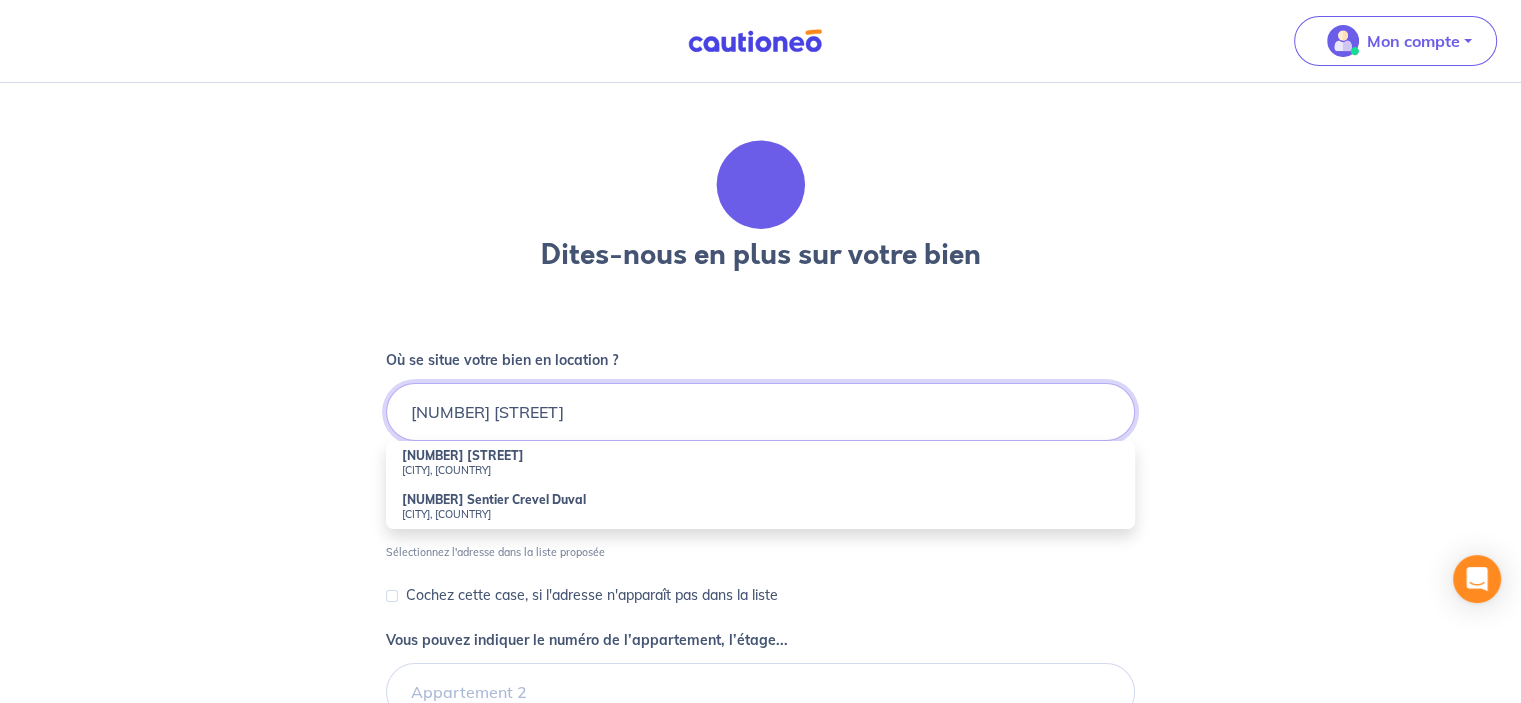 type on "[NUMBER] [STREET]" 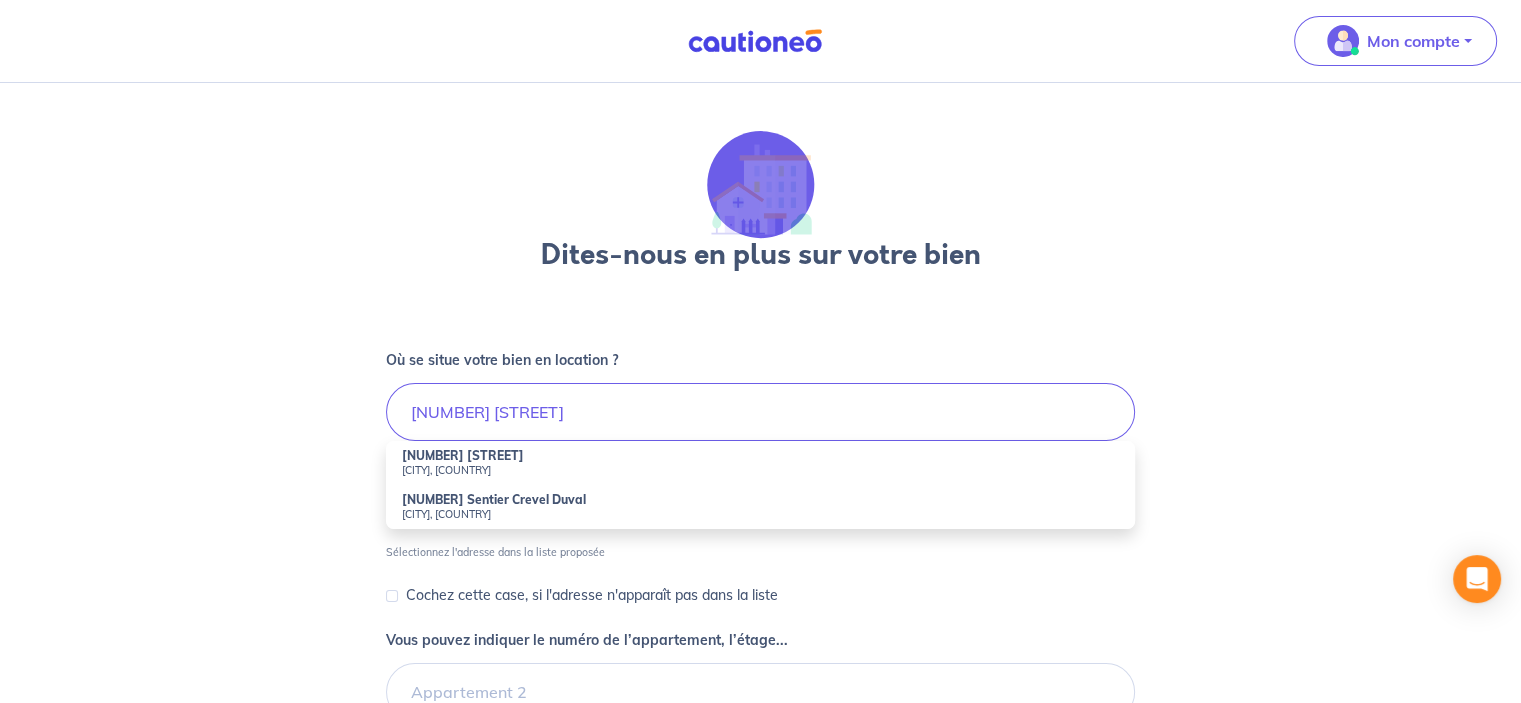 click on "[NUMBER] [STREET]" at bounding box center [463, 455] 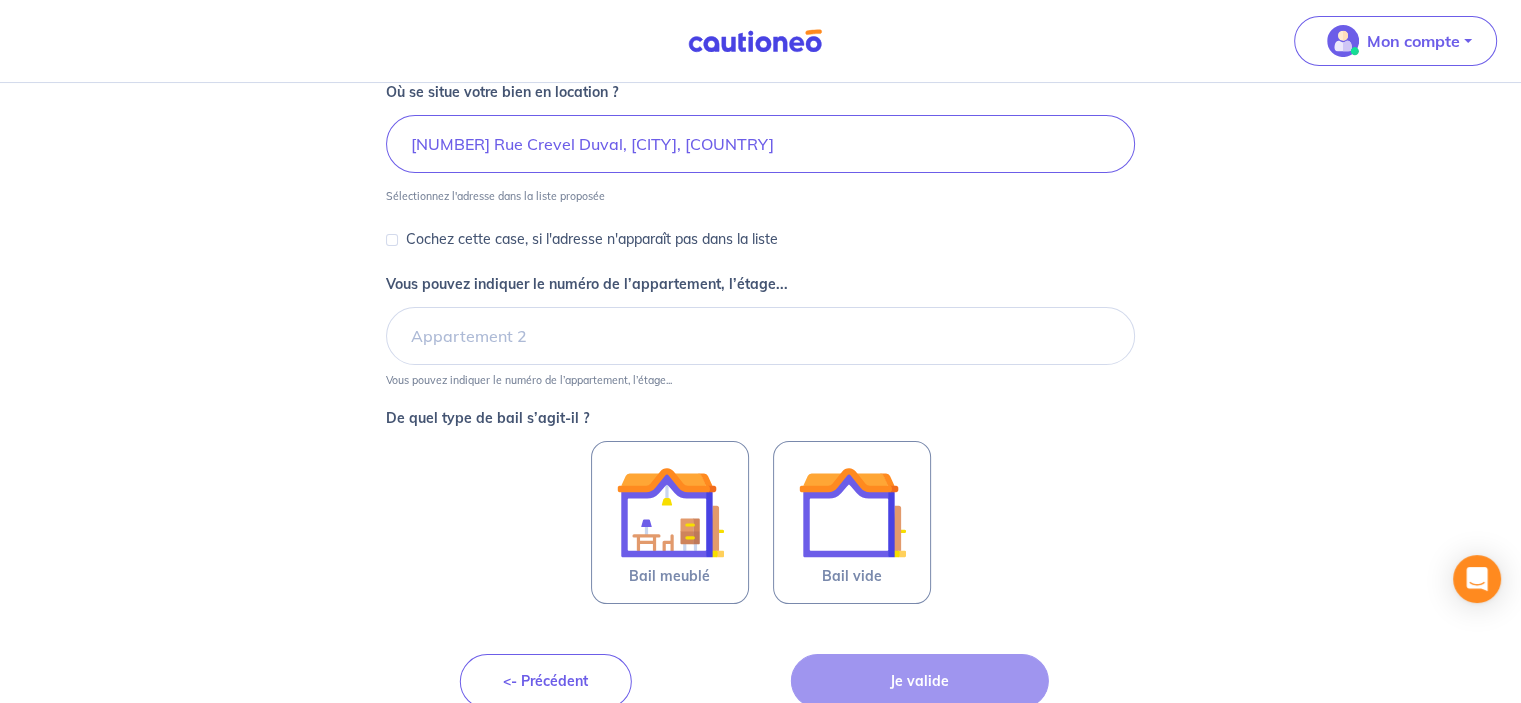 scroll, scrollTop: 296, scrollLeft: 0, axis: vertical 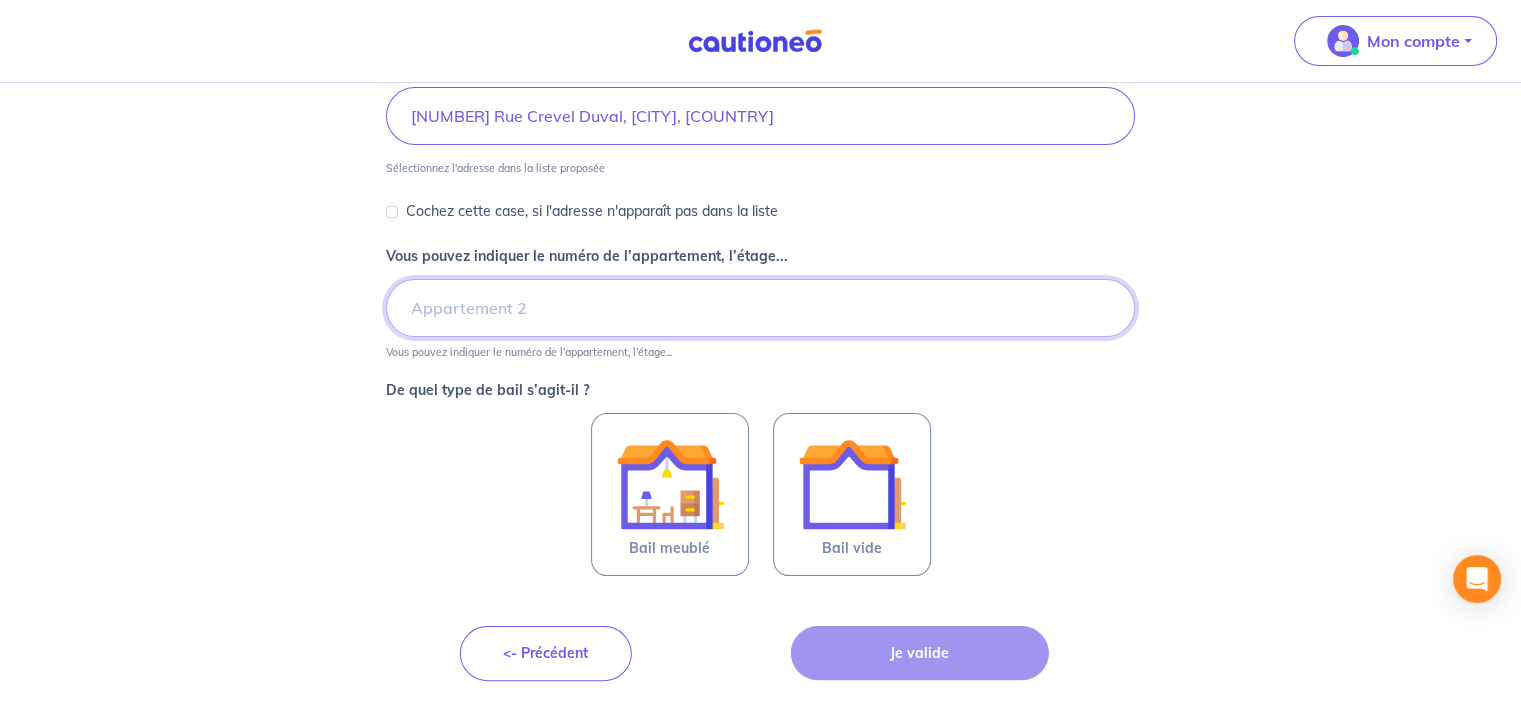 click on "Vous pouvez indiquer le numéro de l’appartement, l’étage..." at bounding box center (760, 308) 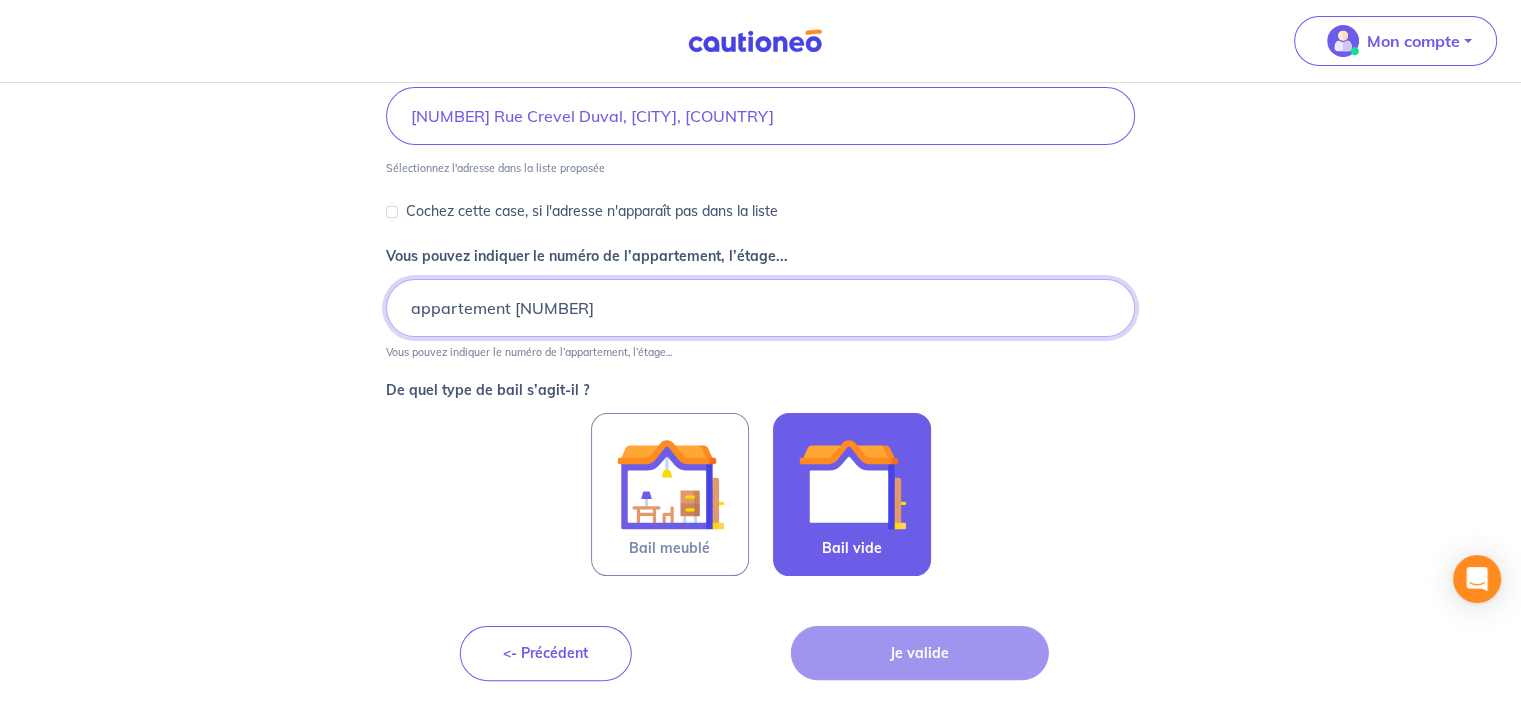 type on "appartement [NUMBER]" 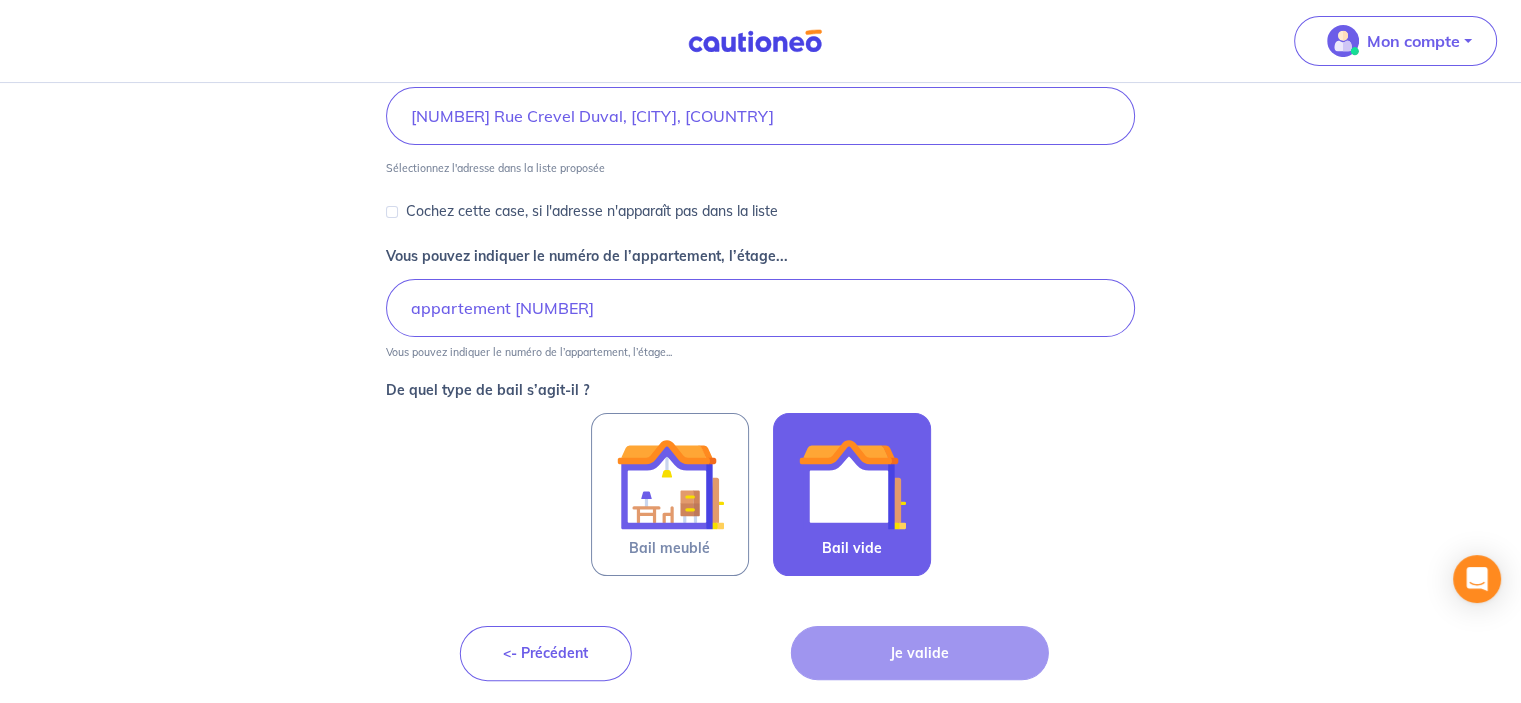 click at bounding box center (852, 484) 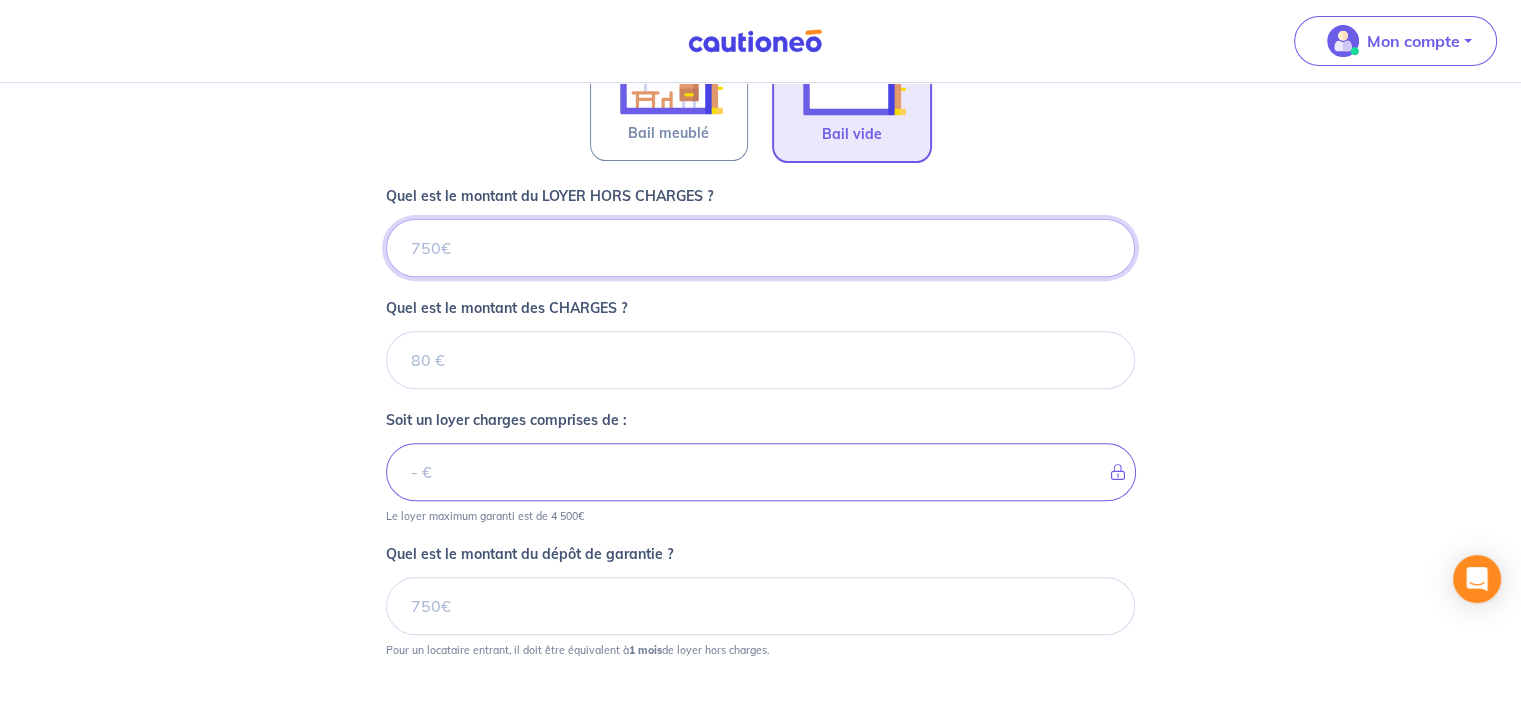 scroll, scrollTop: 788, scrollLeft: 0, axis: vertical 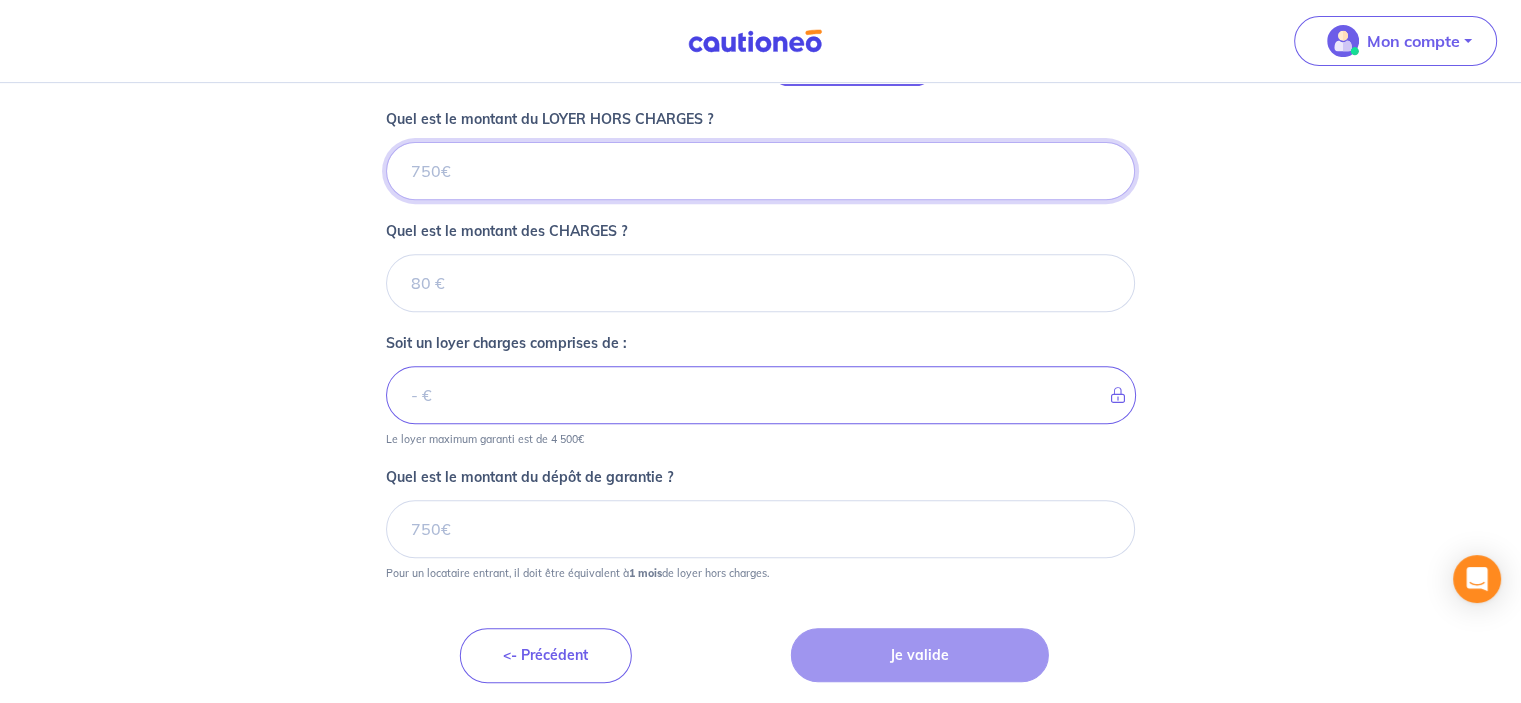 type on "[NUMBER]" 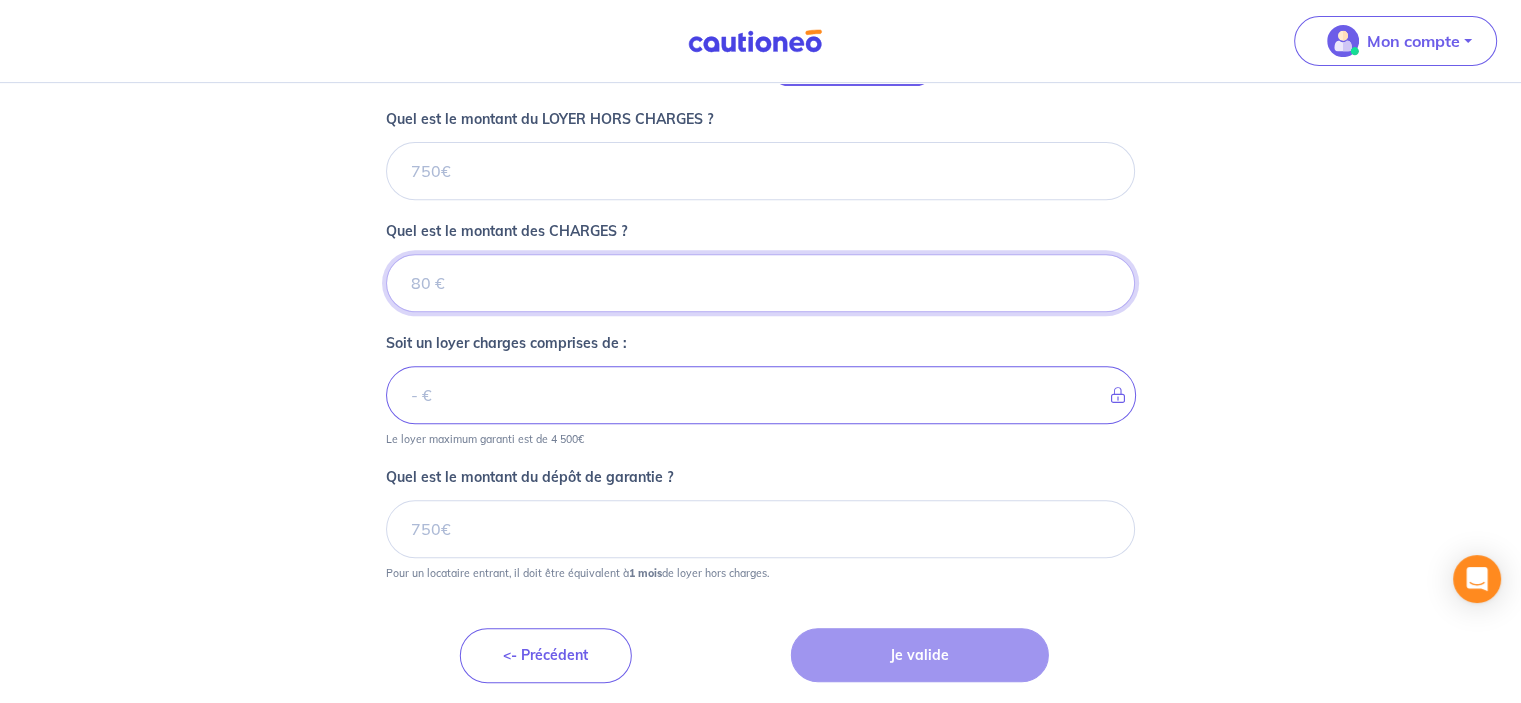 click on "Quel est le montant des CHARGES ?" at bounding box center [760, 283] 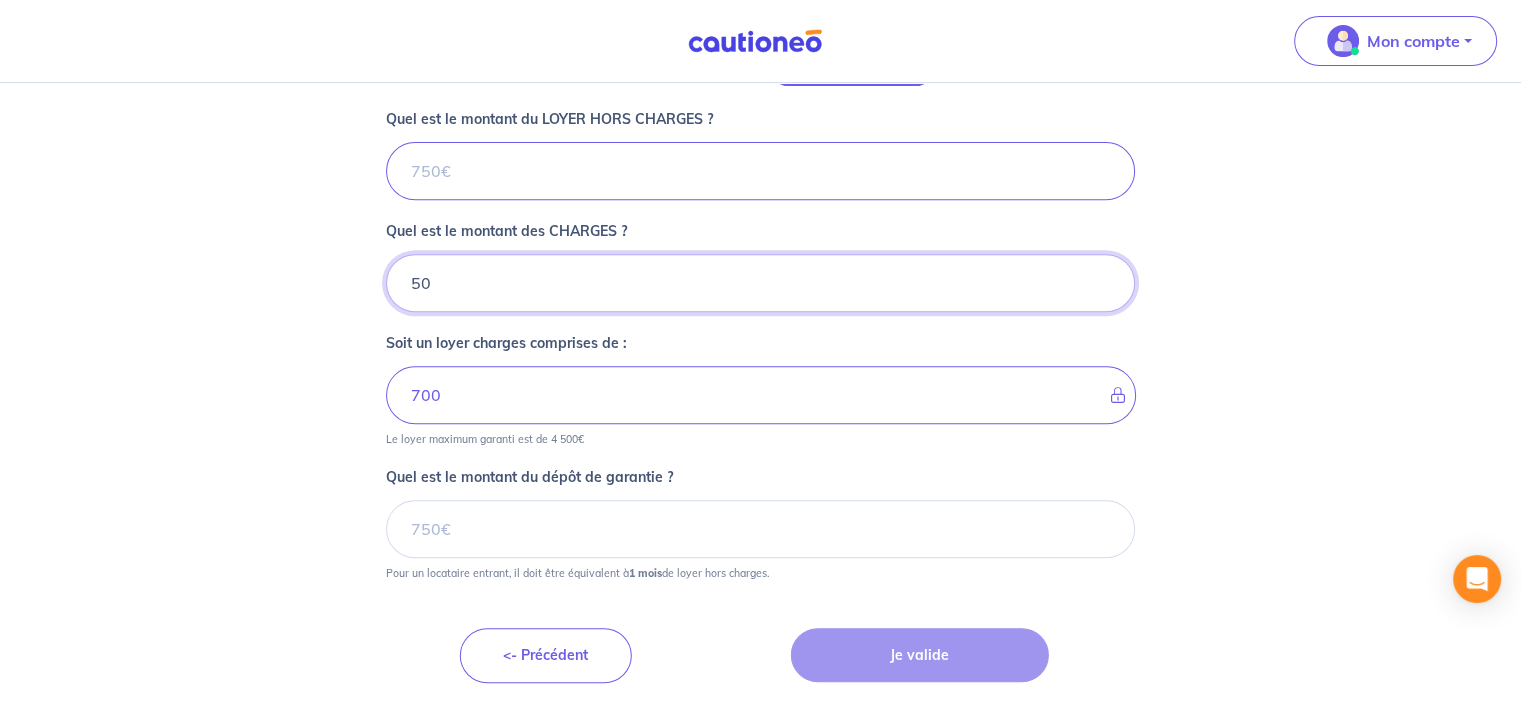 type on "50" 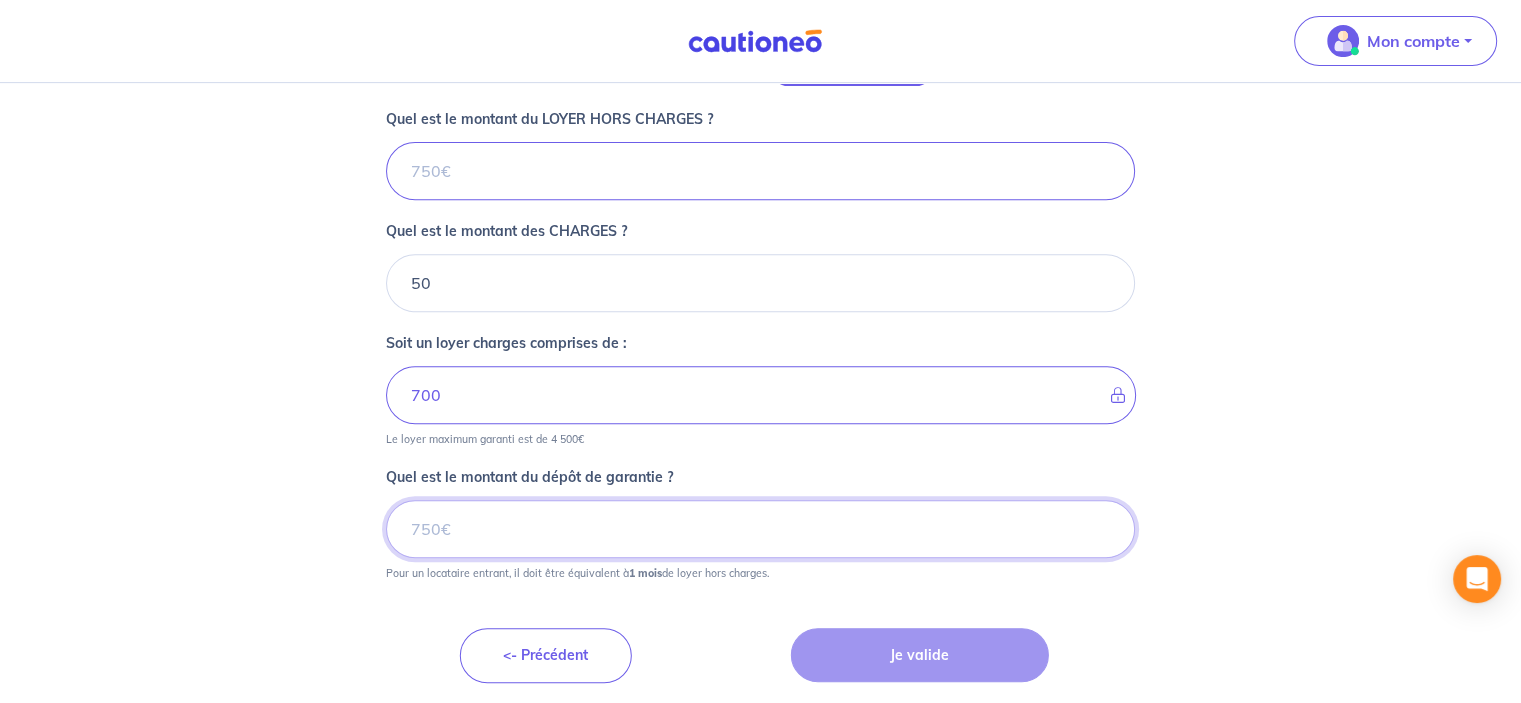 click on "Quel est le montant du dépôt de garantie ?" at bounding box center (760, 529) 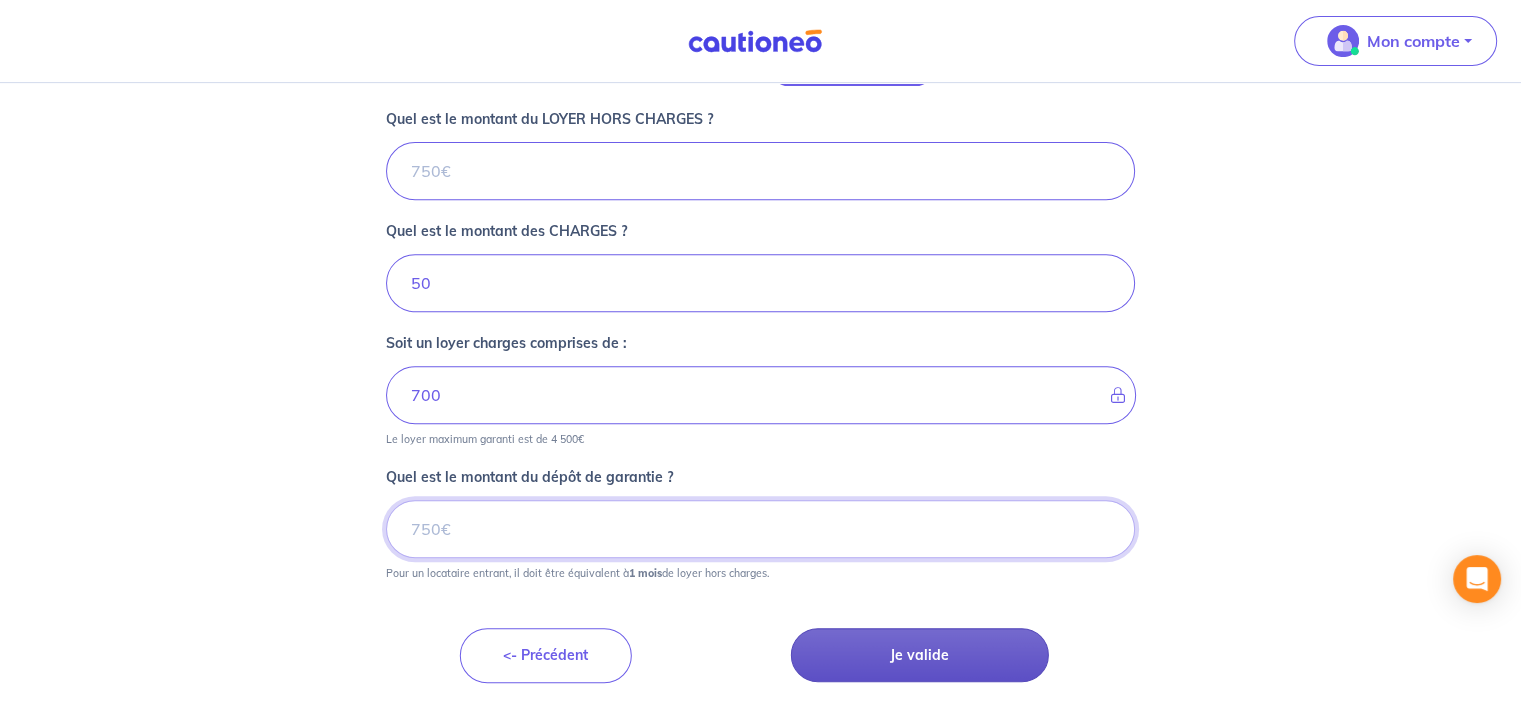 type on "[NUMBER]" 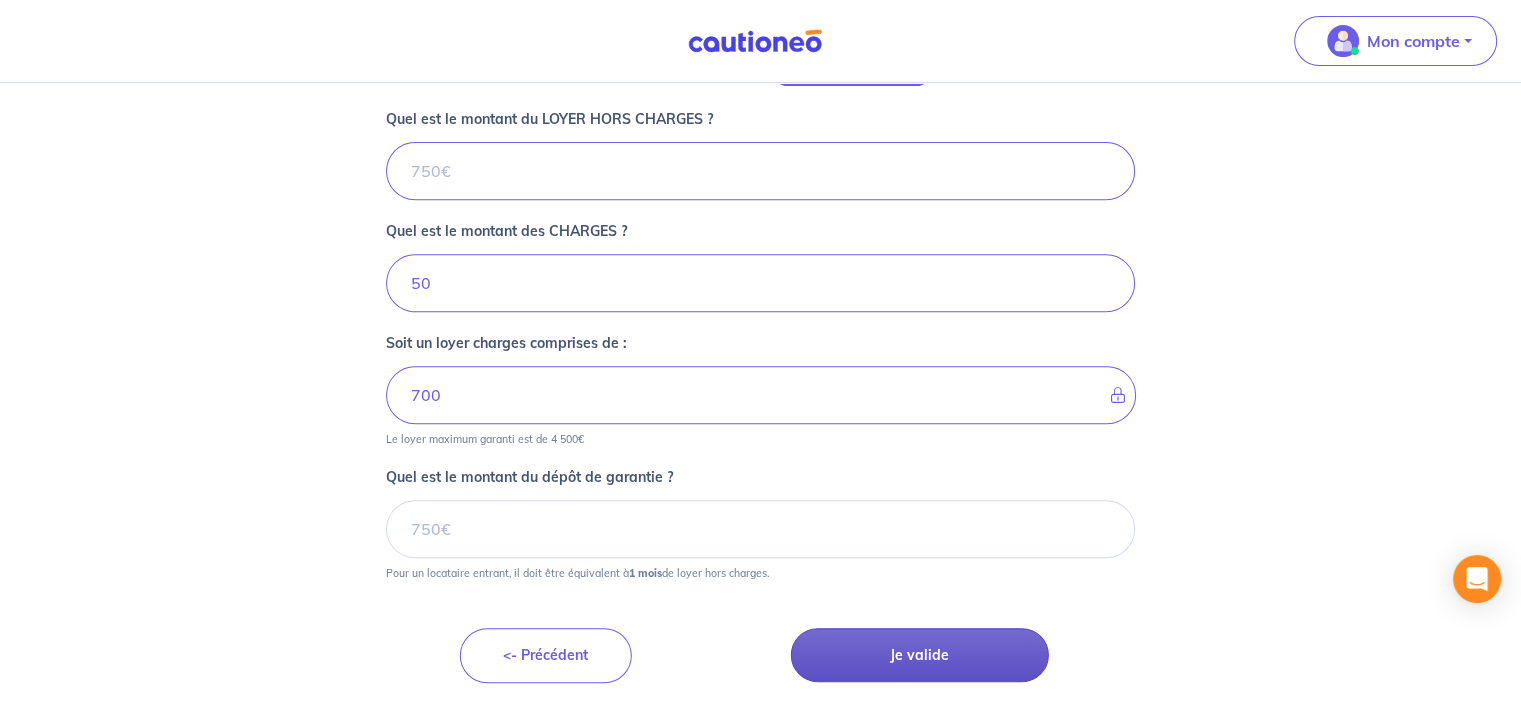 click on "Je valide" at bounding box center [920, 655] 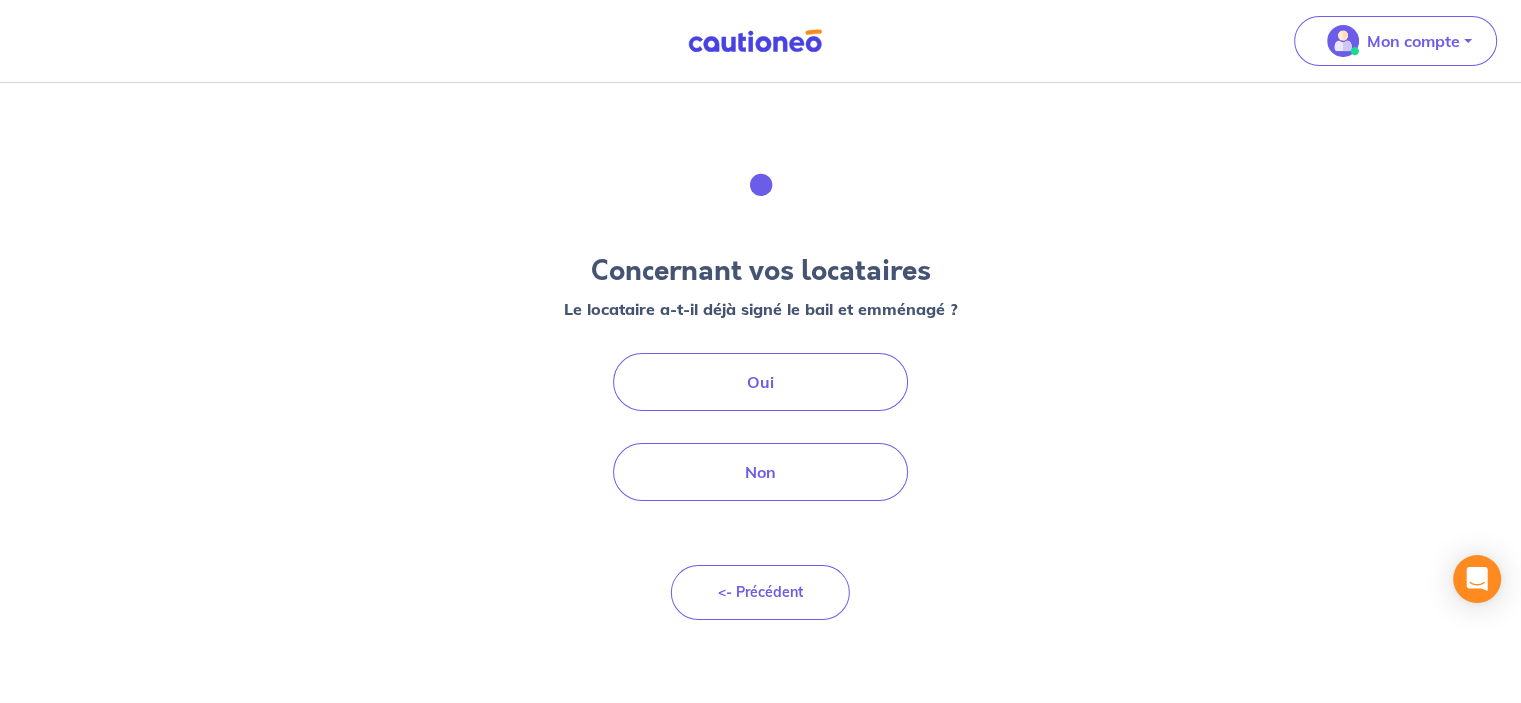 scroll, scrollTop: 0, scrollLeft: 0, axis: both 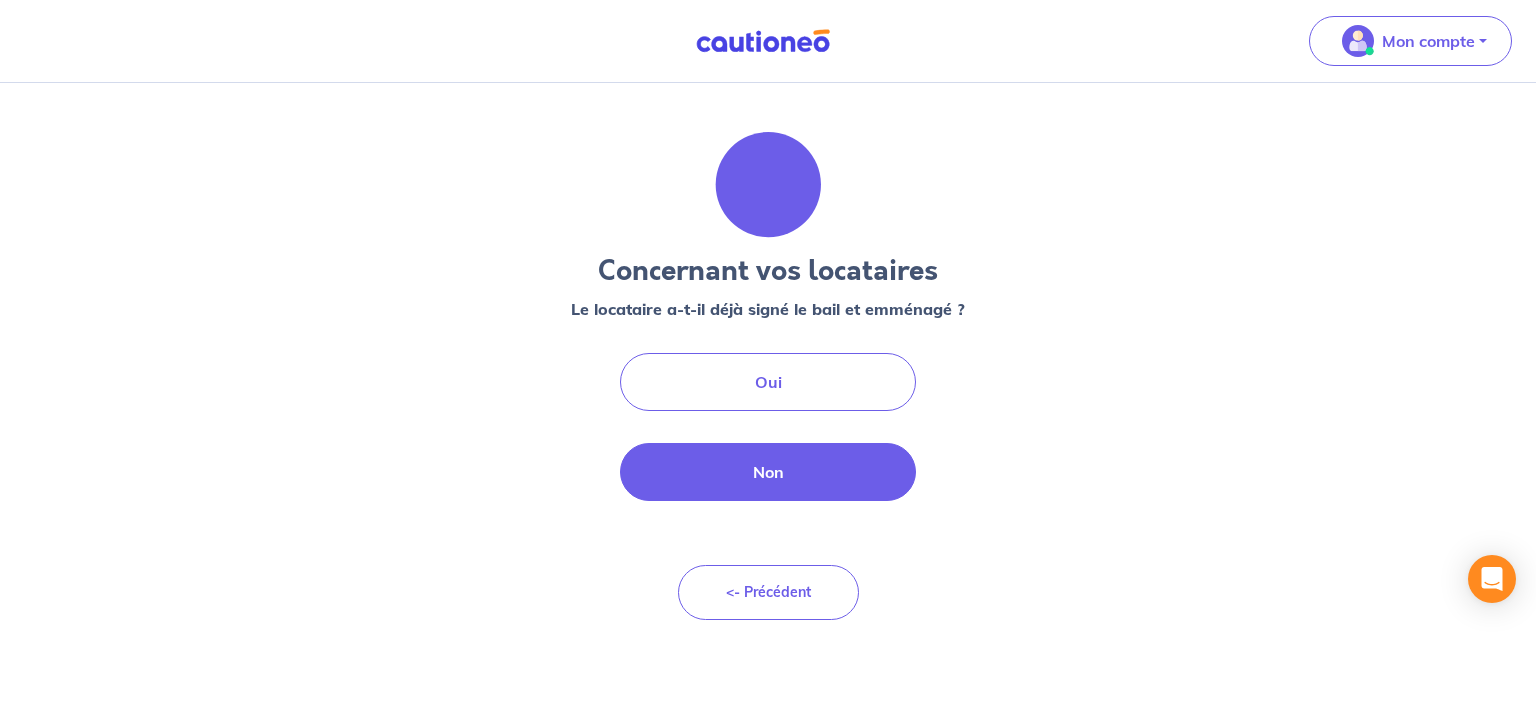 click on "Non" at bounding box center (768, 472) 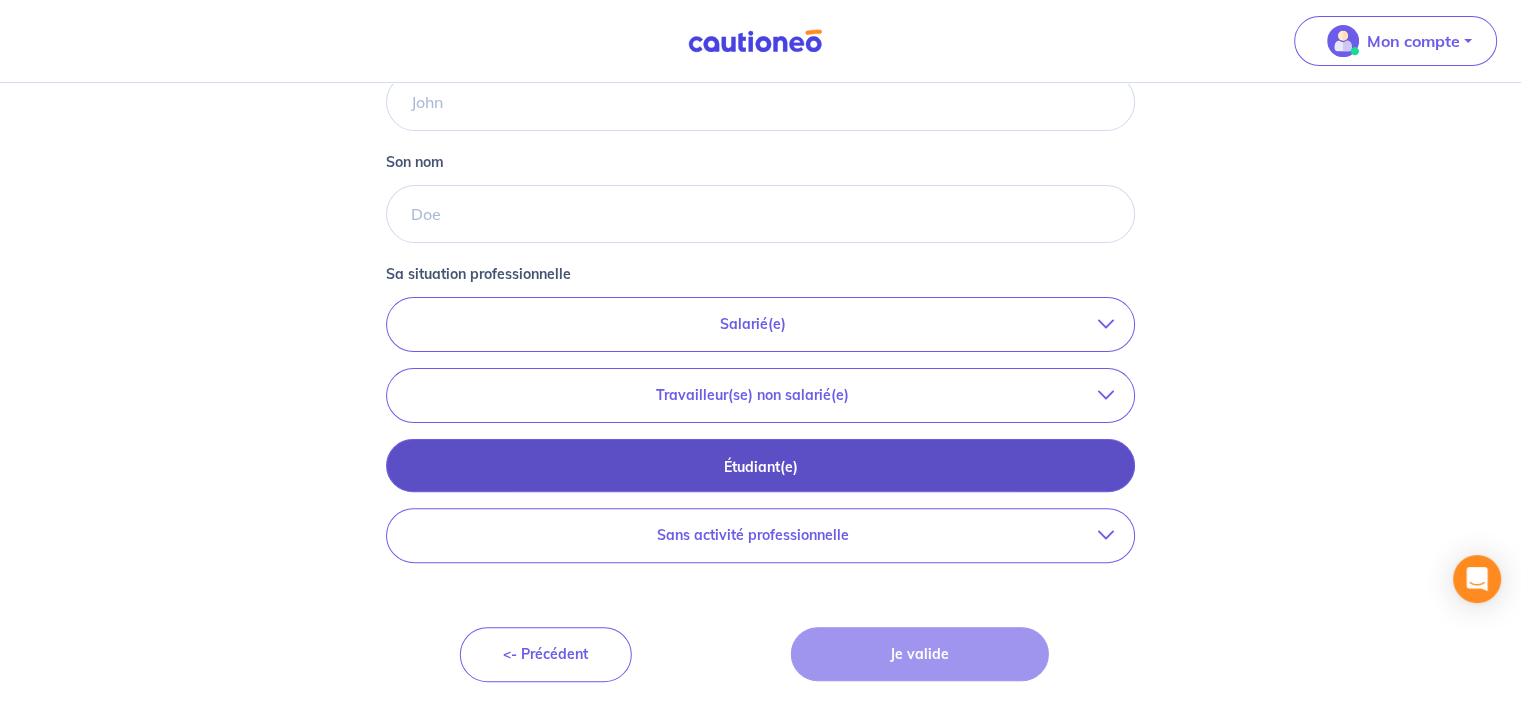 scroll, scrollTop: 176, scrollLeft: 0, axis: vertical 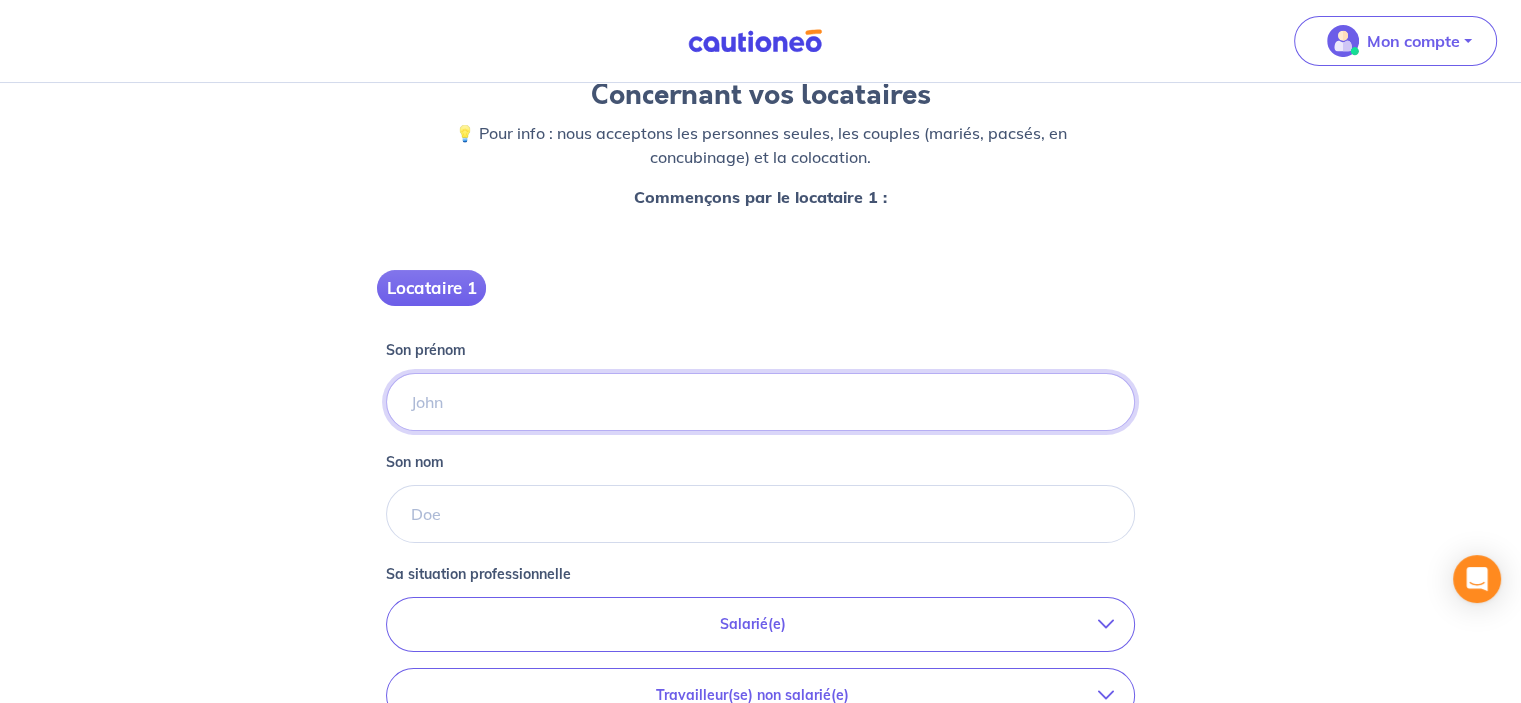 click on "Son prénom" at bounding box center [760, 402] 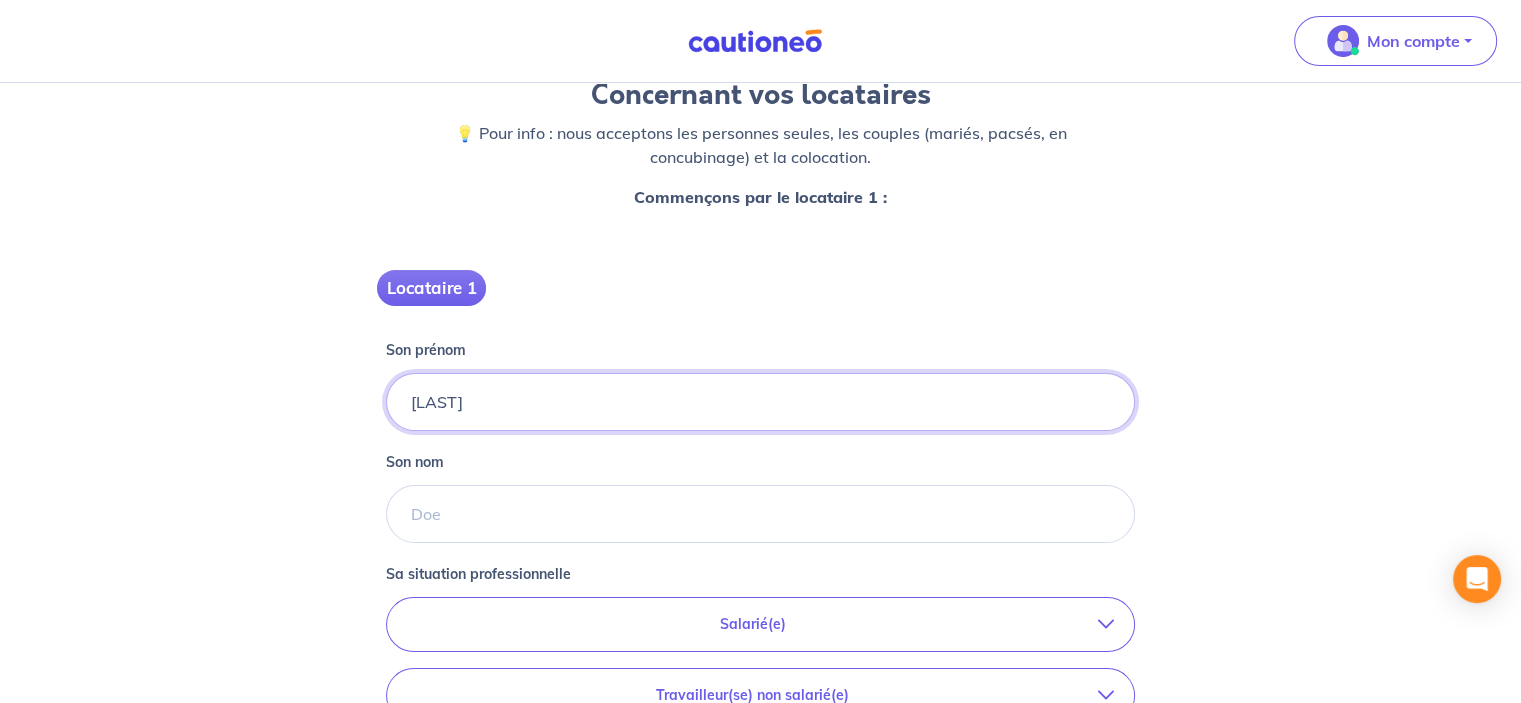 type on "[LAST]" 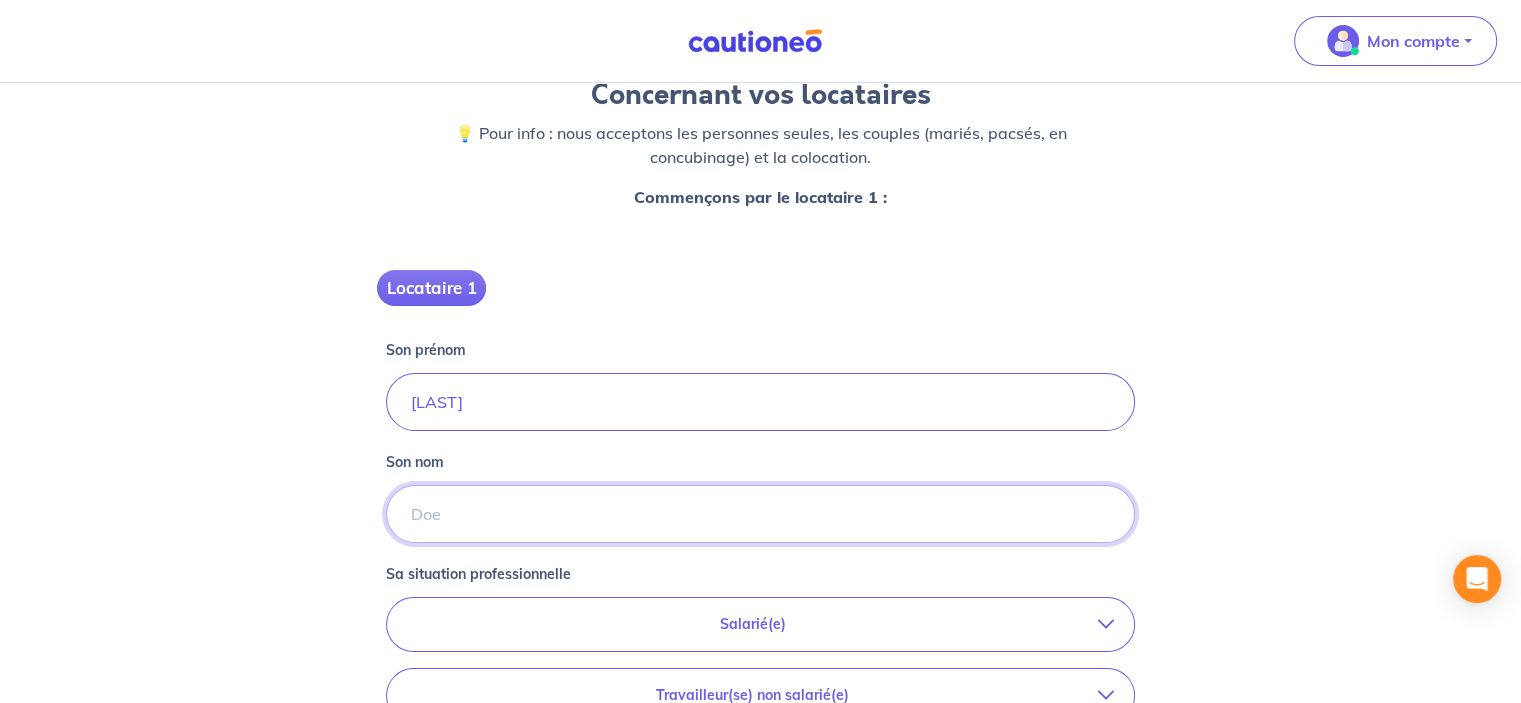 click on "Son nom" at bounding box center [760, 514] 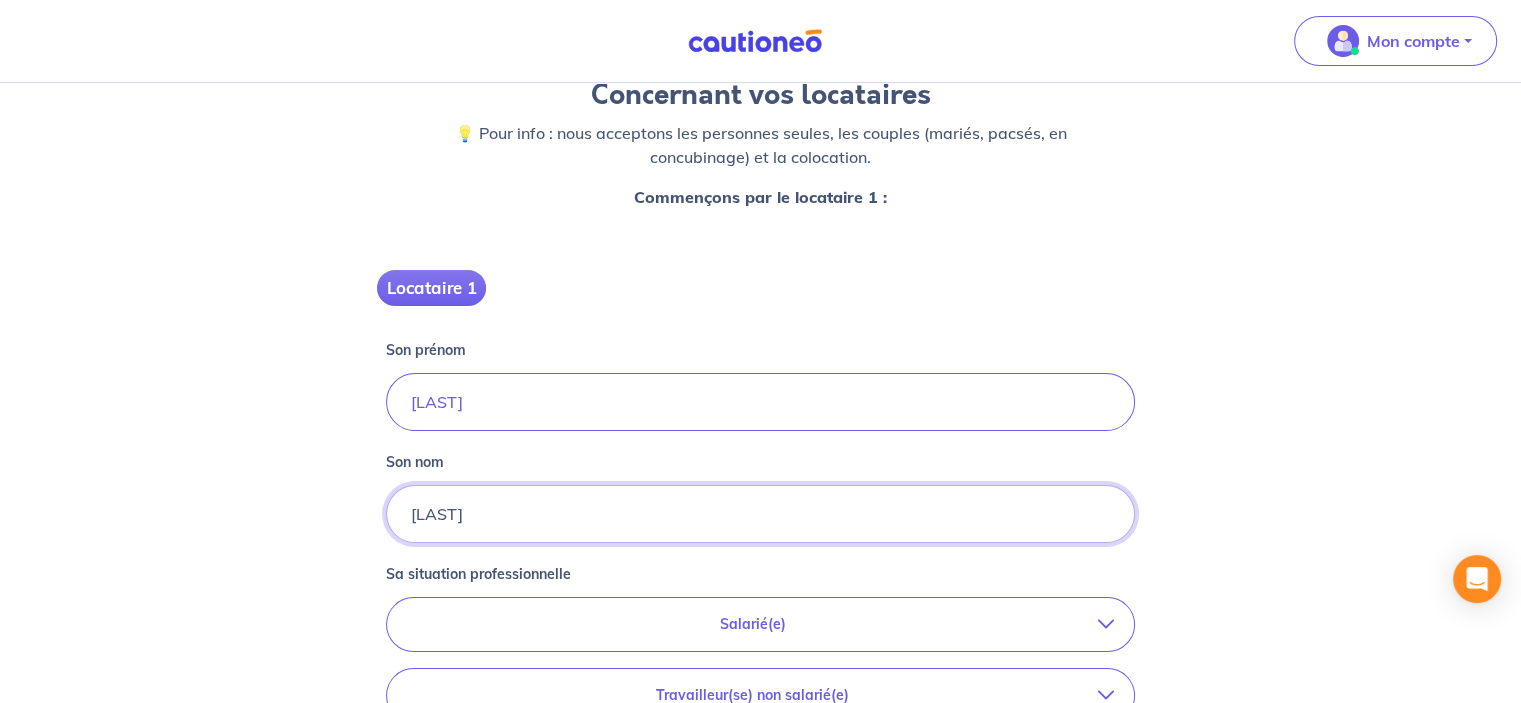 type on "[LAST]" 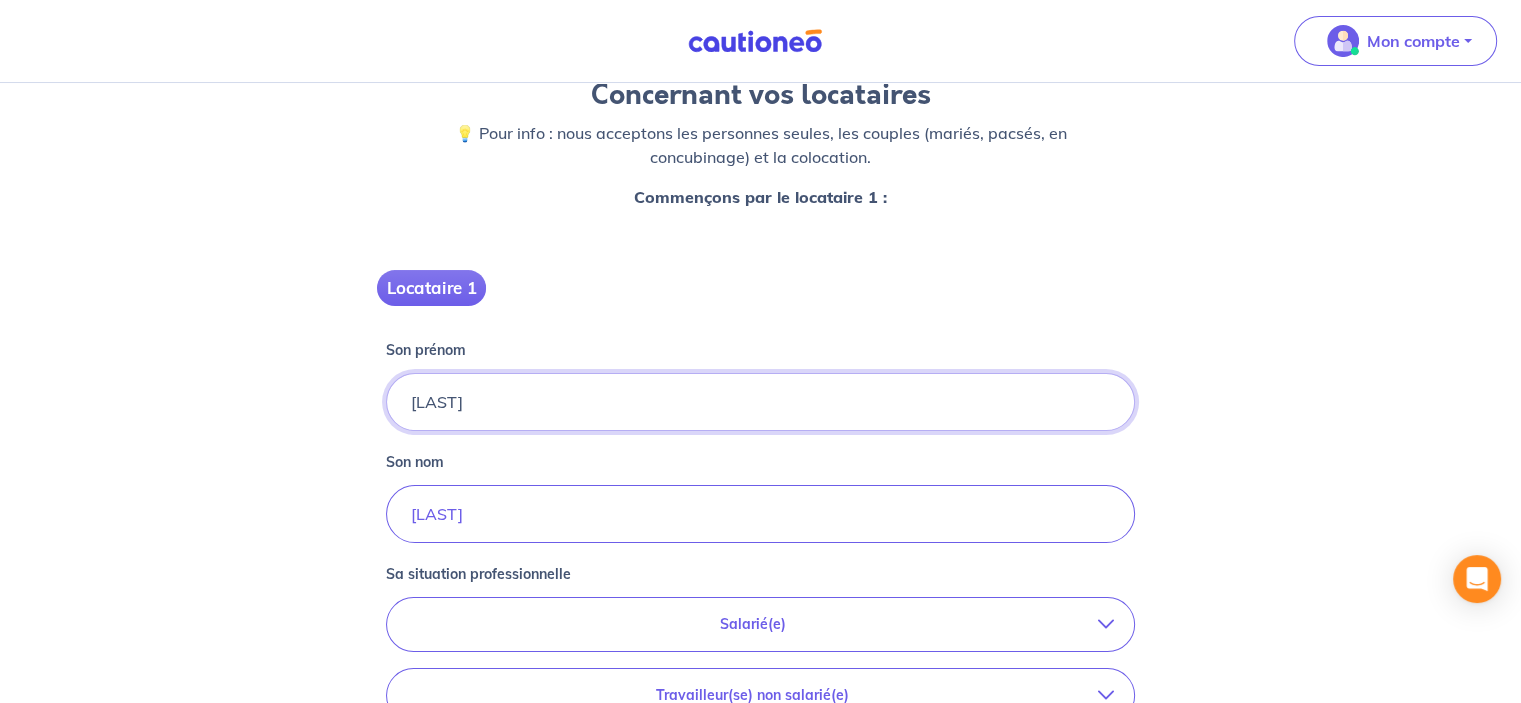 click on "[LAST]" at bounding box center (760, 402) 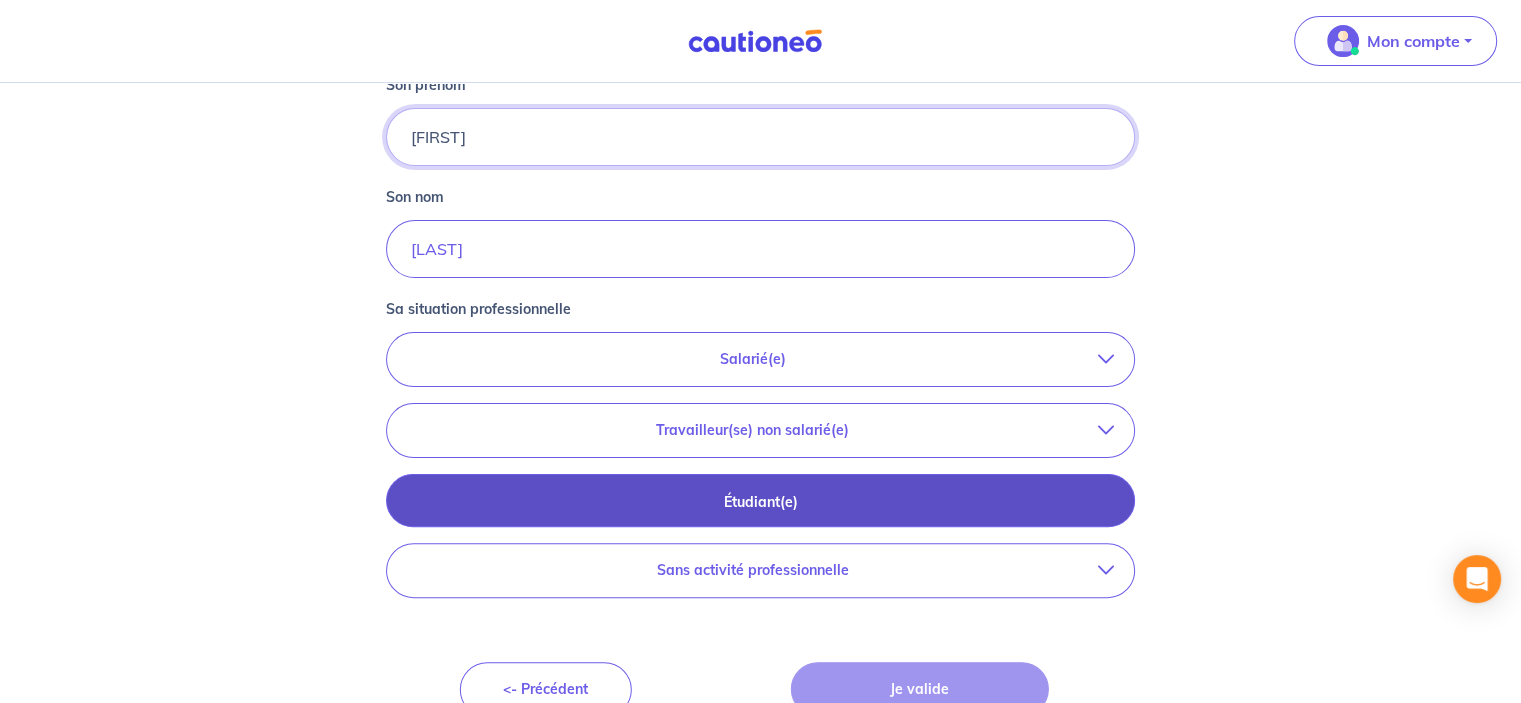 scroll, scrollTop: 476, scrollLeft: 0, axis: vertical 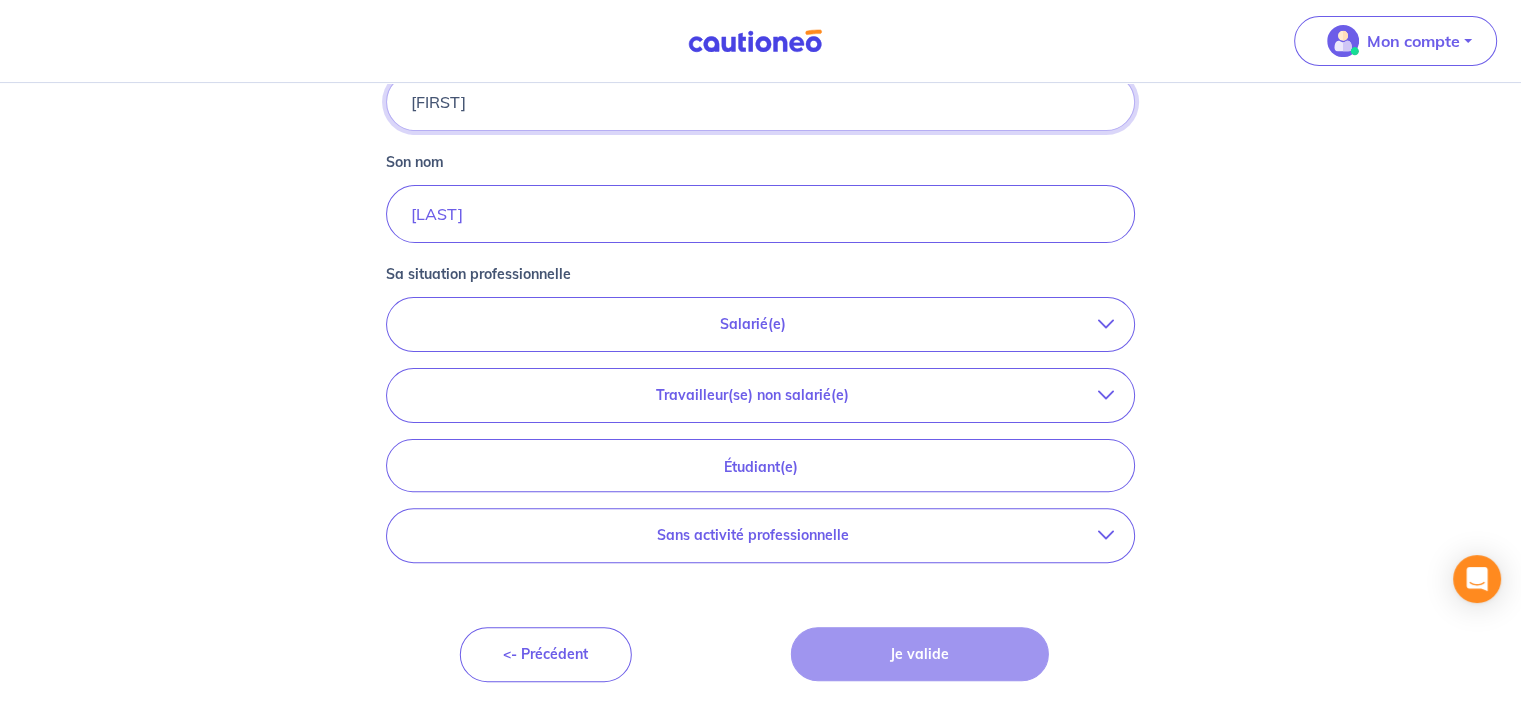 type on "[FIRST]" 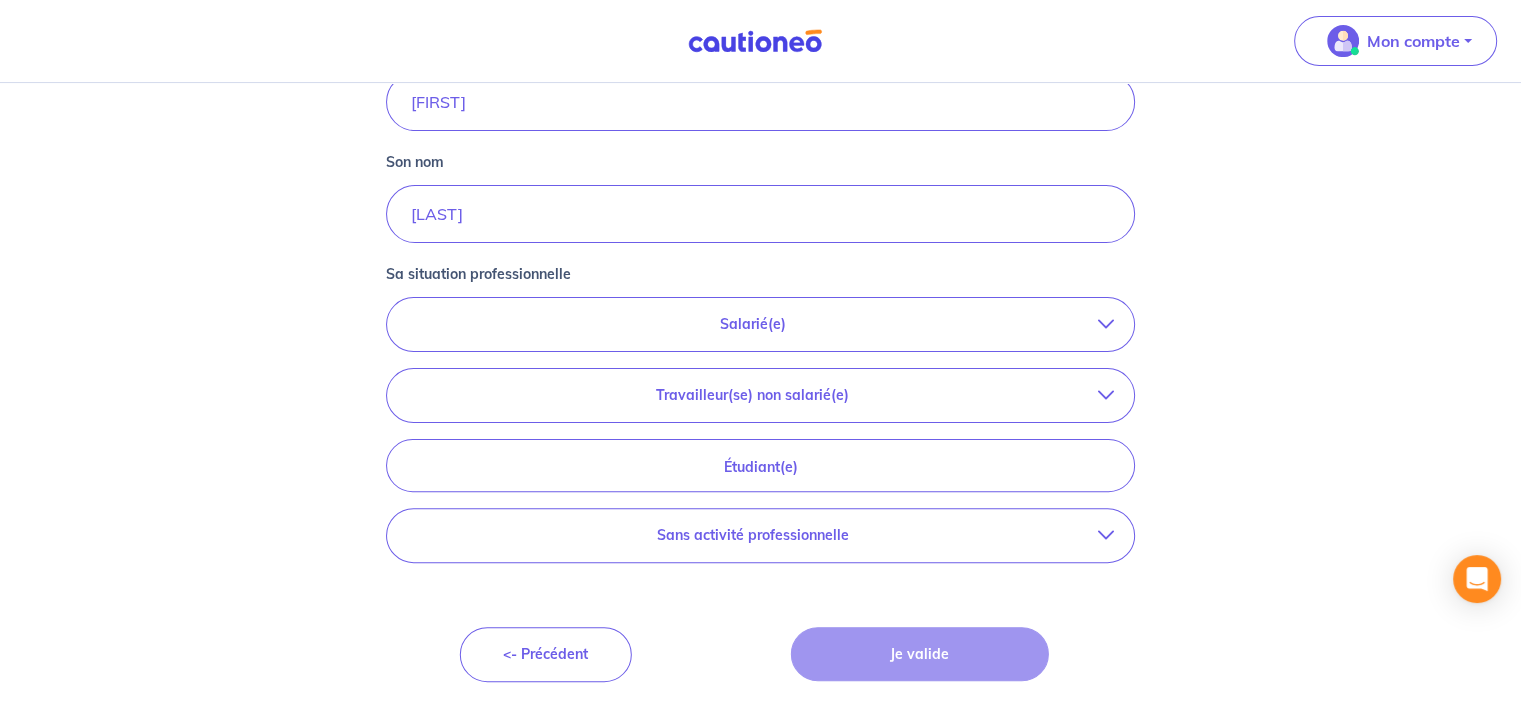 click on "Salarié(e)" at bounding box center (752, 324) 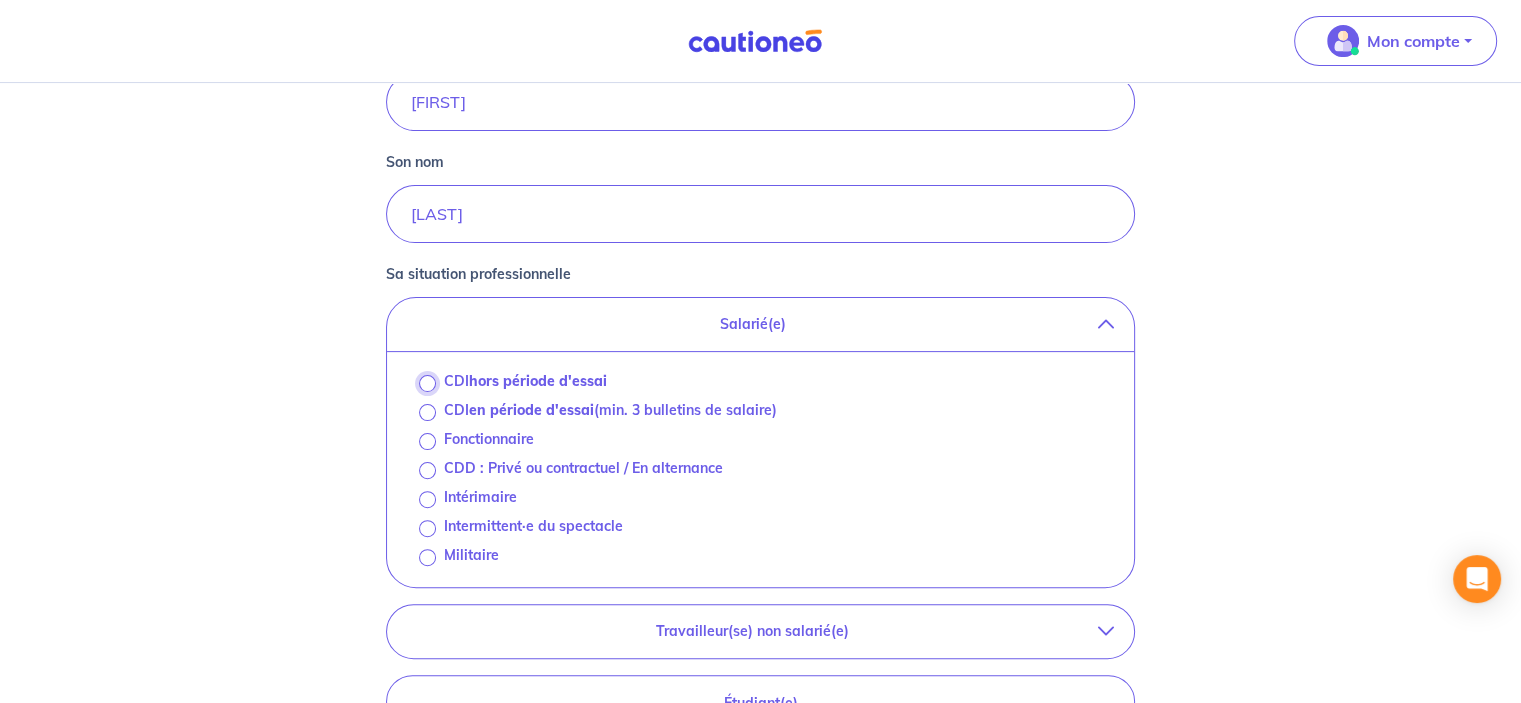 click on "CDI  hors période d'essai" at bounding box center (427, 383) 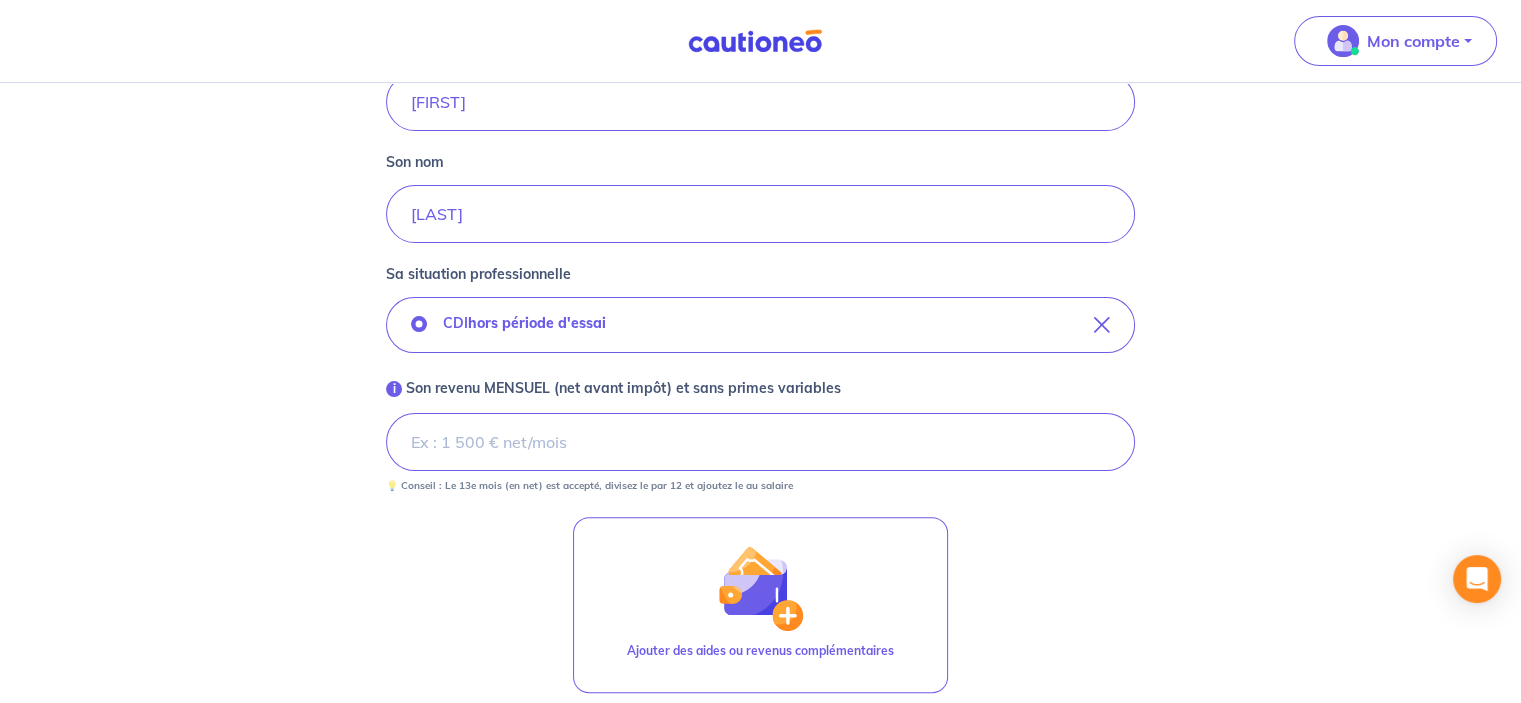 scroll, scrollTop: 615, scrollLeft: 0, axis: vertical 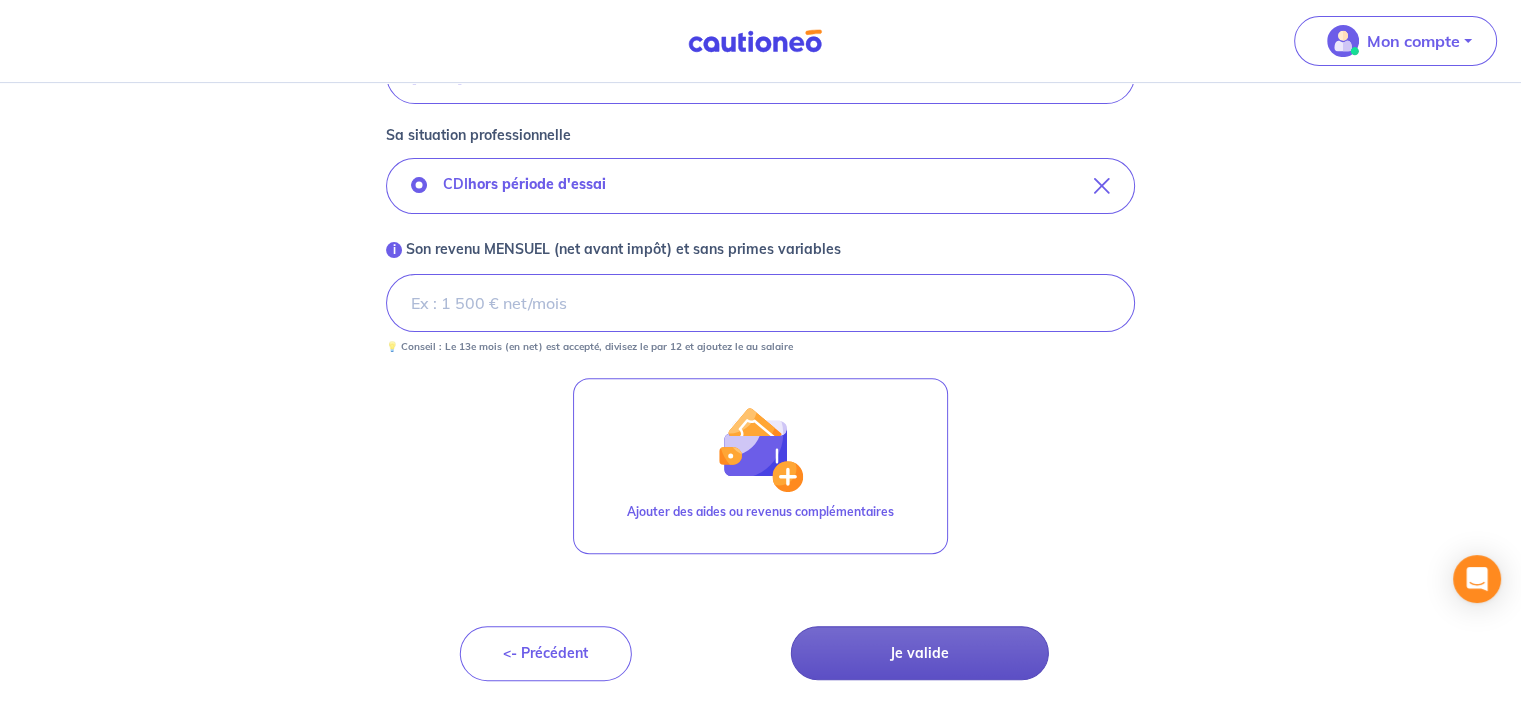 click on "Je valide" at bounding box center (920, 653) 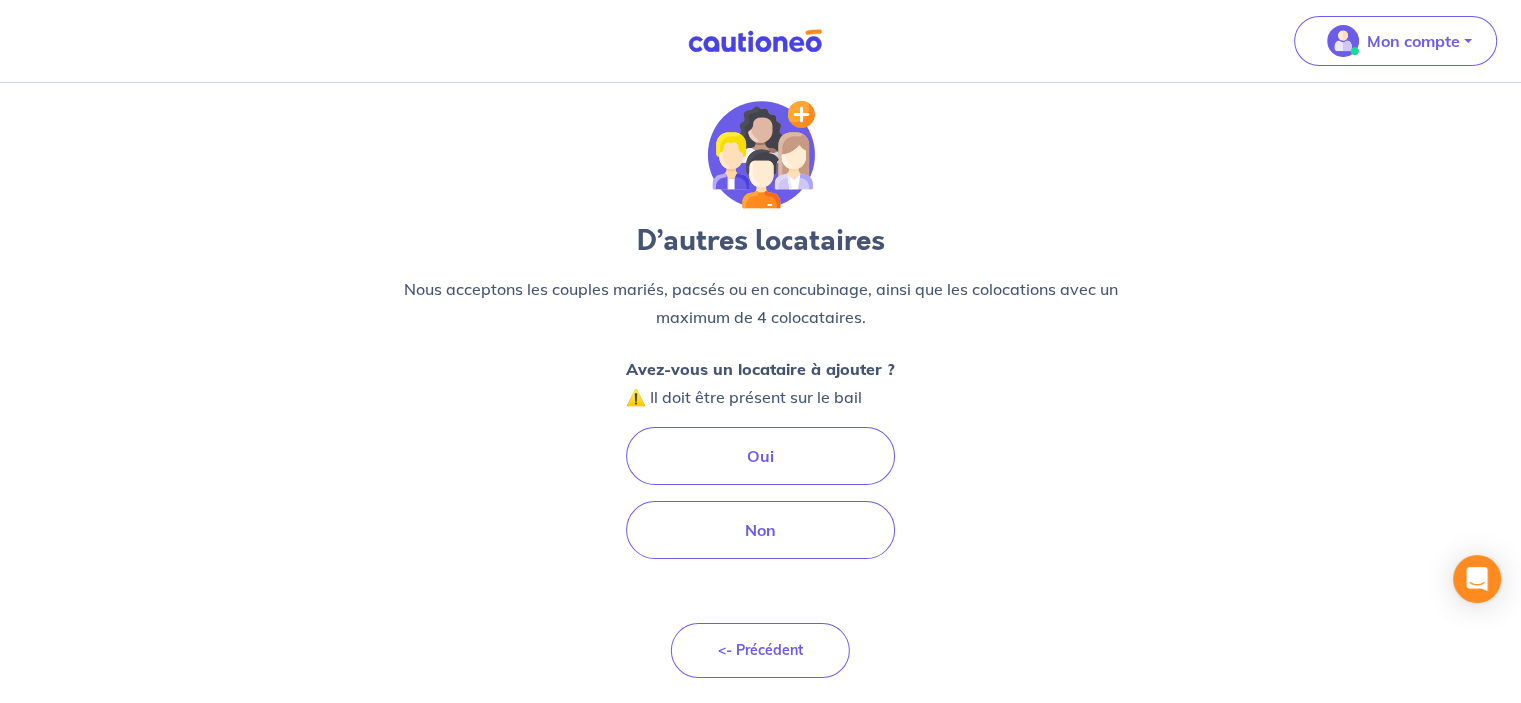 scroll, scrollTop: 0, scrollLeft: 0, axis: both 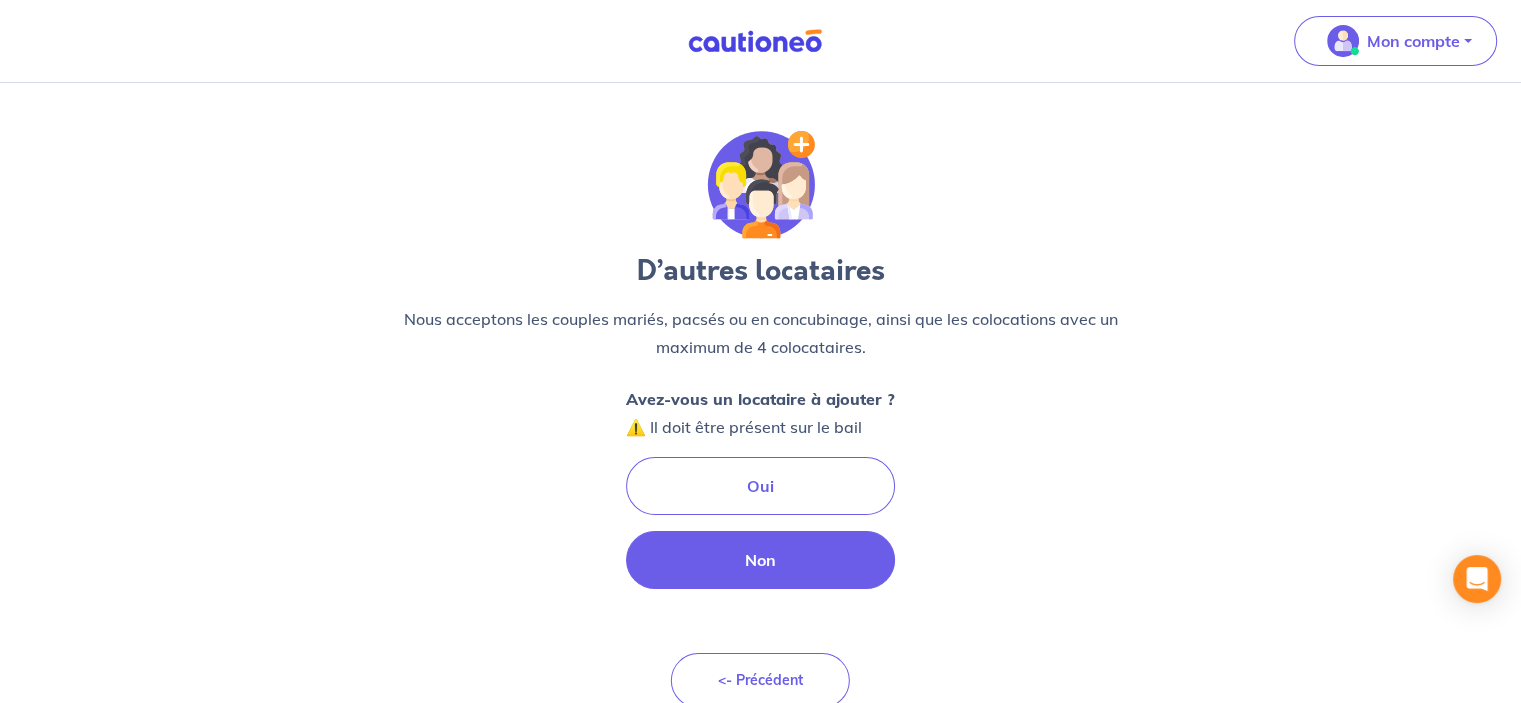 click on "Non" at bounding box center (760, 560) 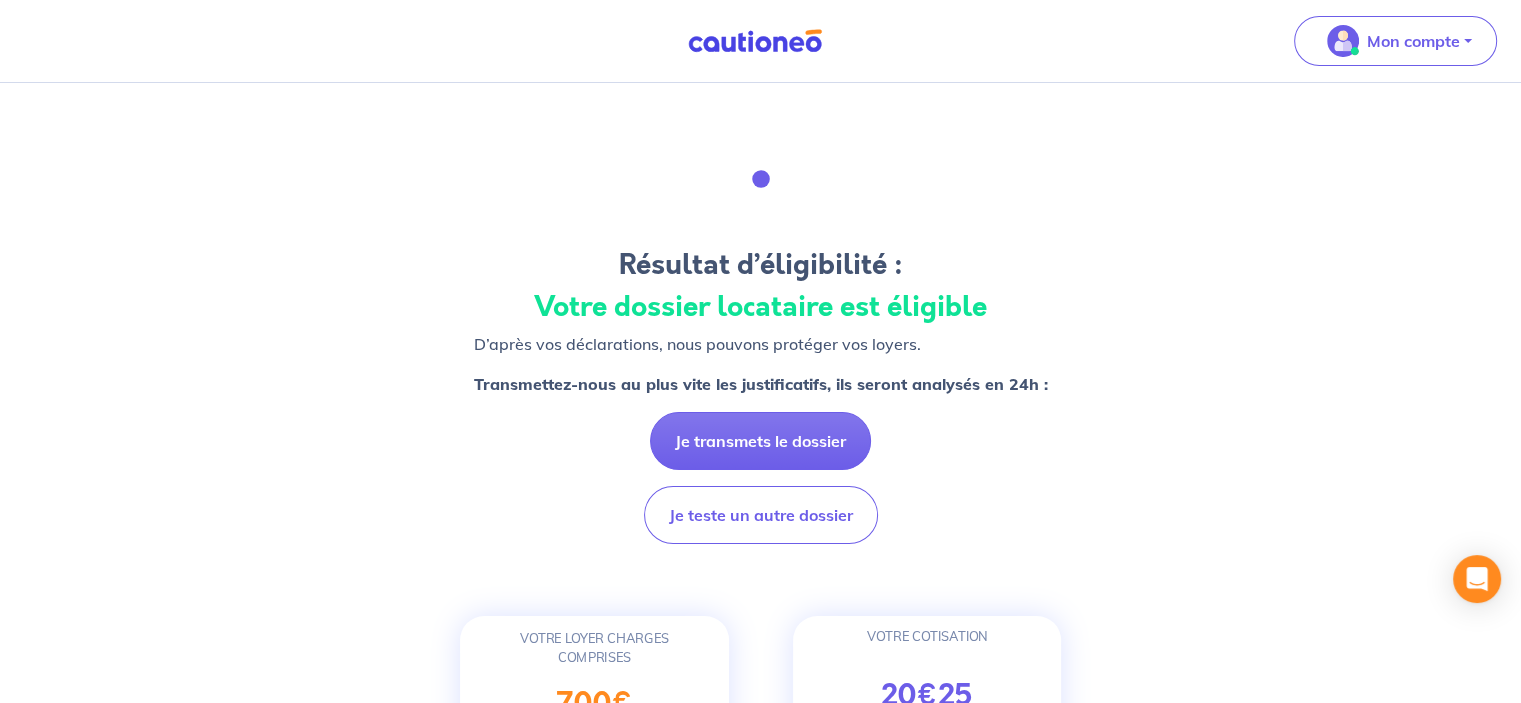 scroll, scrollTop: 5, scrollLeft: 0, axis: vertical 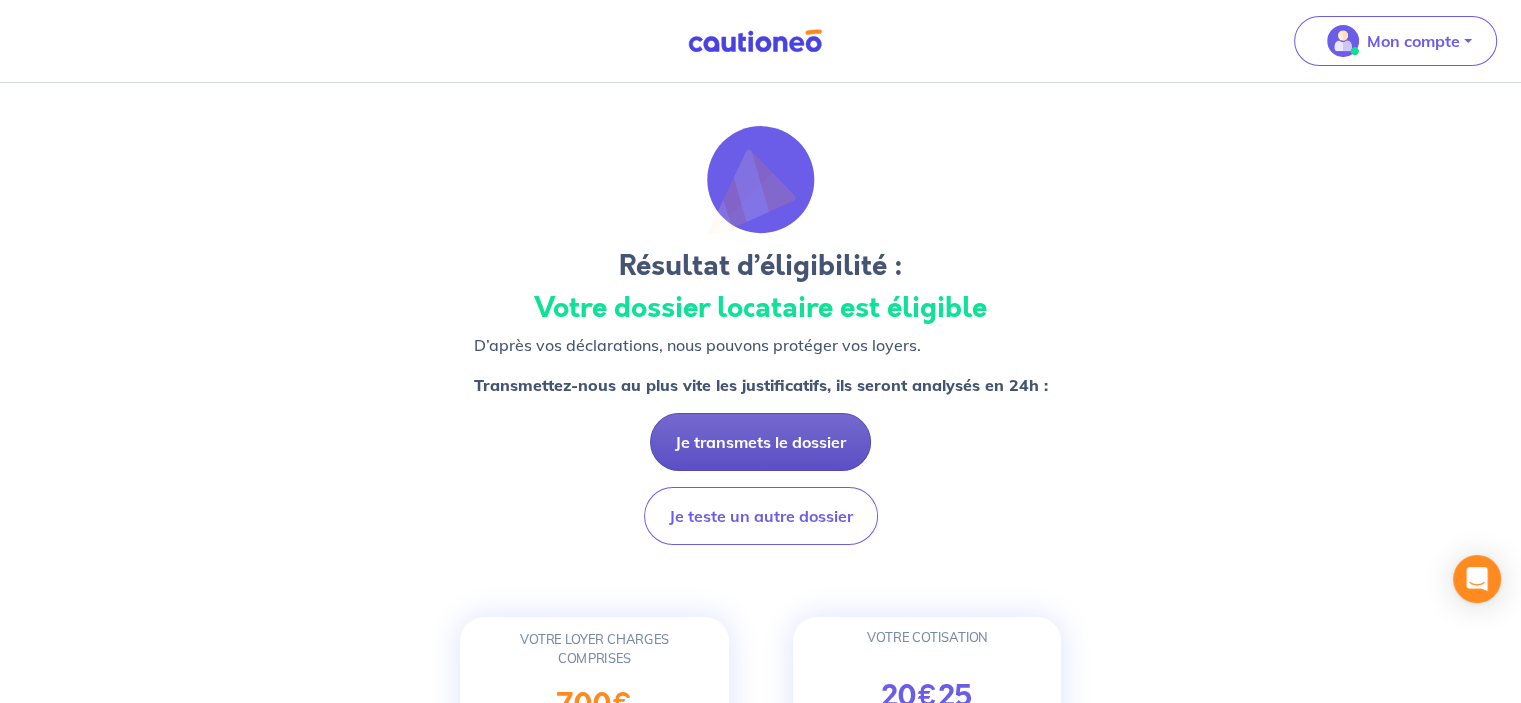 click on "Je transmets le dossier" at bounding box center [760, 442] 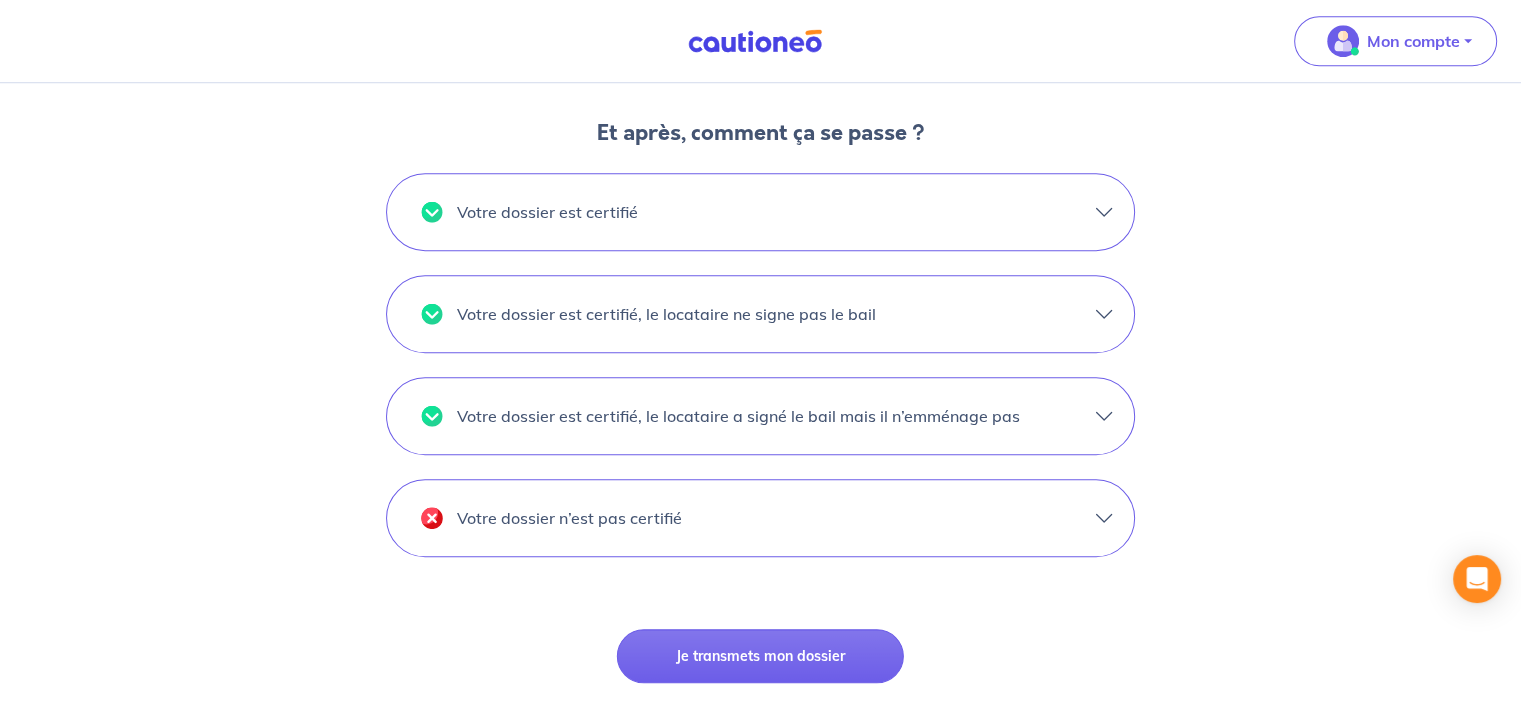 scroll, scrollTop: 1615, scrollLeft: 0, axis: vertical 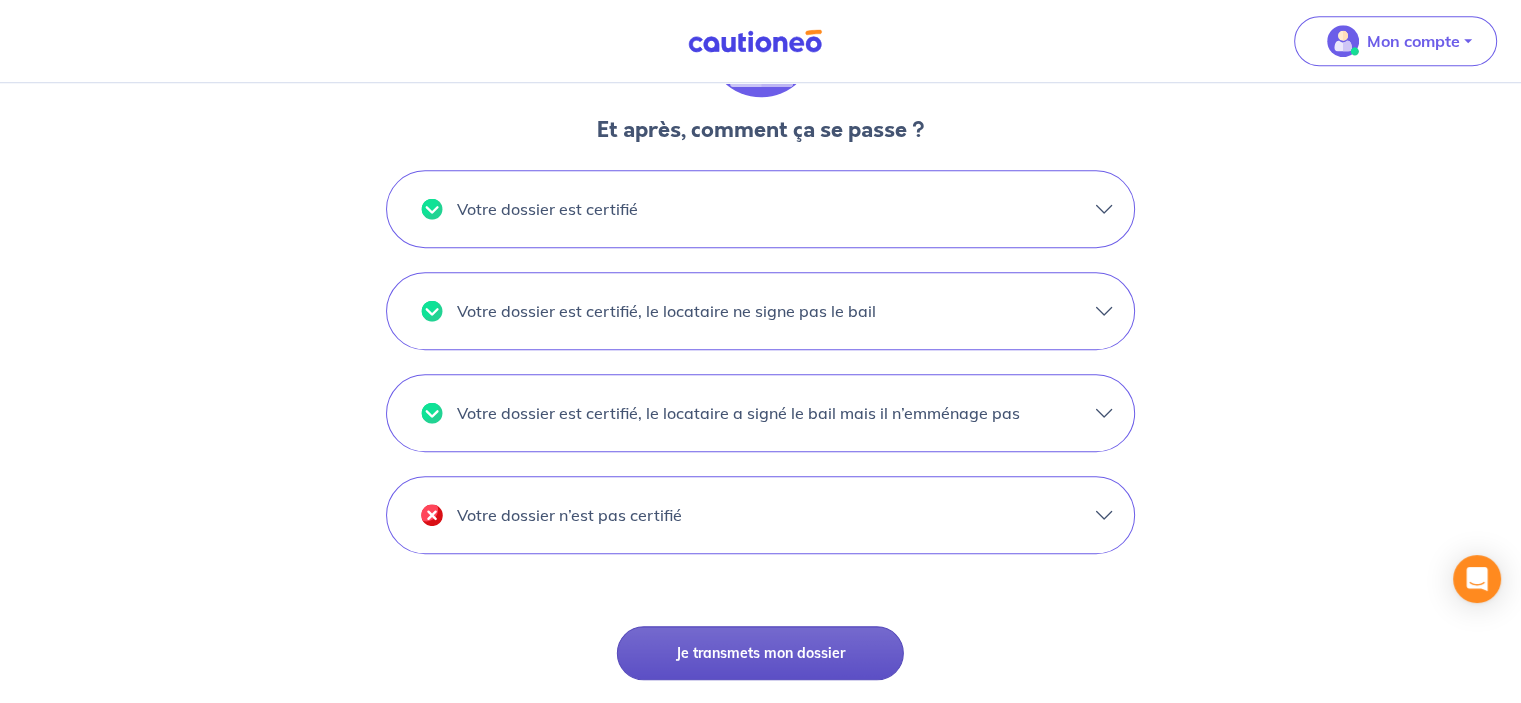 click on "Je transmets mon dossier" at bounding box center [760, 653] 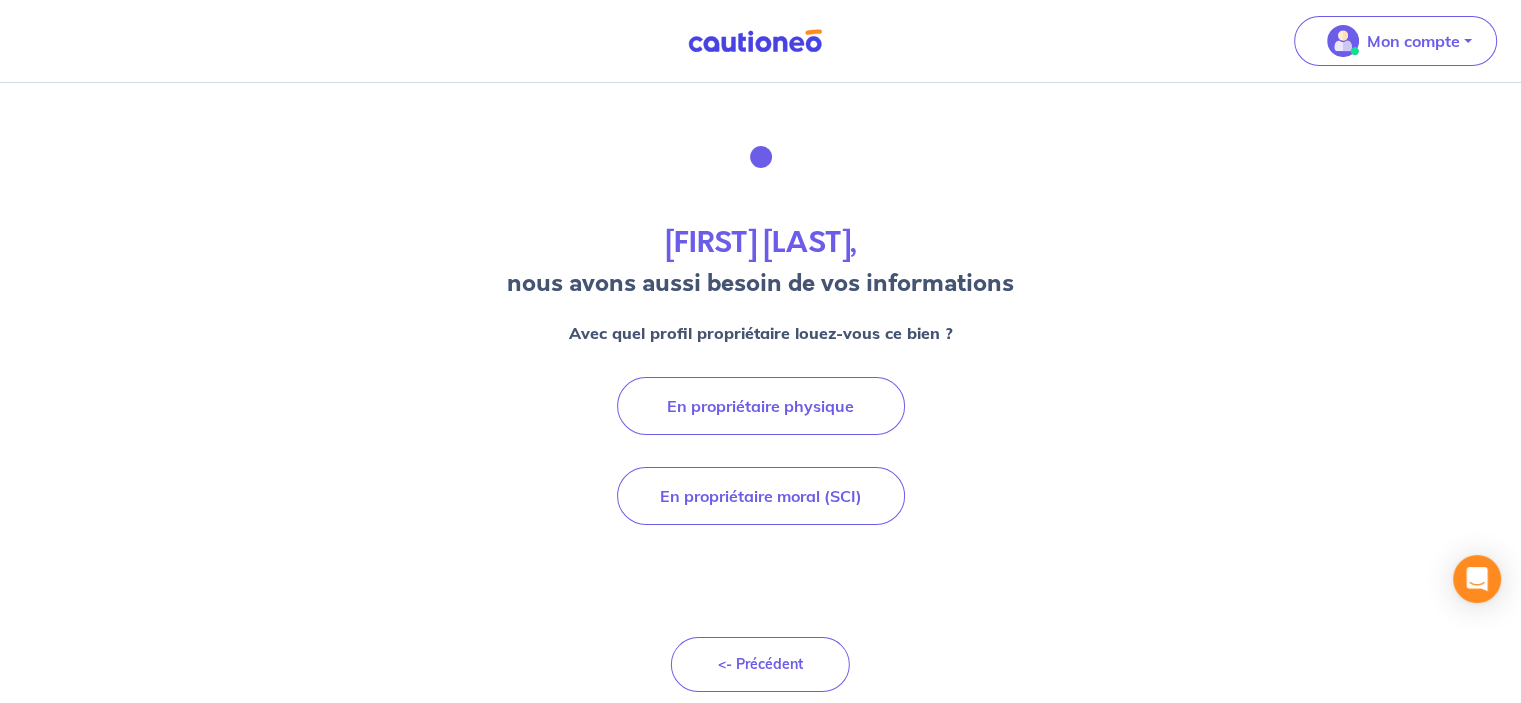 scroll, scrollTop: 40, scrollLeft: 0, axis: vertical 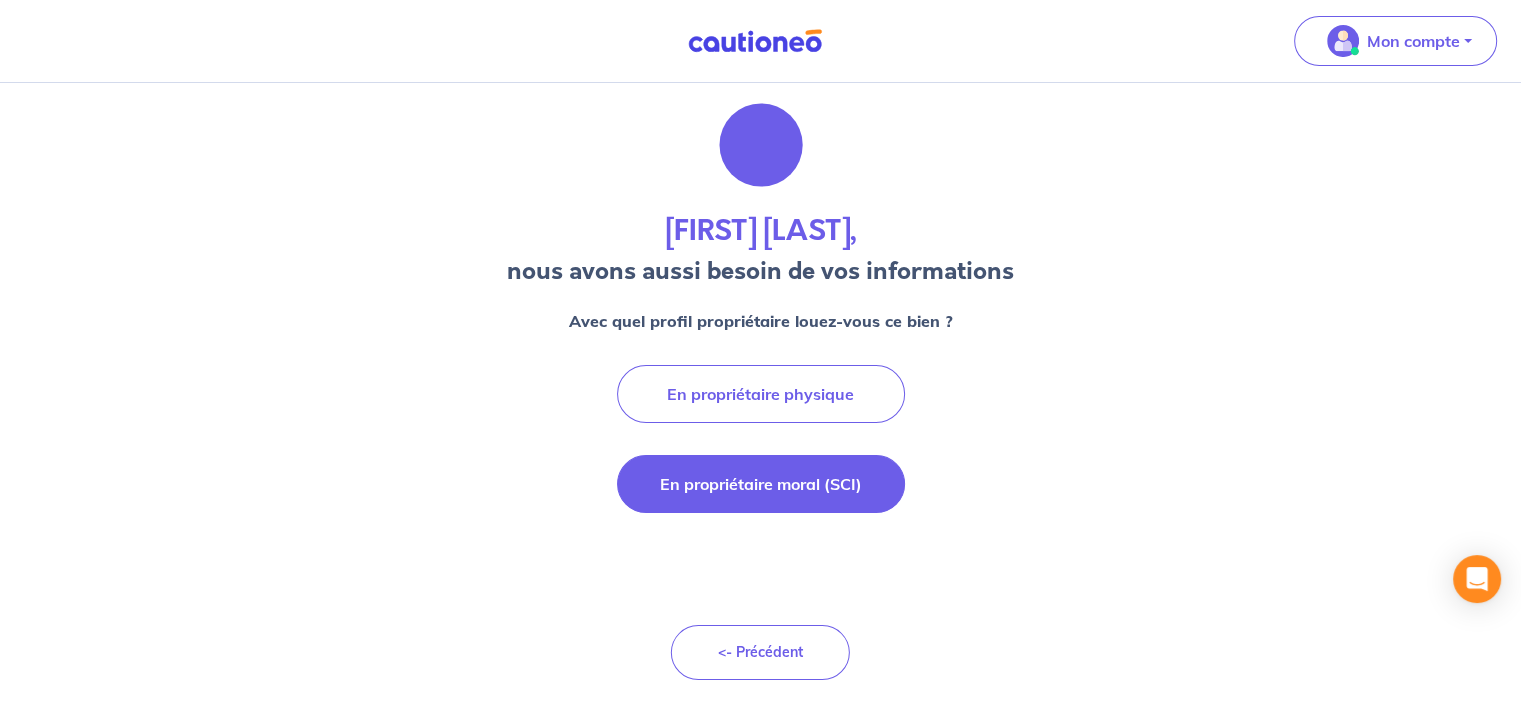click on "En propriétaire moral (SCI)" at bounding box center (761, 484) 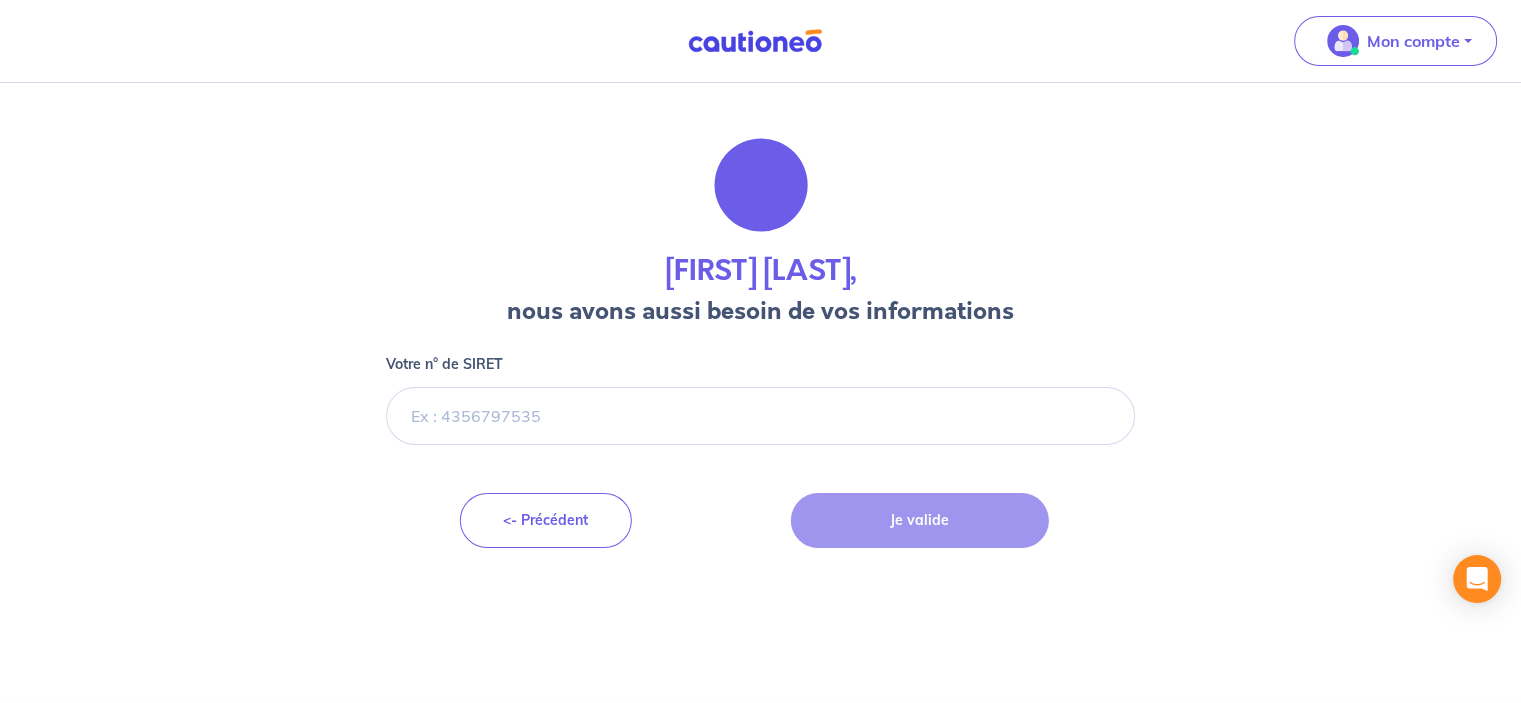 scroll, scrollTop: 0, scrollLeft: 0, axis: both 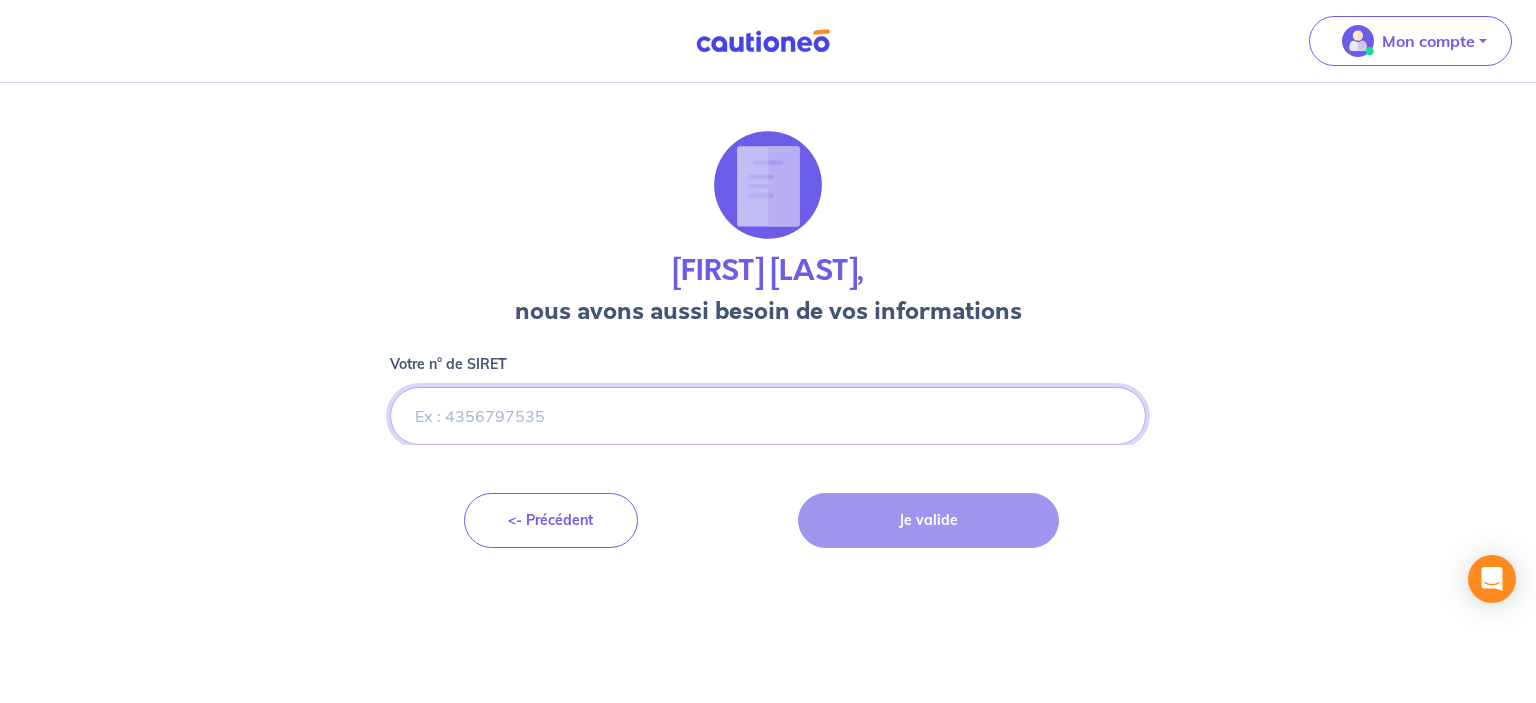 click on "Votre n° de  SIRET" at bounding box center [768, 416] 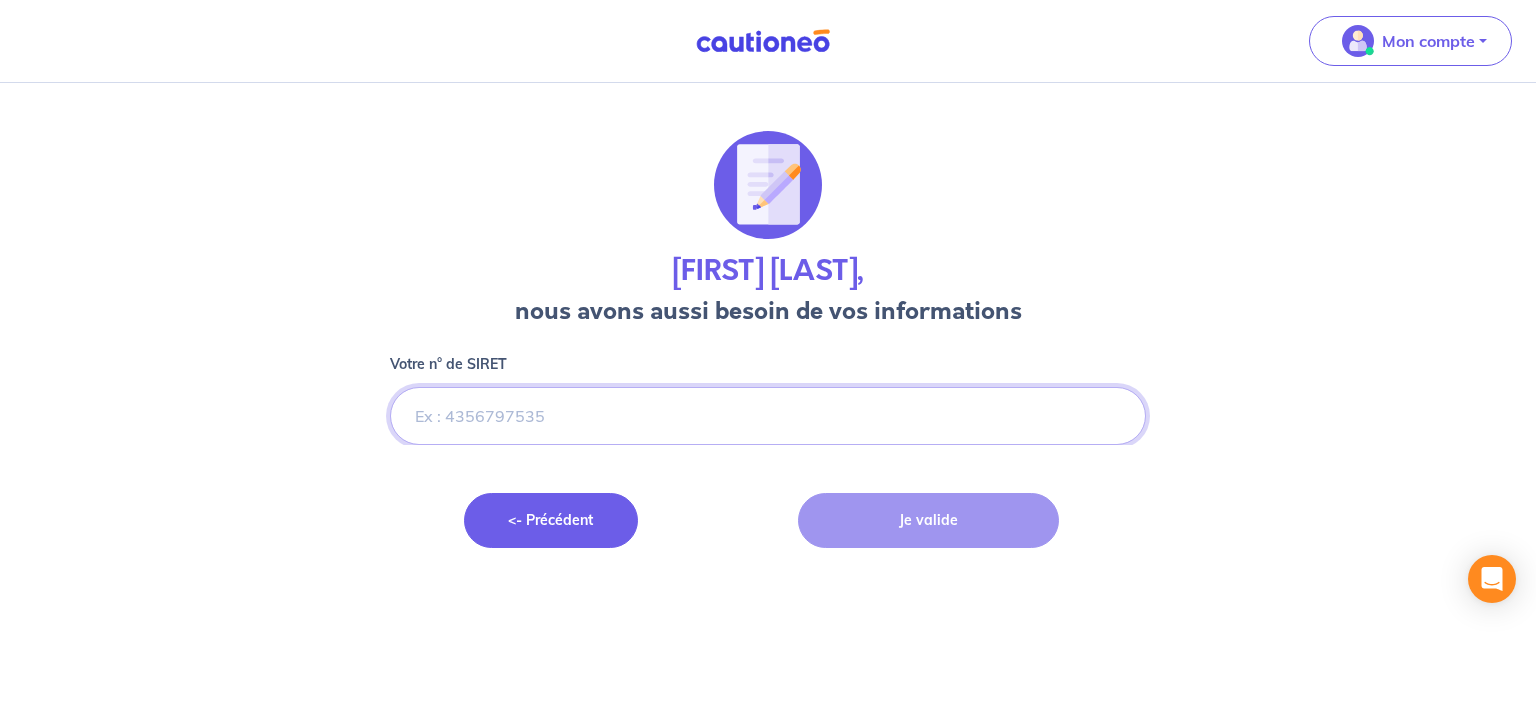 paste on "42235990100010" 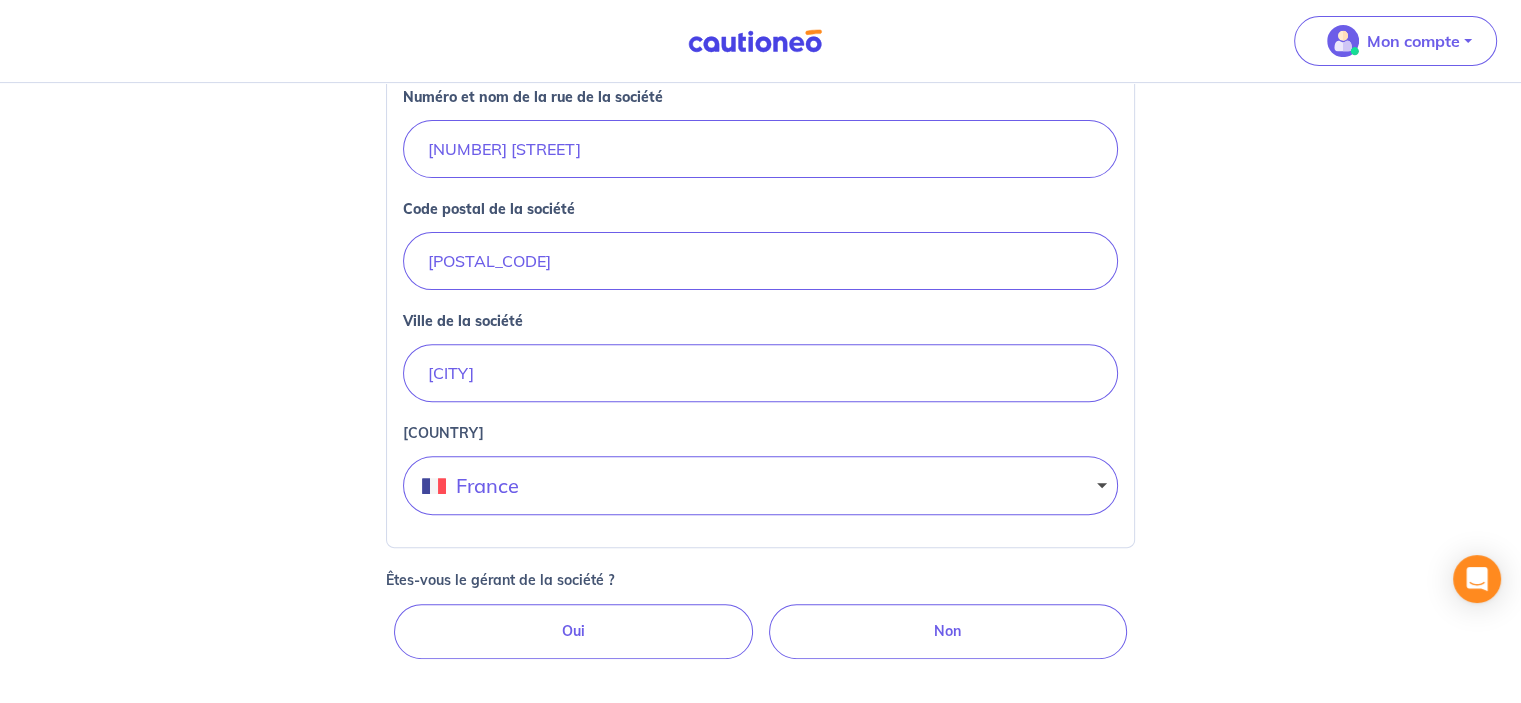 scroll, scrollTop: 716, scrollLeft: 0, axis: vertical 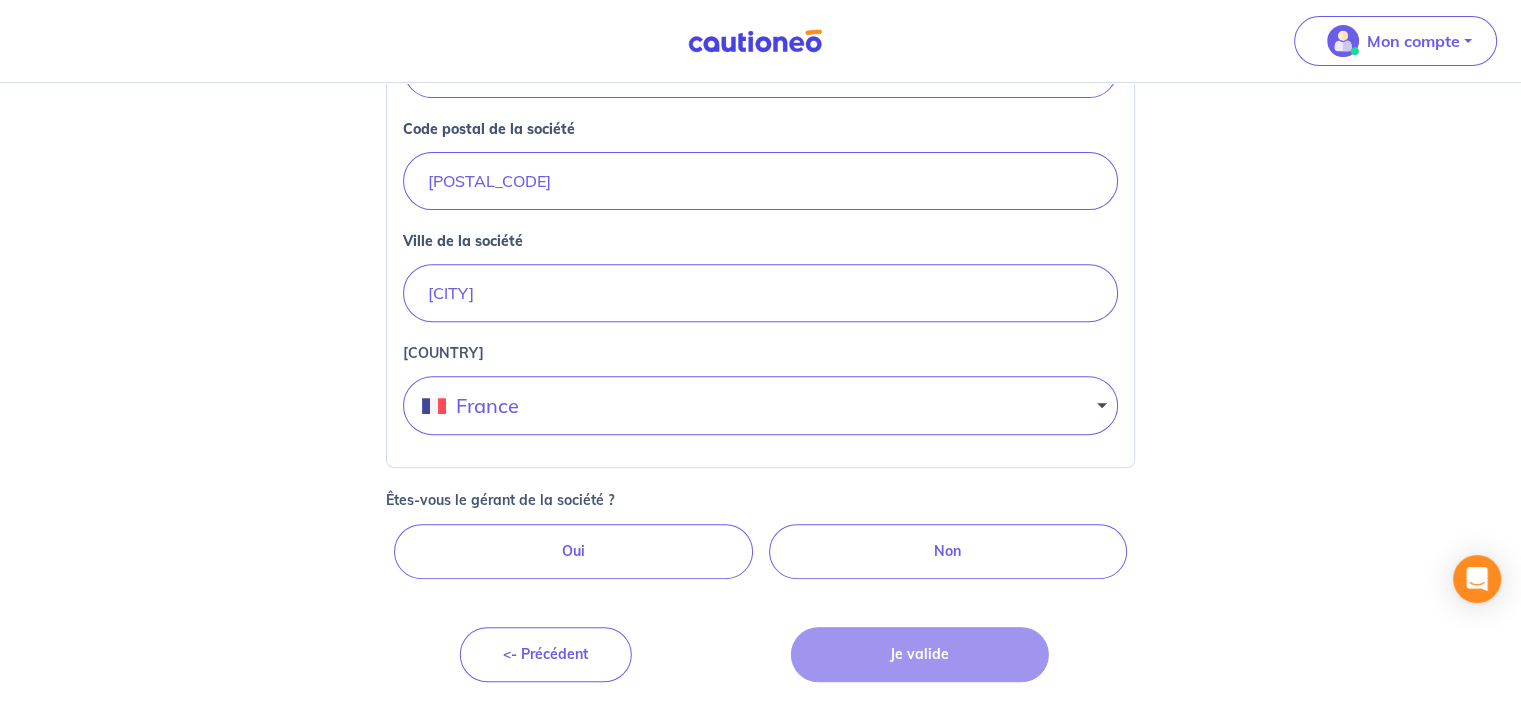 type on "42235990100010" 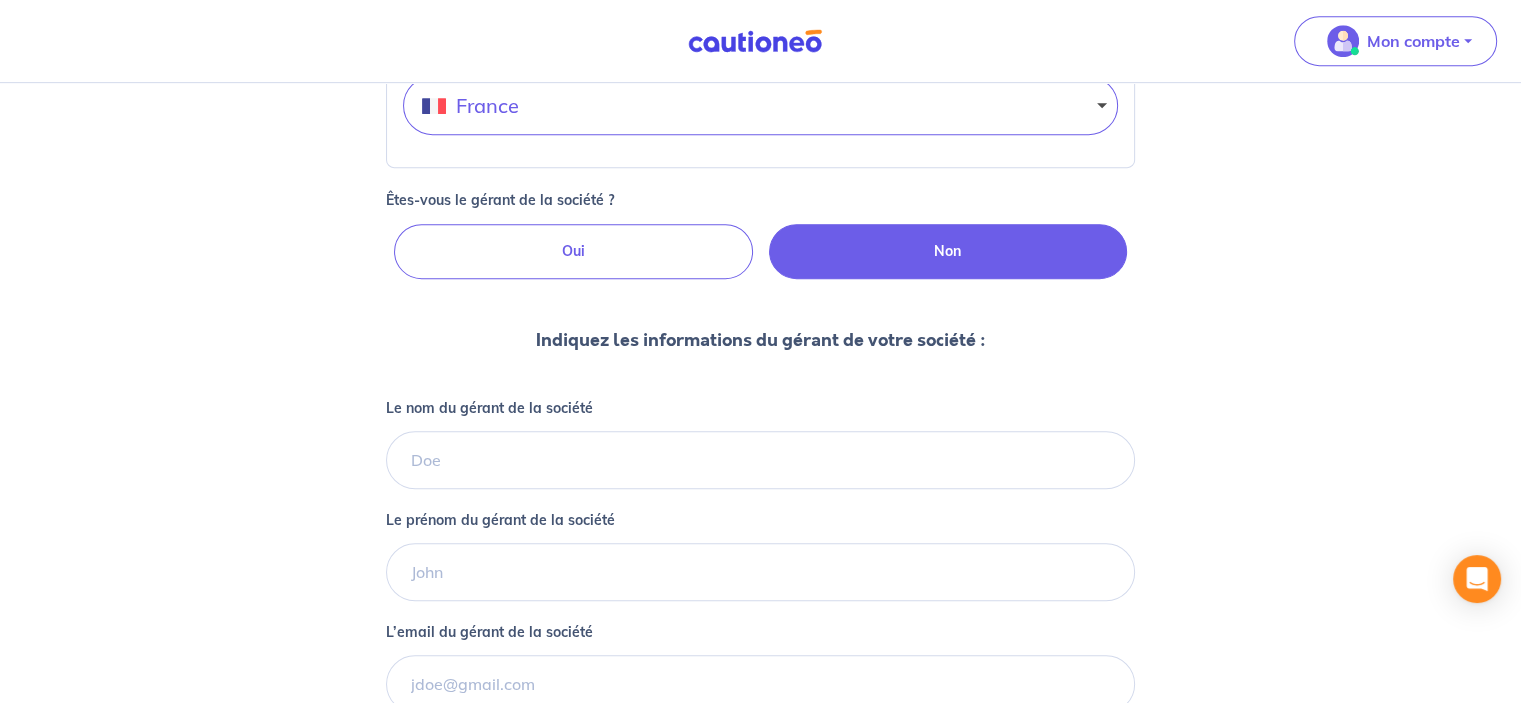 scroll, scrollTop: 1216, scrollLeft: 0, axis: vertical 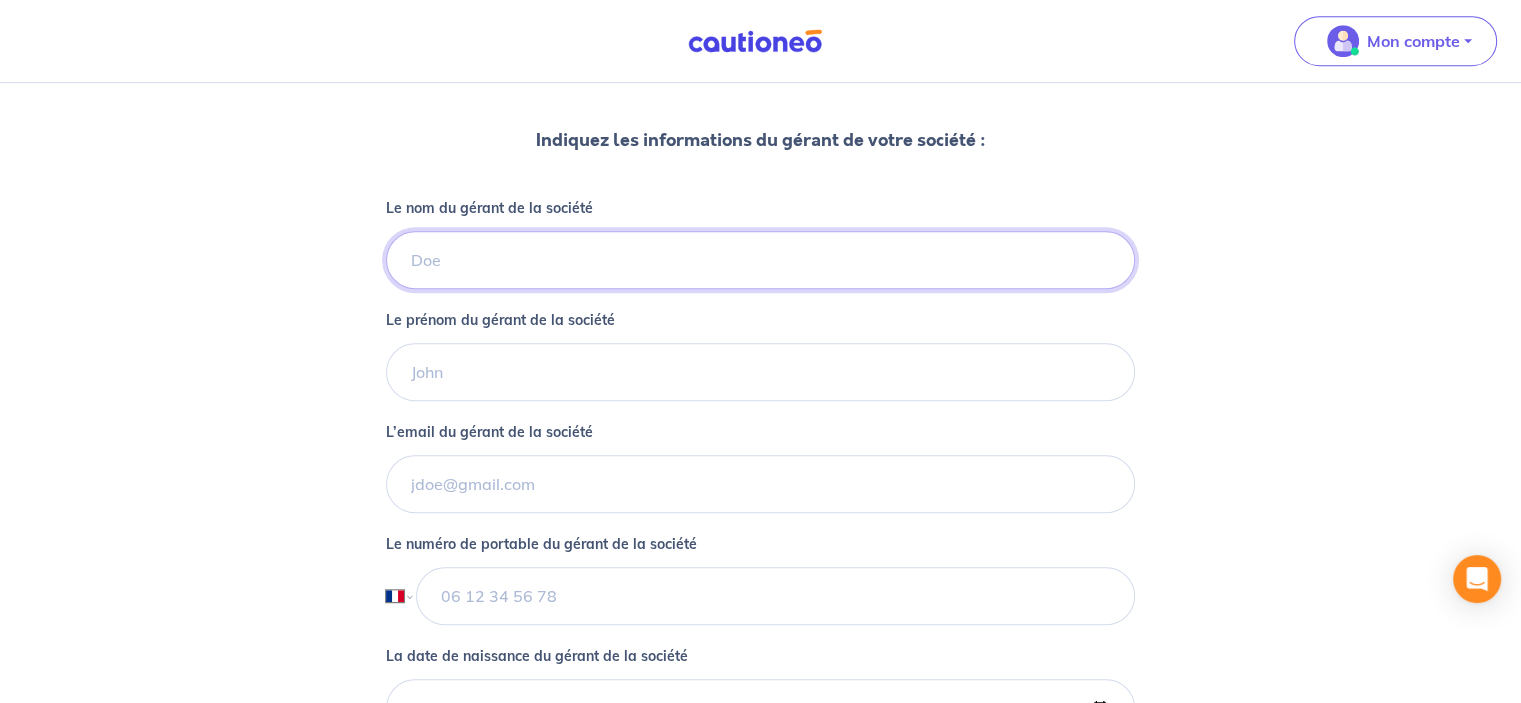 click on "Le nom du gérant de la société" at bounding box center [760, 260] 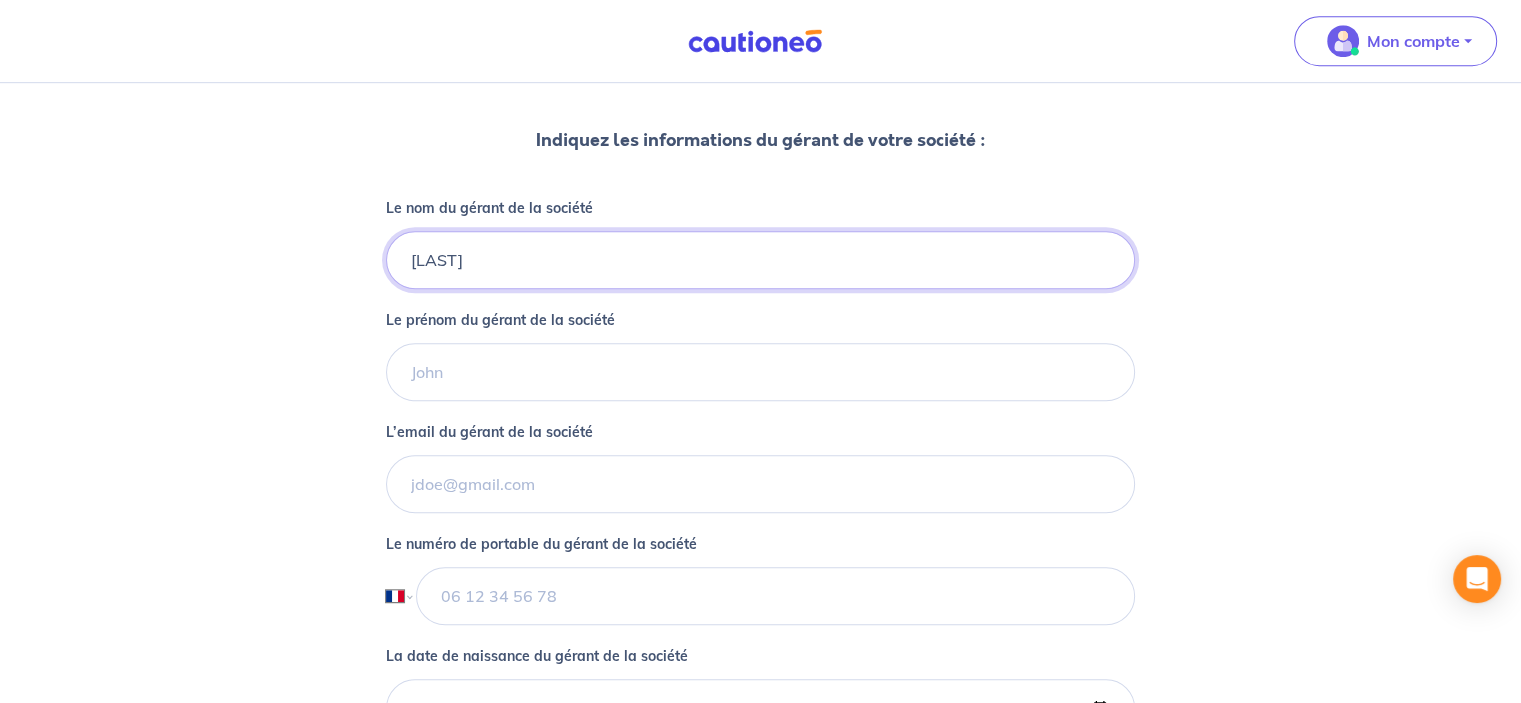 type on "[LAST]" 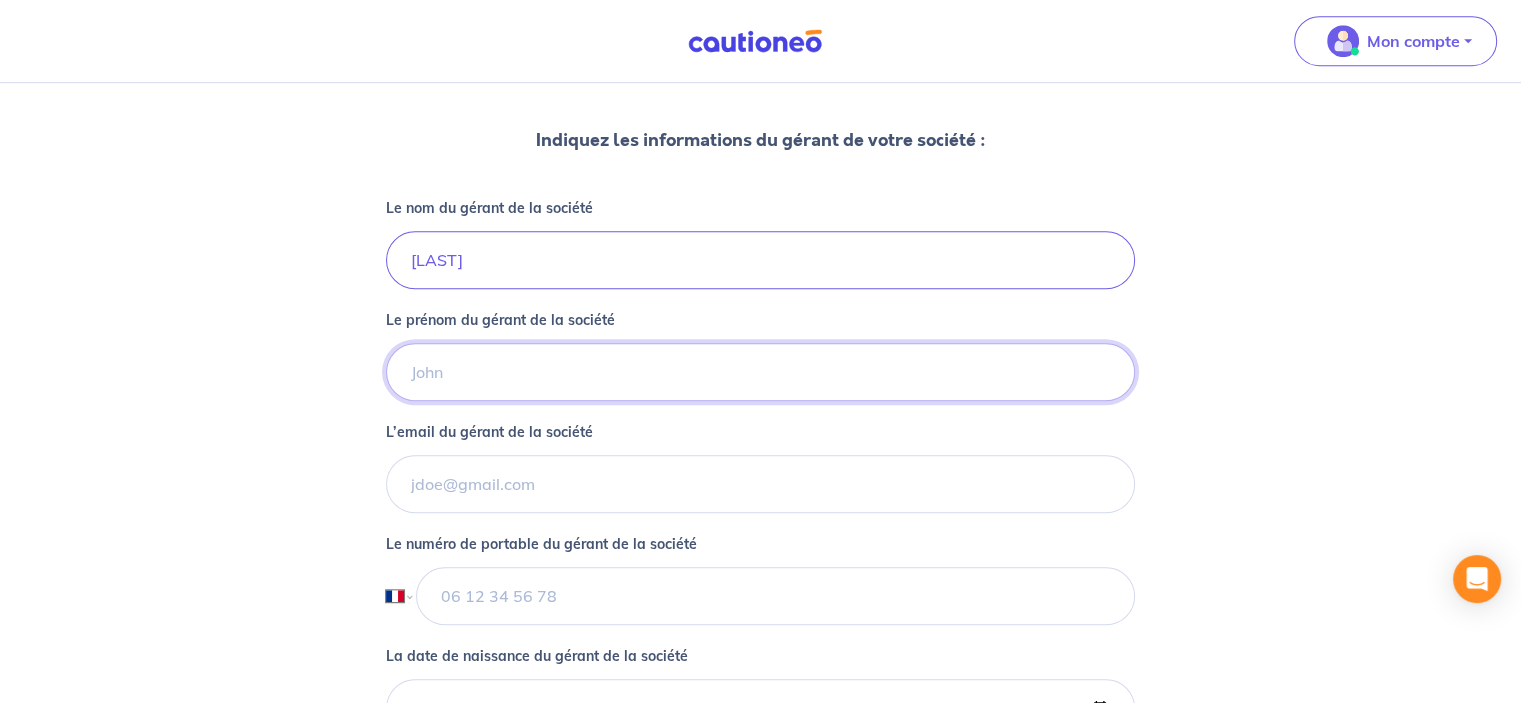 click on "Le prénom du gérant de la société" at bounding box center [760, 372] 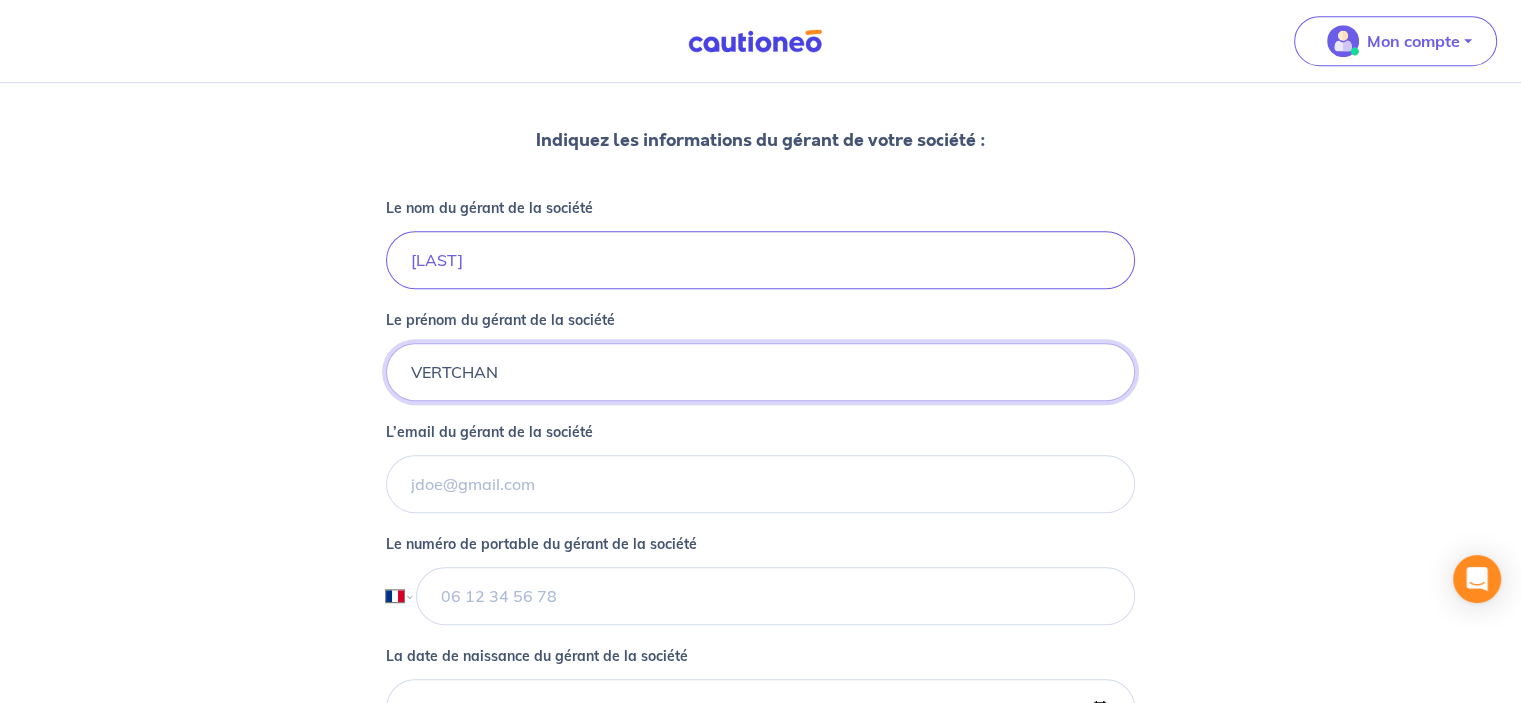 type on "VERTCHAN" 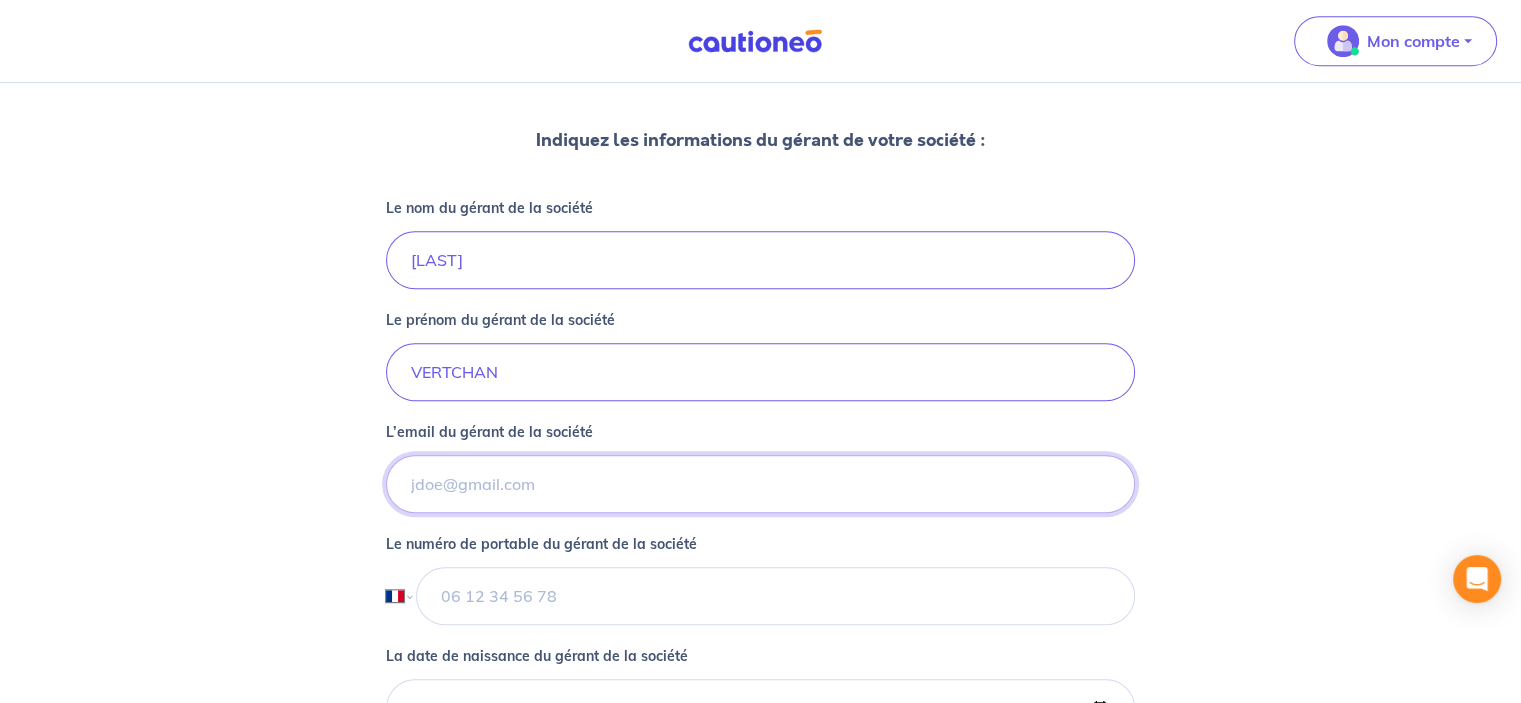 click on "L’email du gérant de la société" at bounding box center [760, 484] 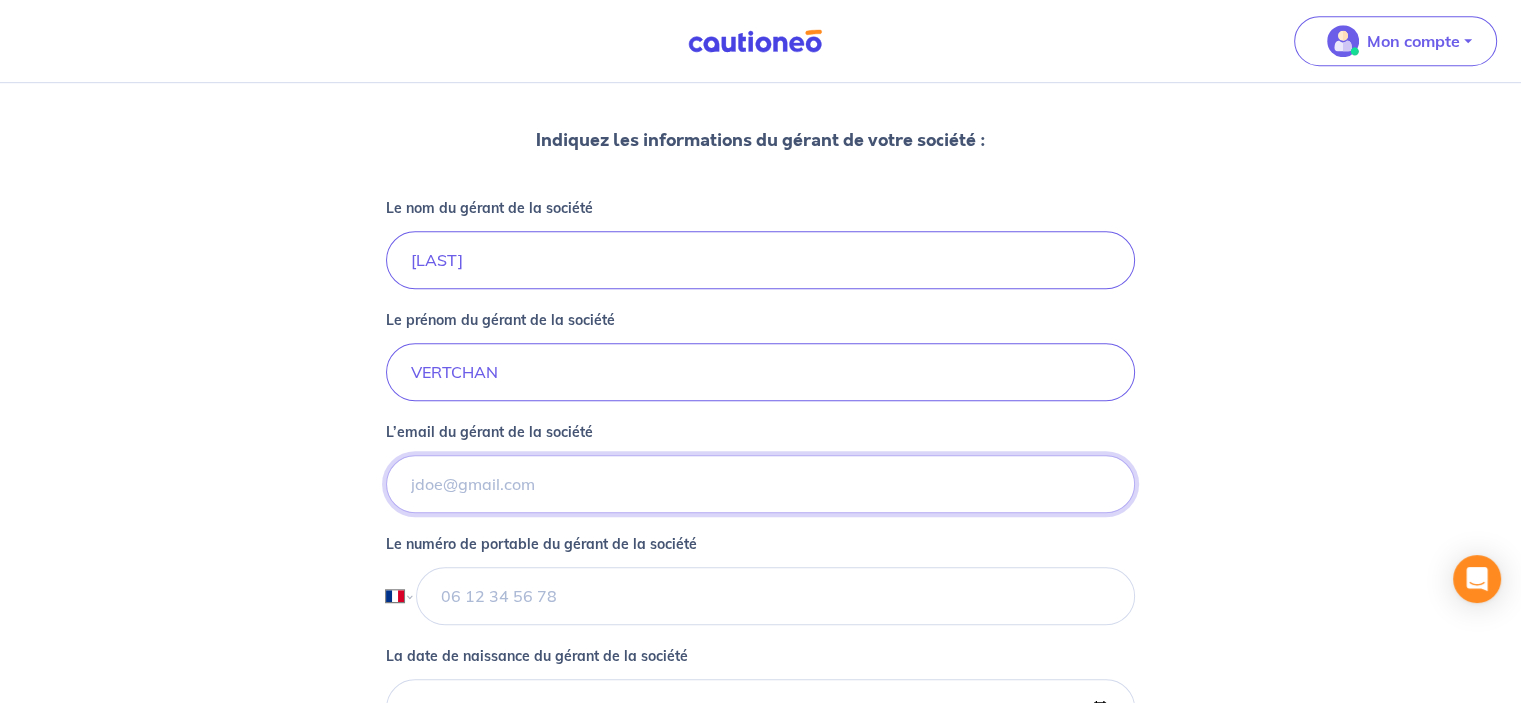 type on "[EMAIL]" 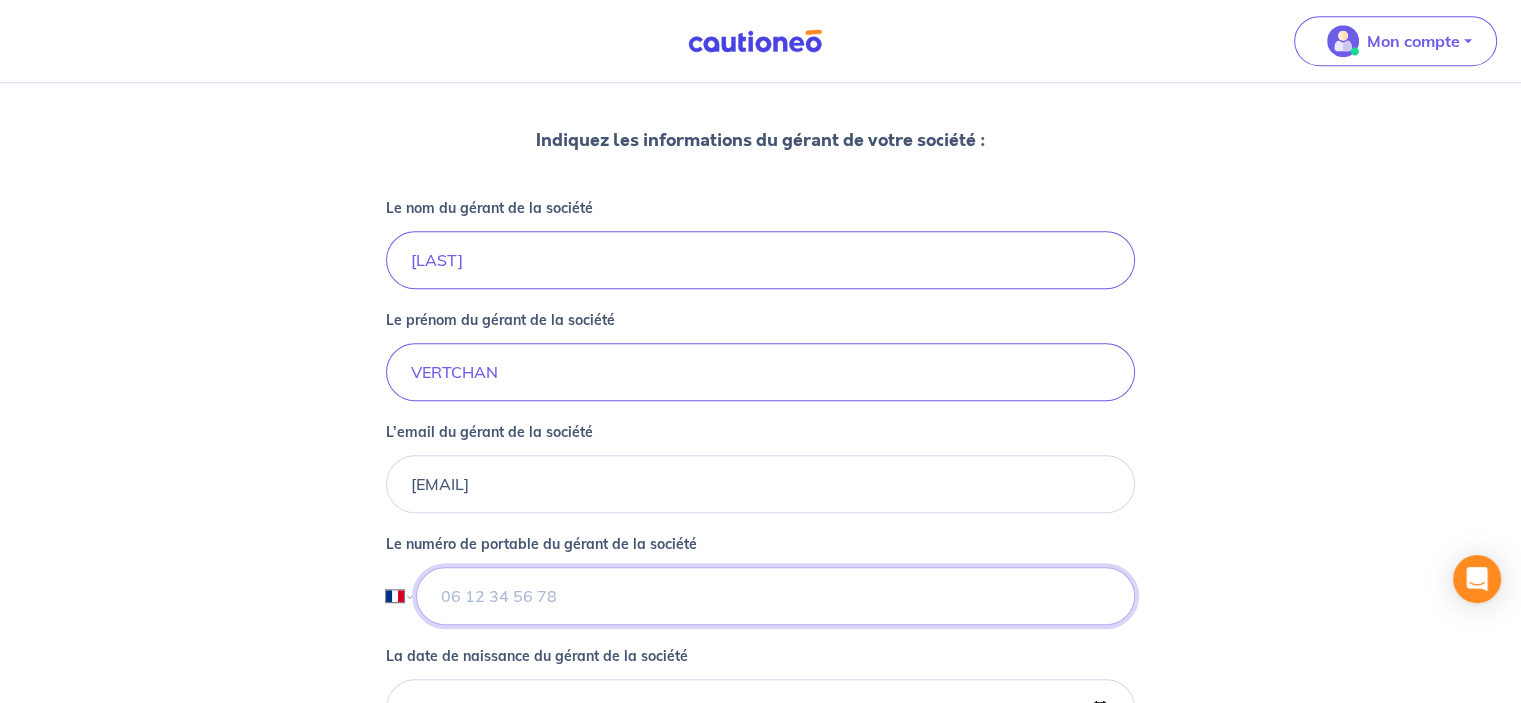 type on "[PHONE]" 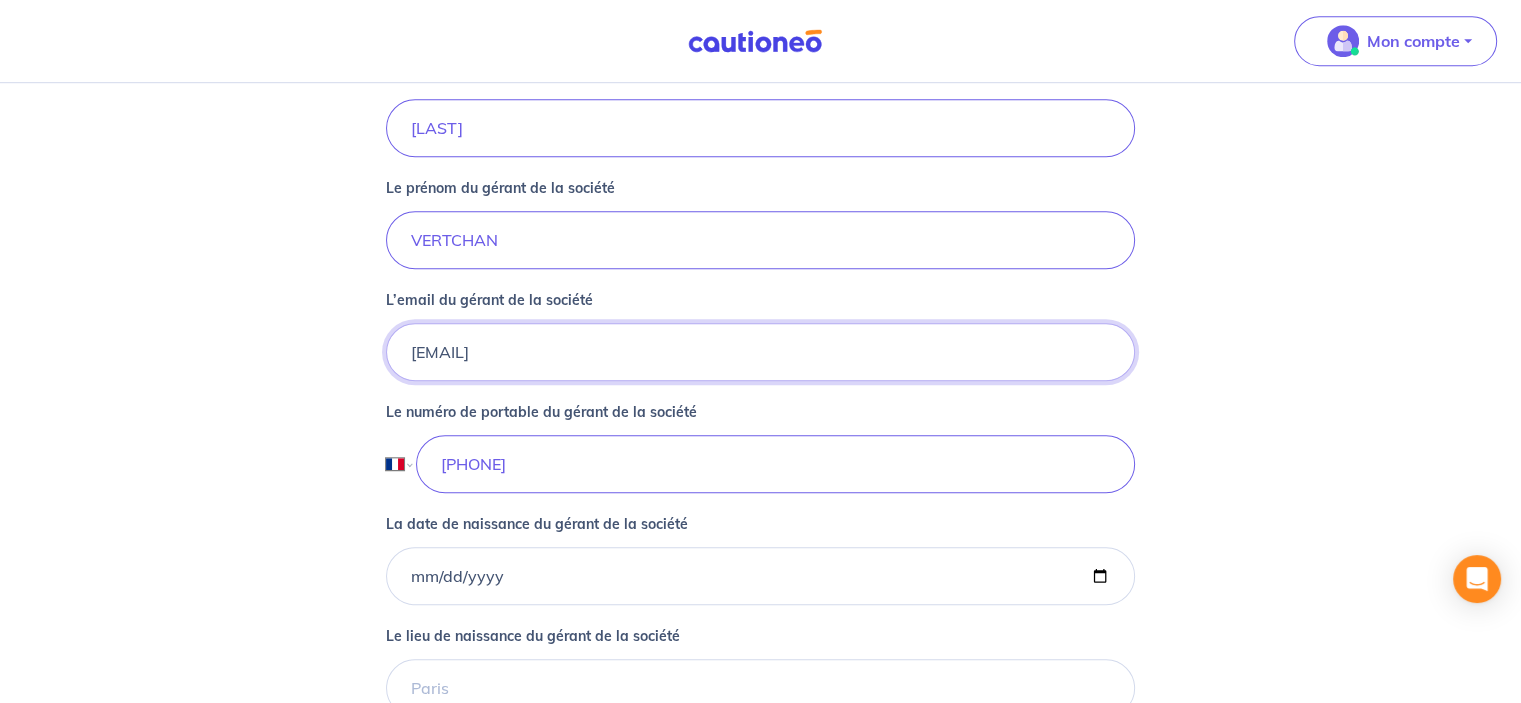 scroll, scrollTop: 1483, scrollLeft: 0, axis: vertical 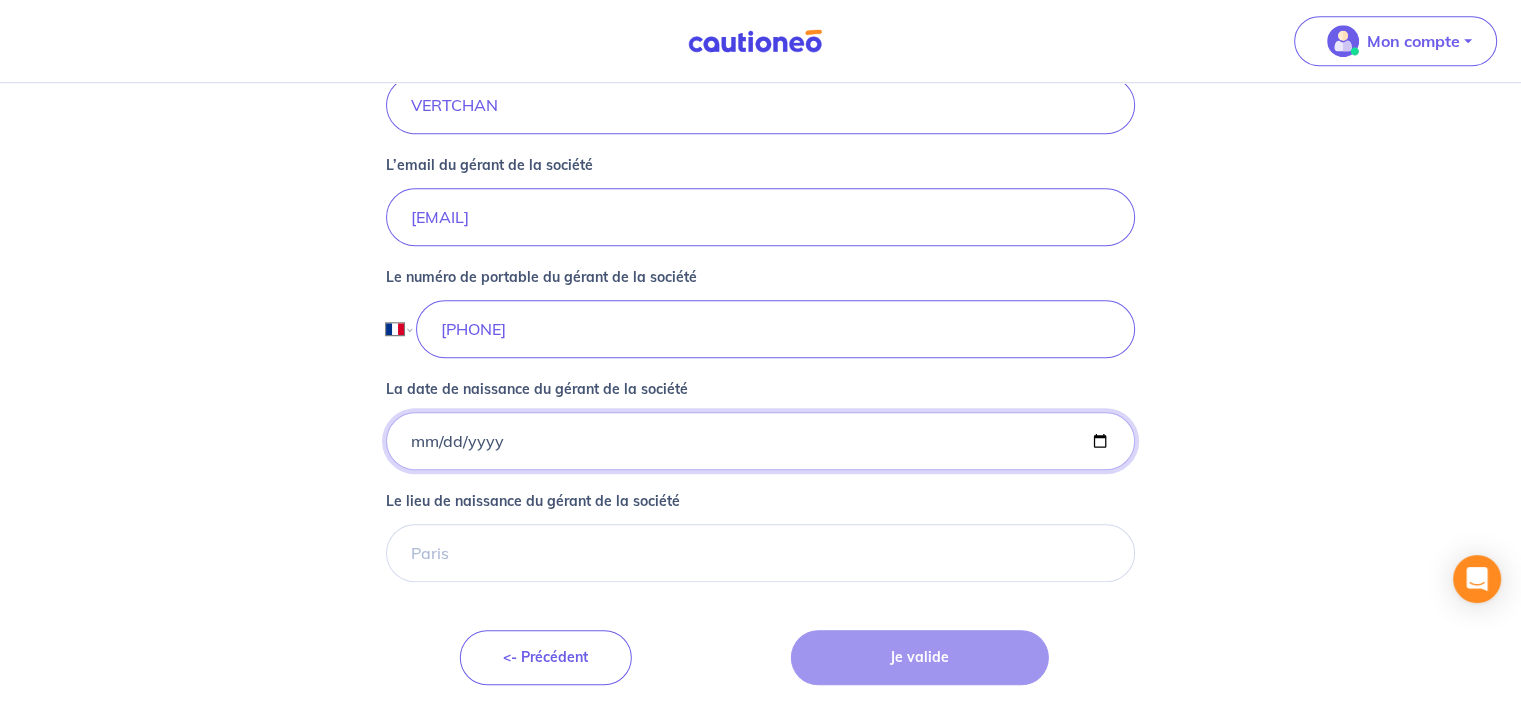 click on "La date de naissance du gérant de la société" at bounding box center (760, 441) 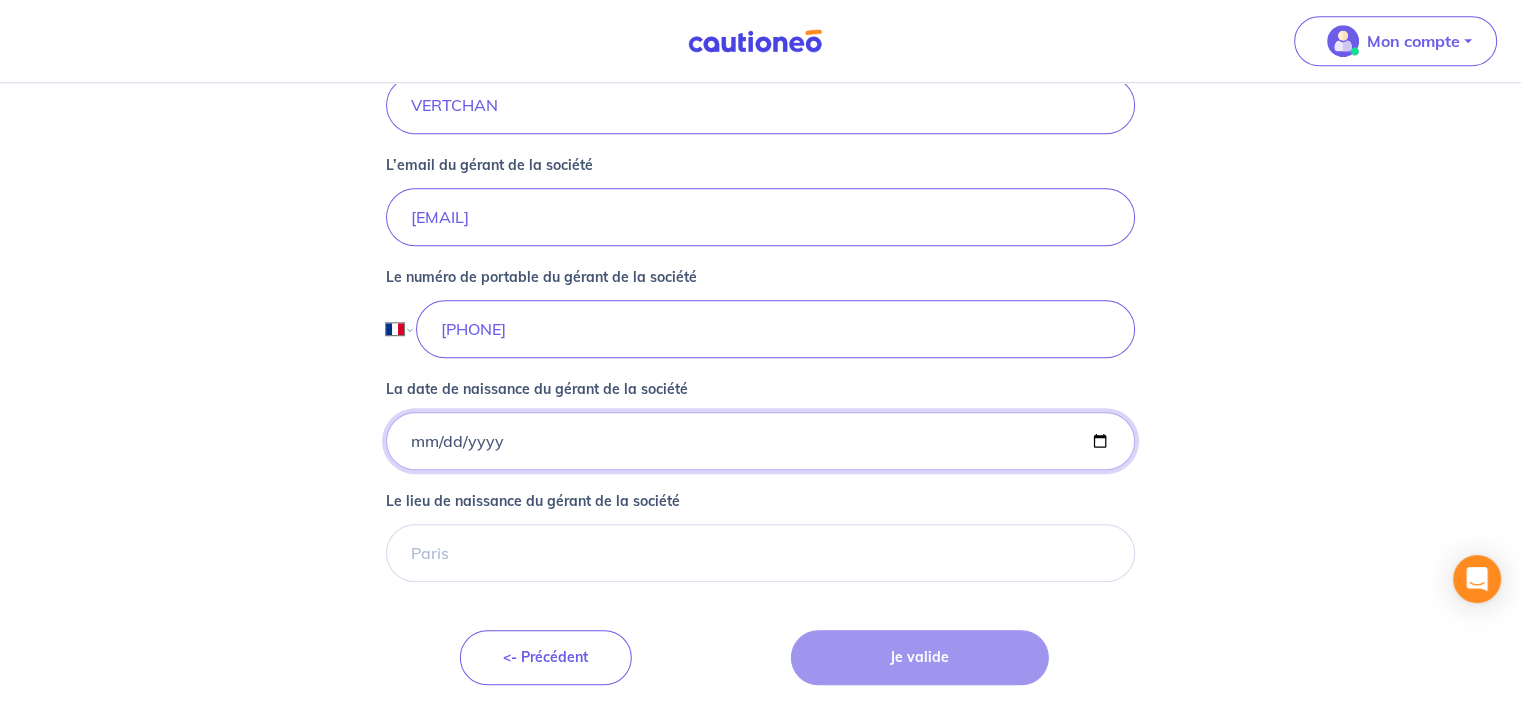 click on "La date de naissance du gérant de la société" at bounding box center (760, 441) 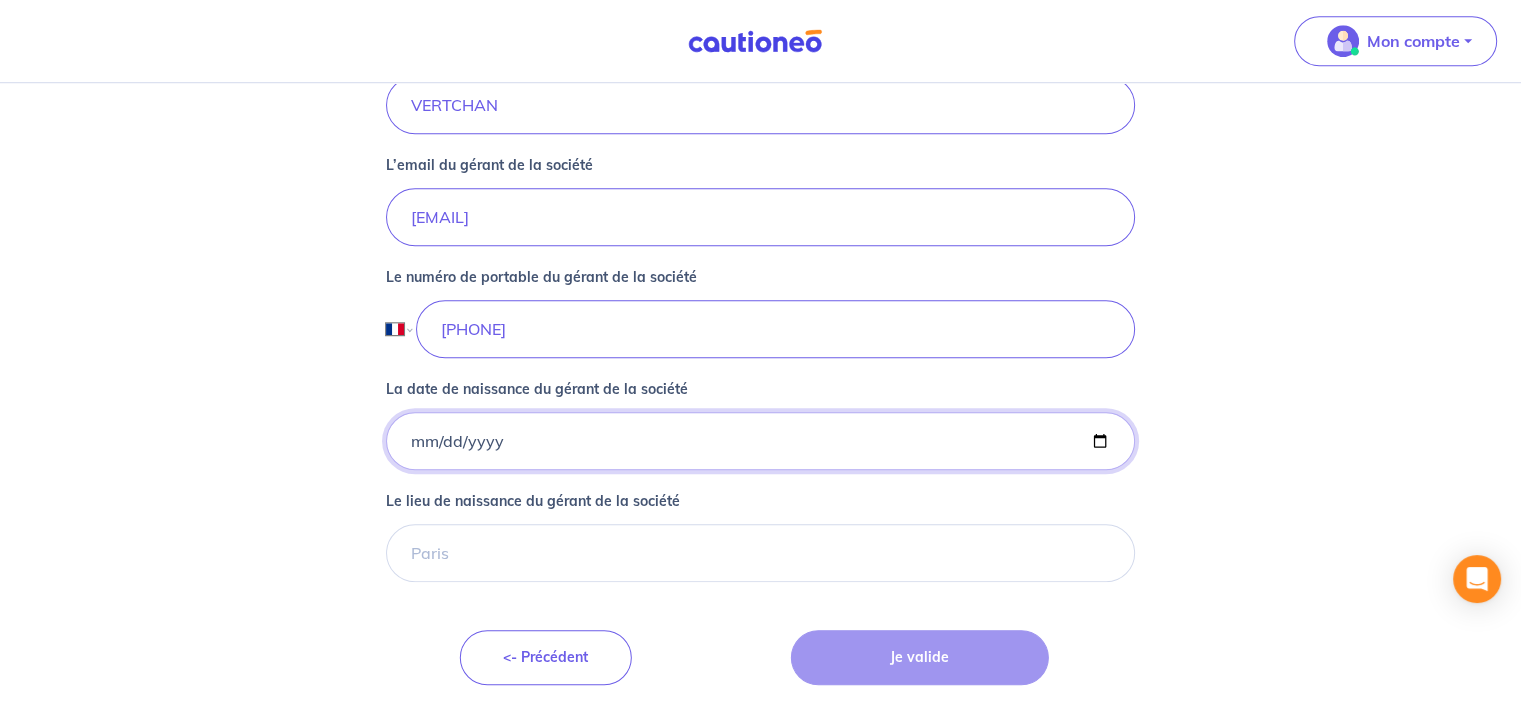 type on "[DATE]" 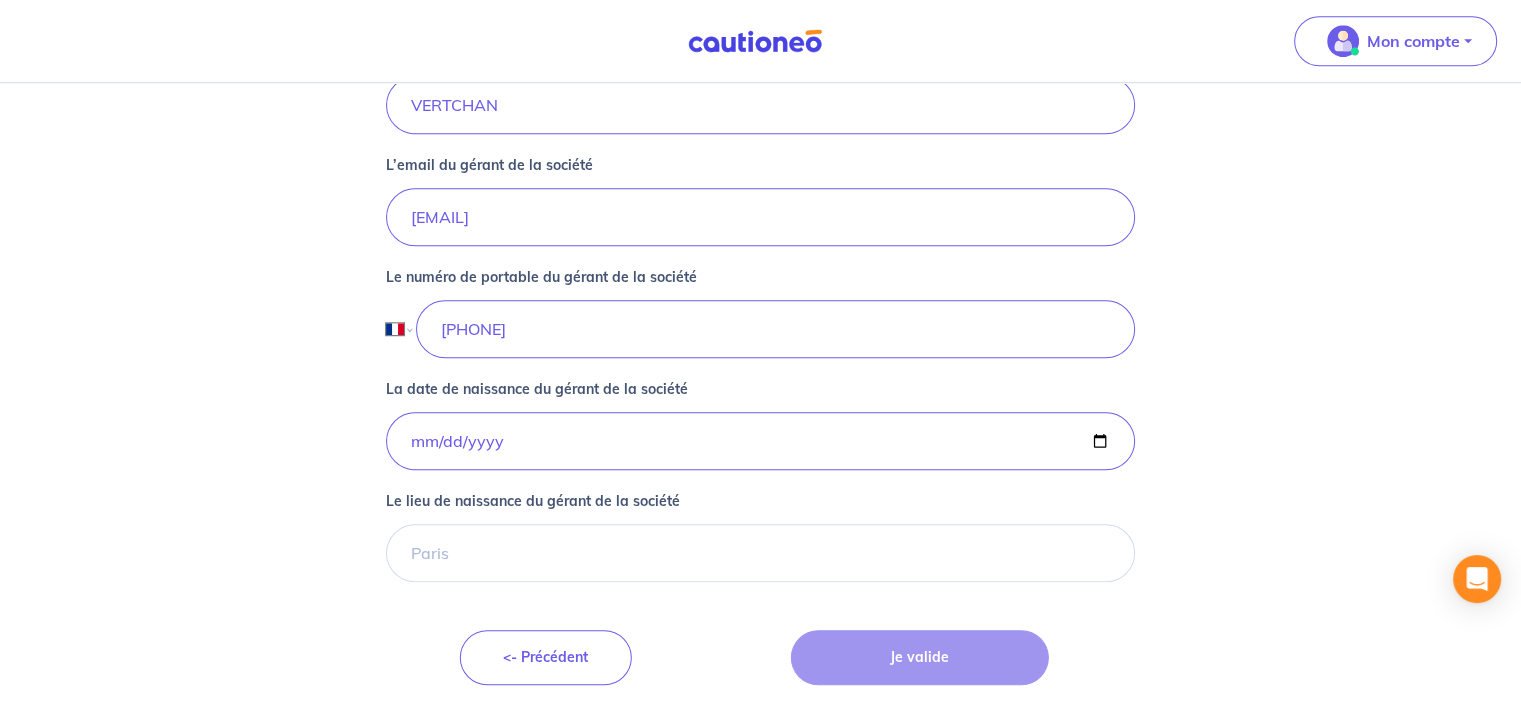 click on "Le lieu de naissance du gérant de la société" at bounding box center (760, 538) 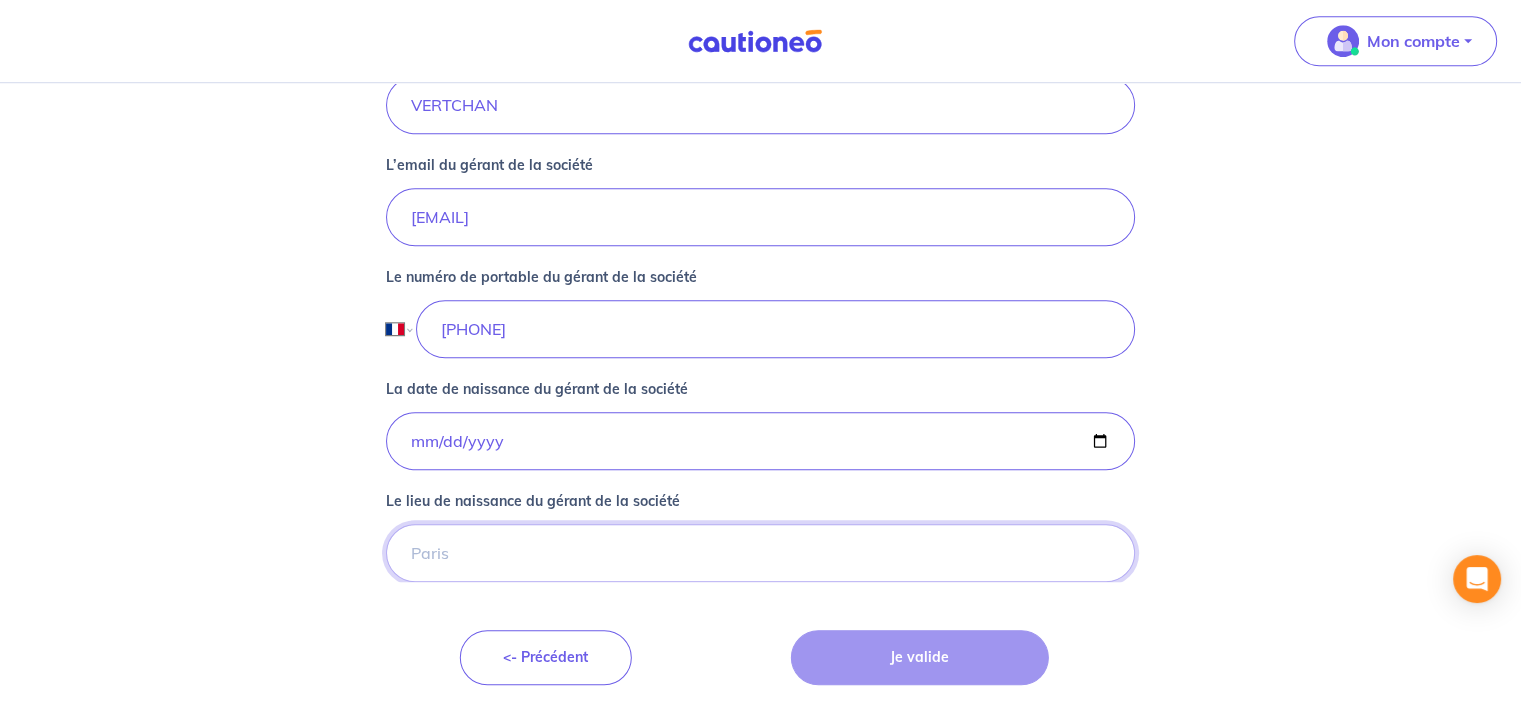 click on "Le lieu de naissance du gérant de la société" at bounding box center [760, 553] 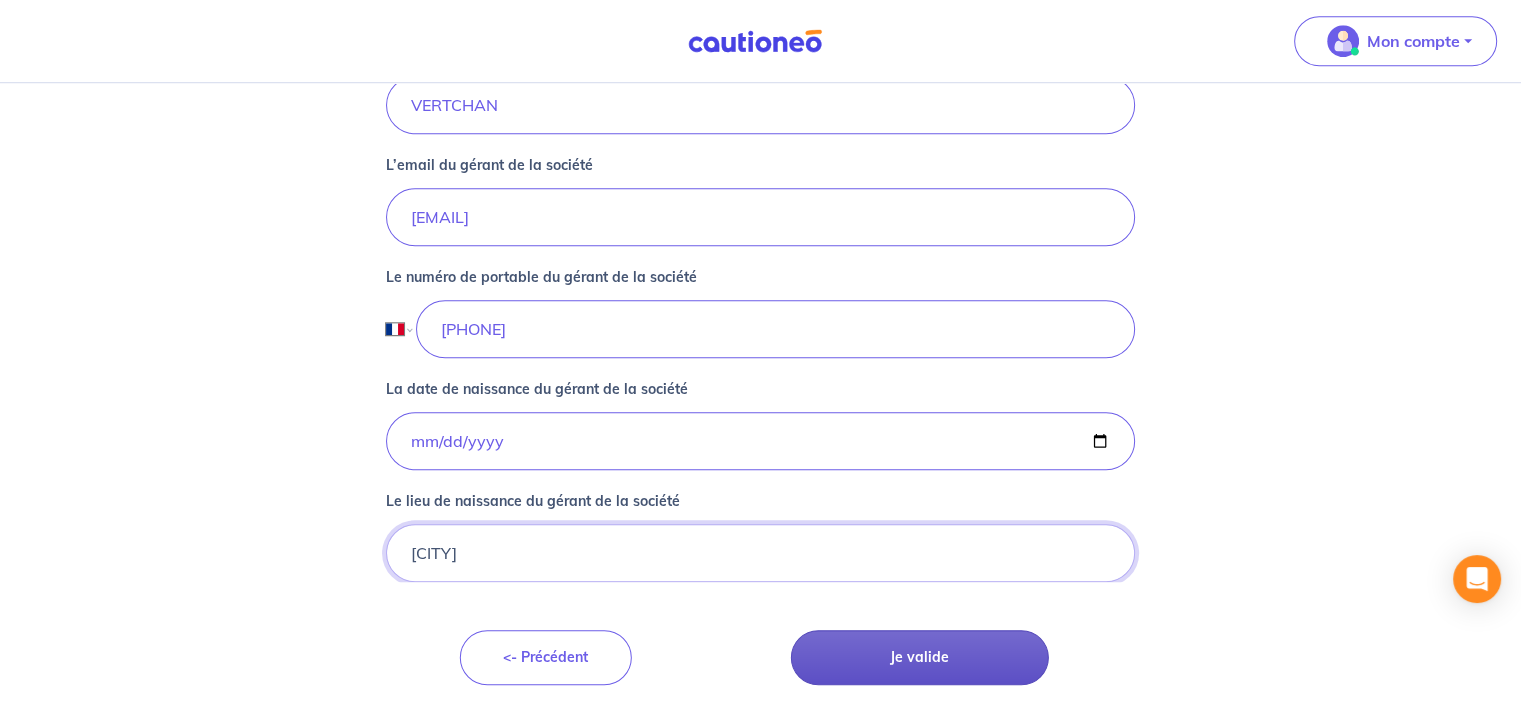 type on "[CITY]" 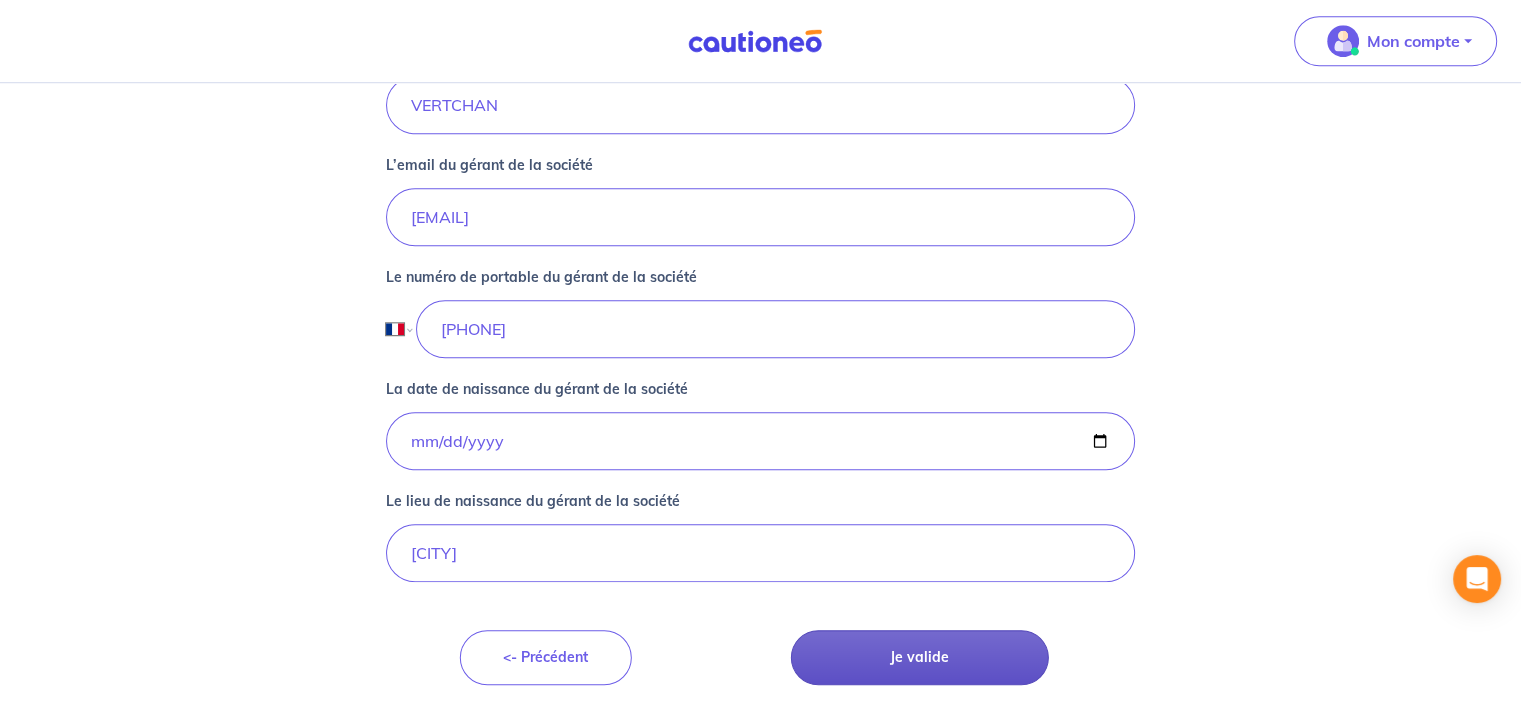 click on "Je valide" at bounding box center (920, 657) 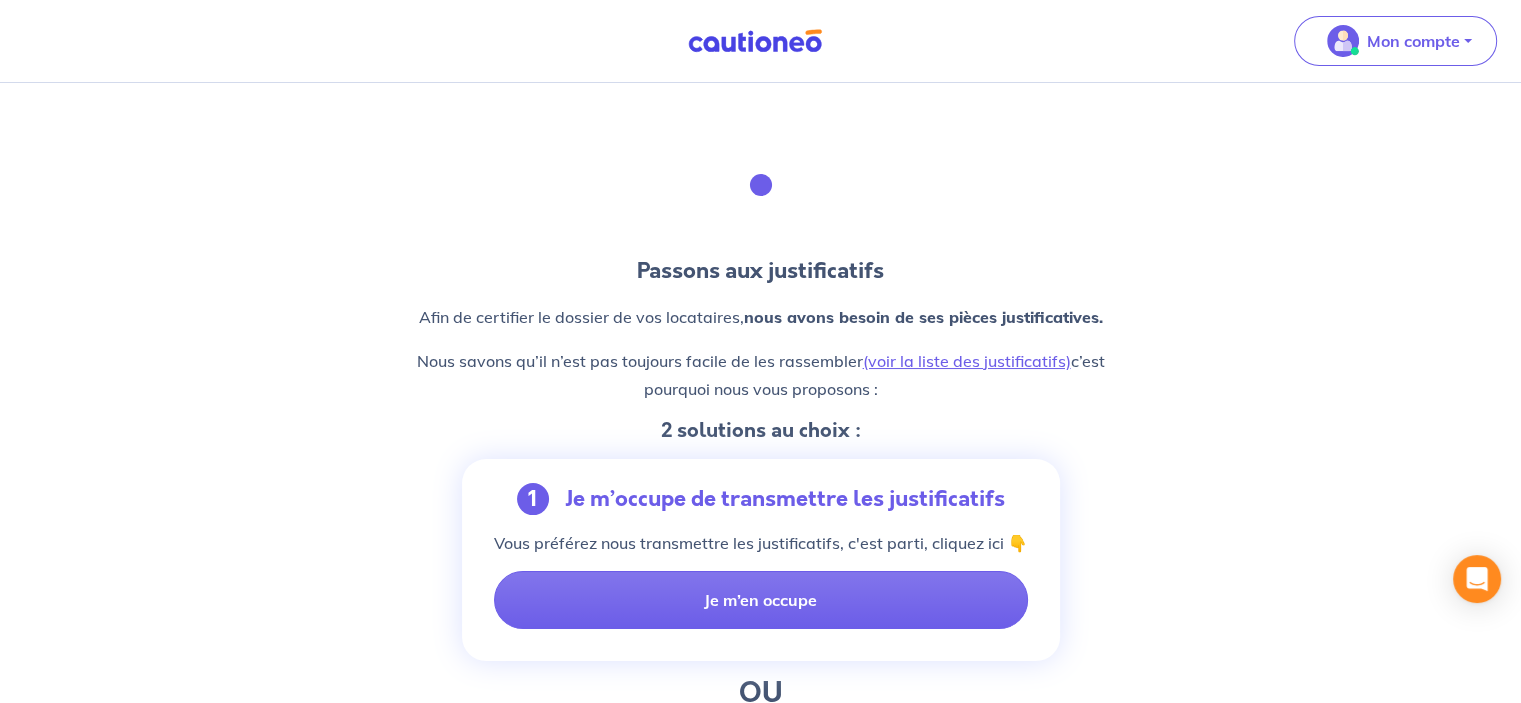 scroll, scrollTop: 200, scrollLeft: 0, axis: vertical 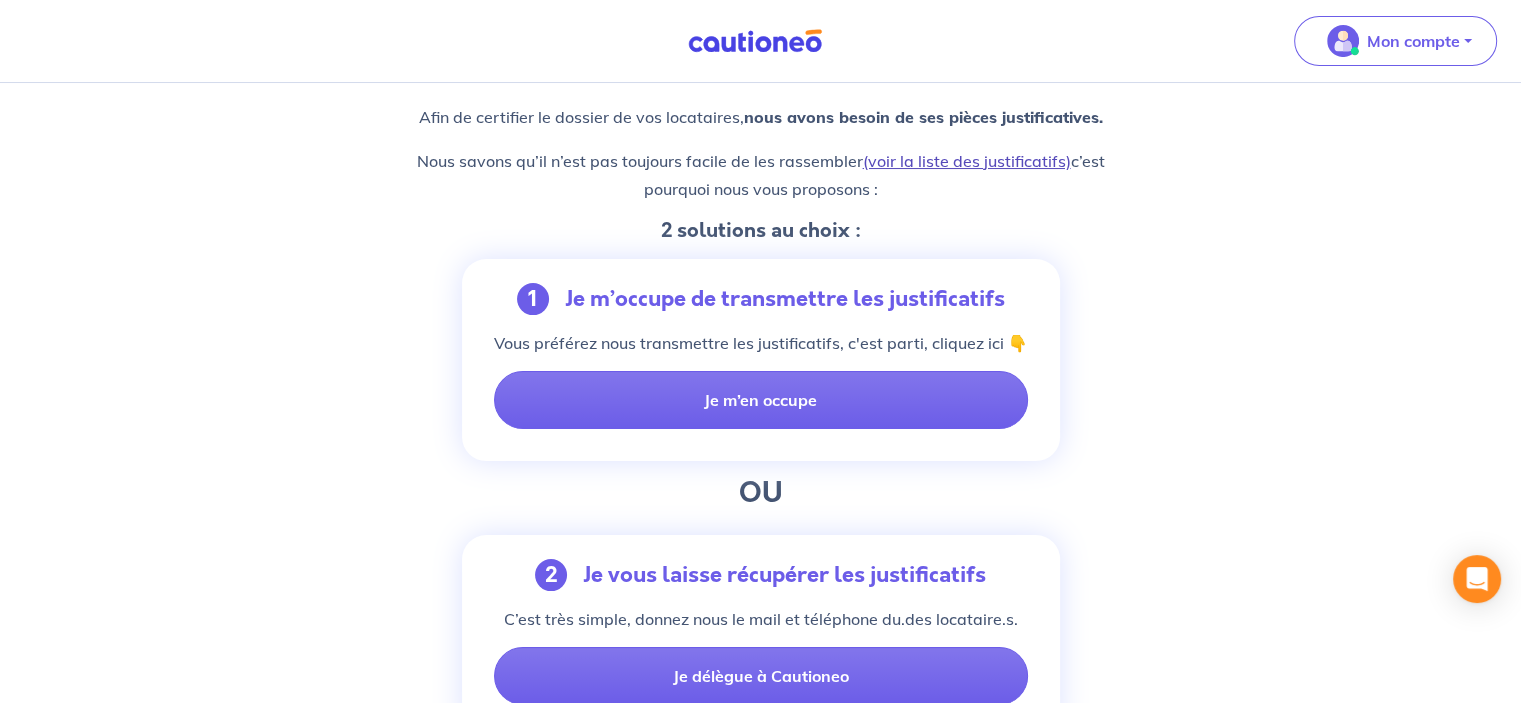 click on "(voir la liste des justificatifs)" at bounding box center (967, 161) 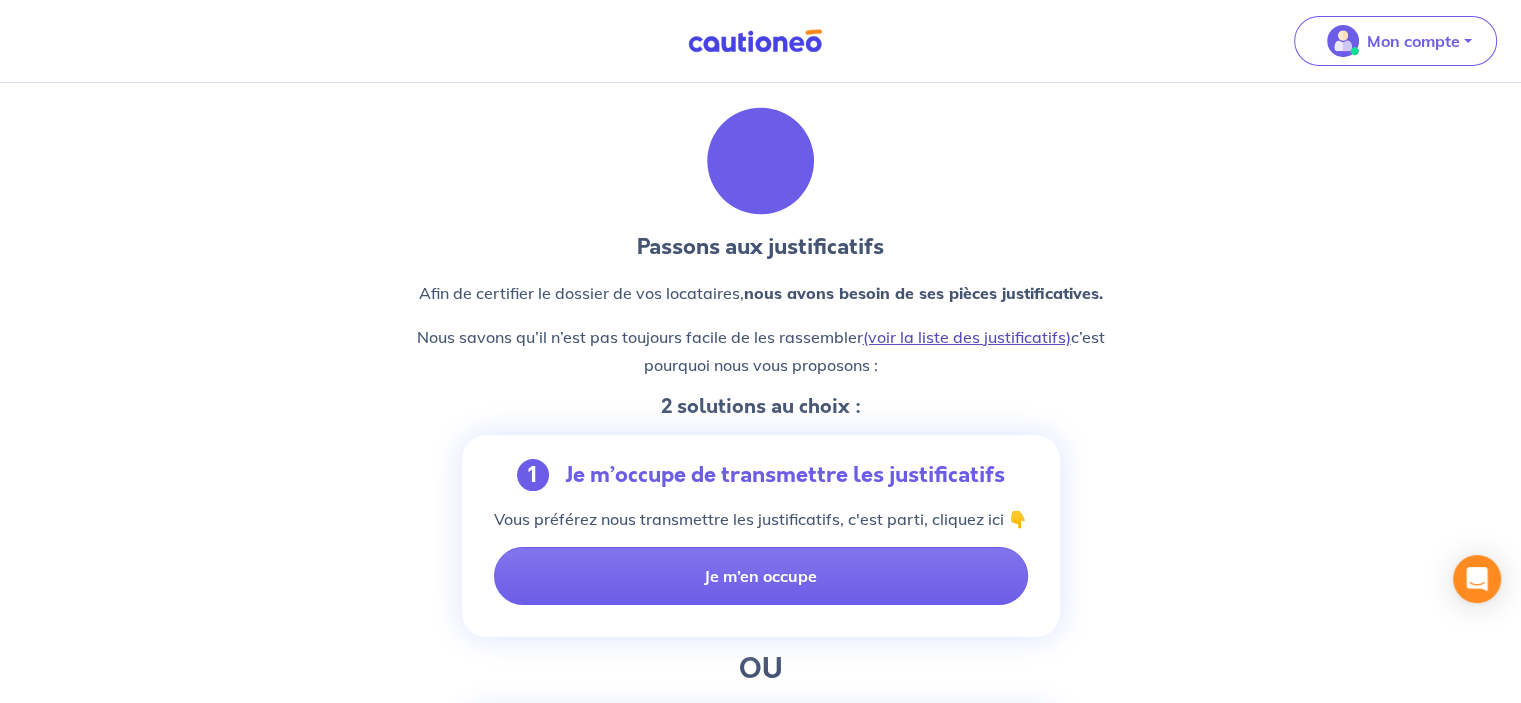 scroll, scrollTop: 0, scrollLeft: 0, axis: both 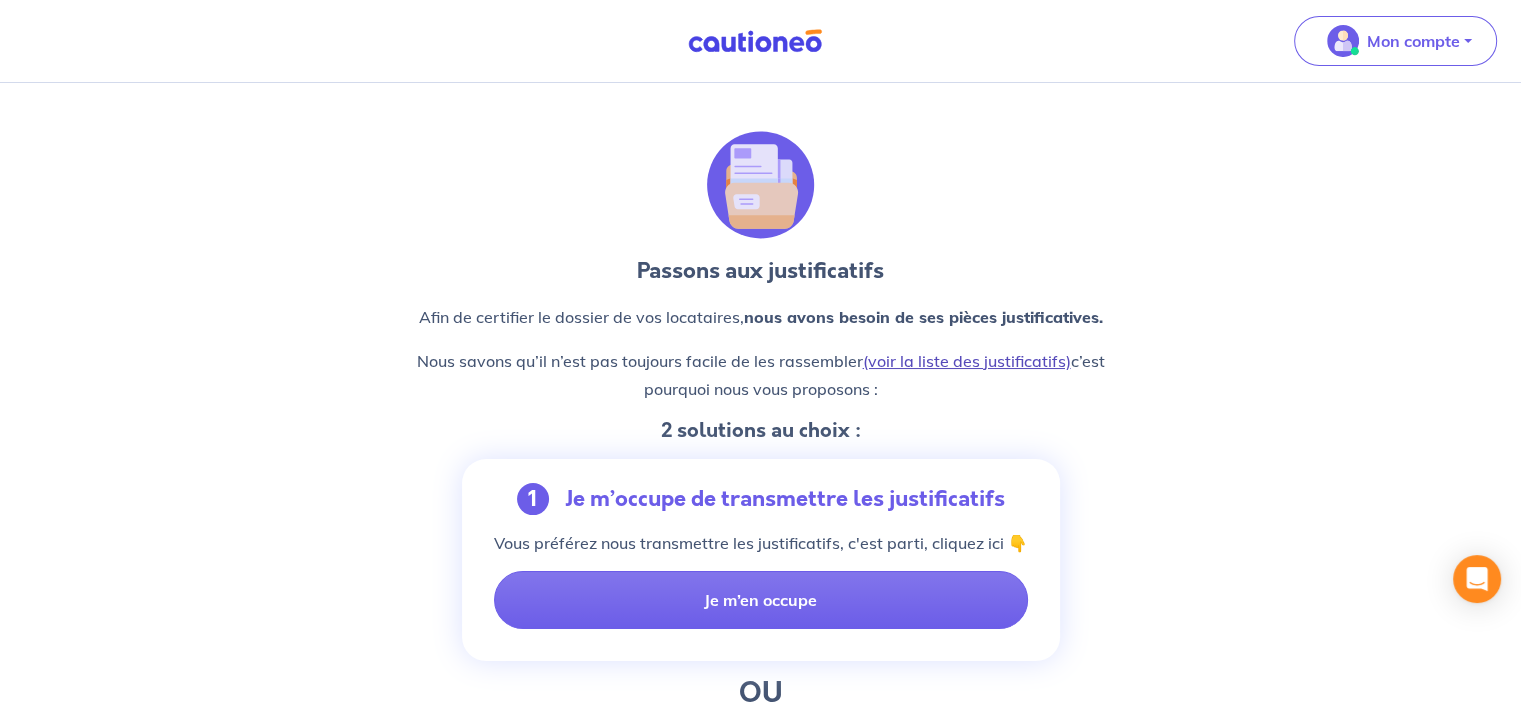 click on "(voir la liste des justificatifs)" at bounding box center (967, 361) 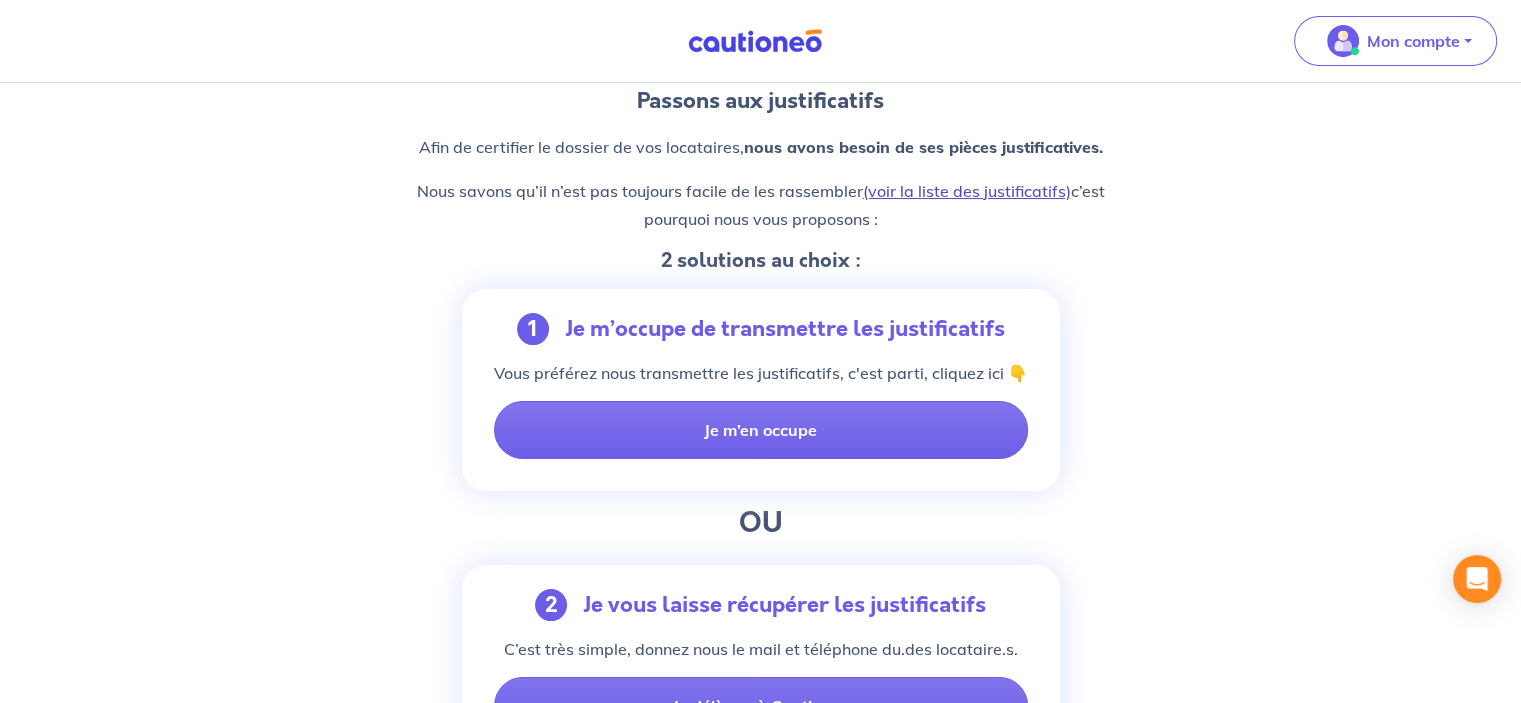 scroll, scrollTop: 0, scrollLeft: 0, axis: both 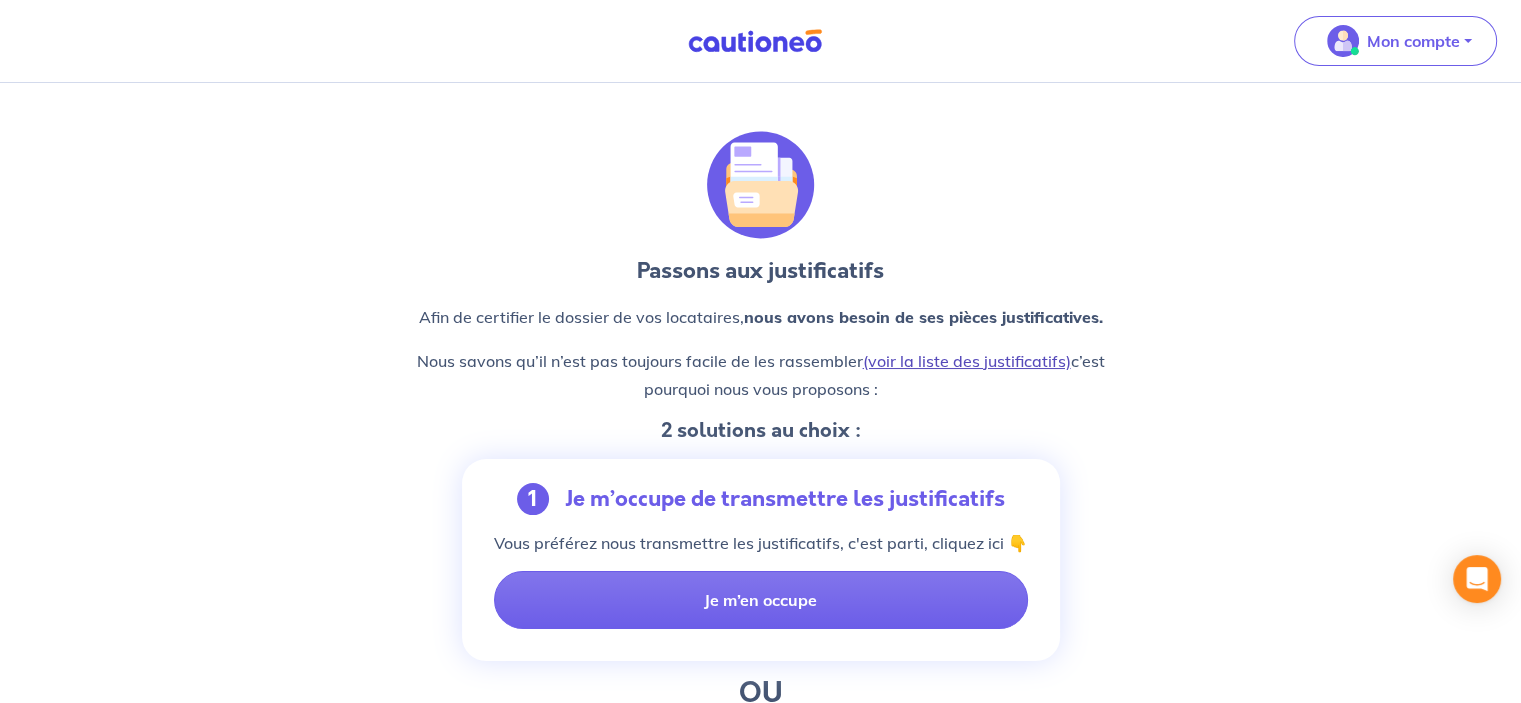 click on "(voir la liste des justificatifs)" at bounding box center (967, 361) 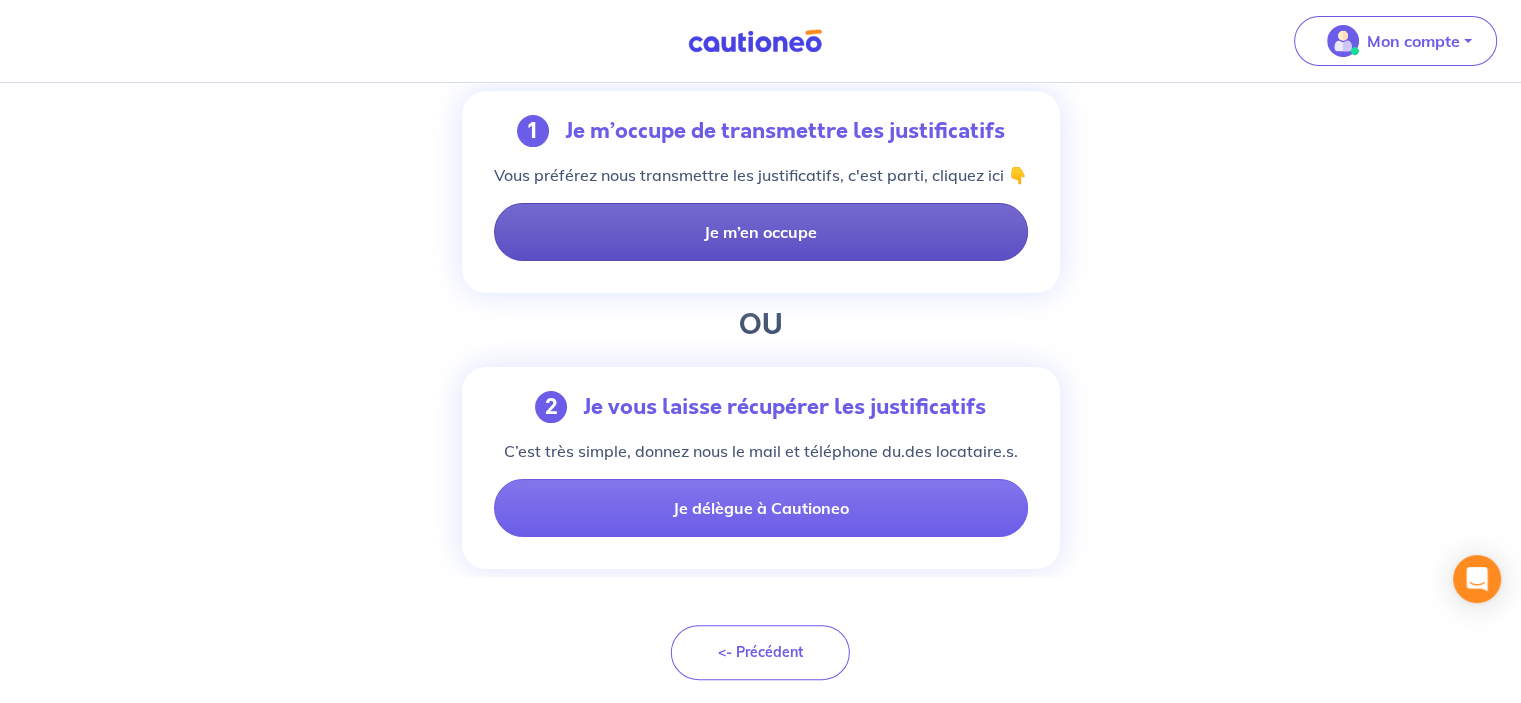 click on "Je m’en occupe" at bounding box center [761, 232] 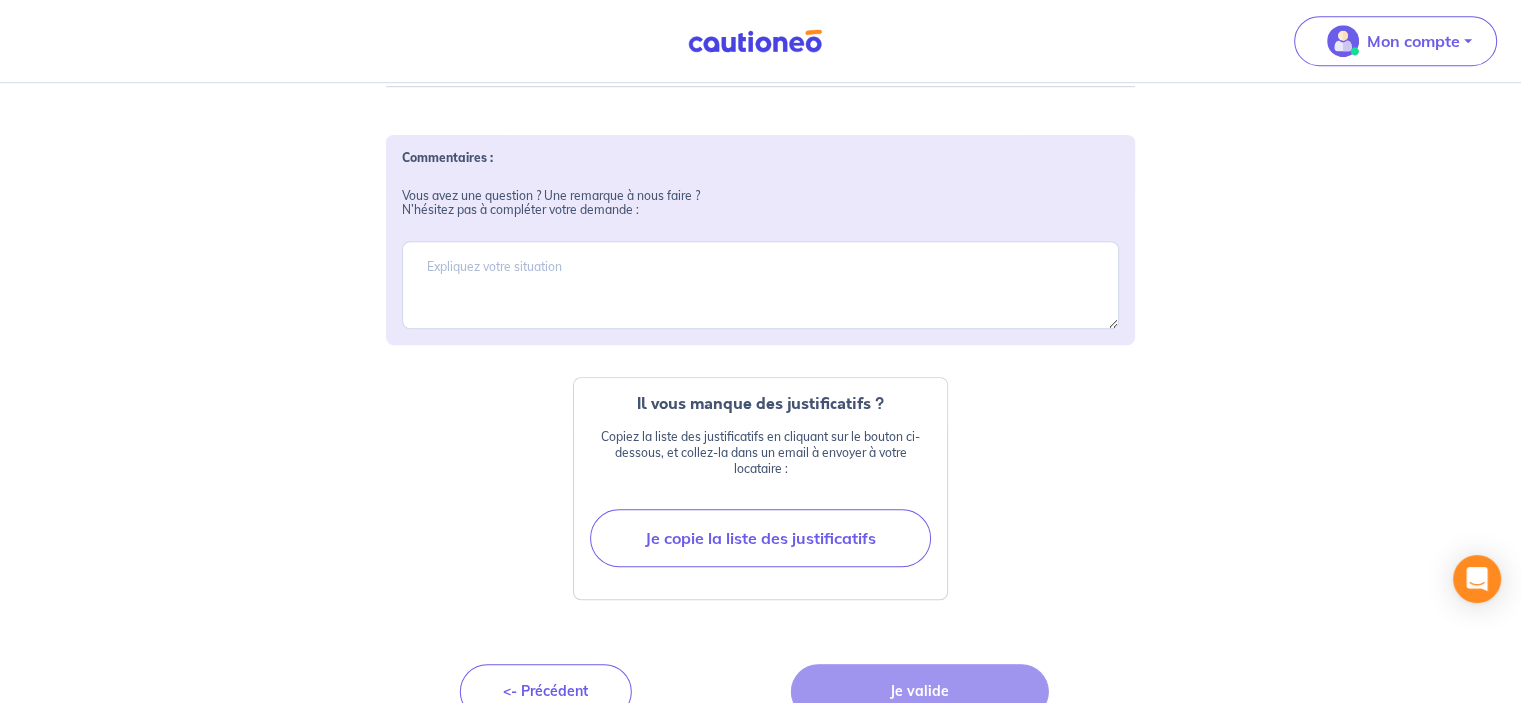 scroll, scrollTop: 1380, scrollLeft: 0, axis: vertical 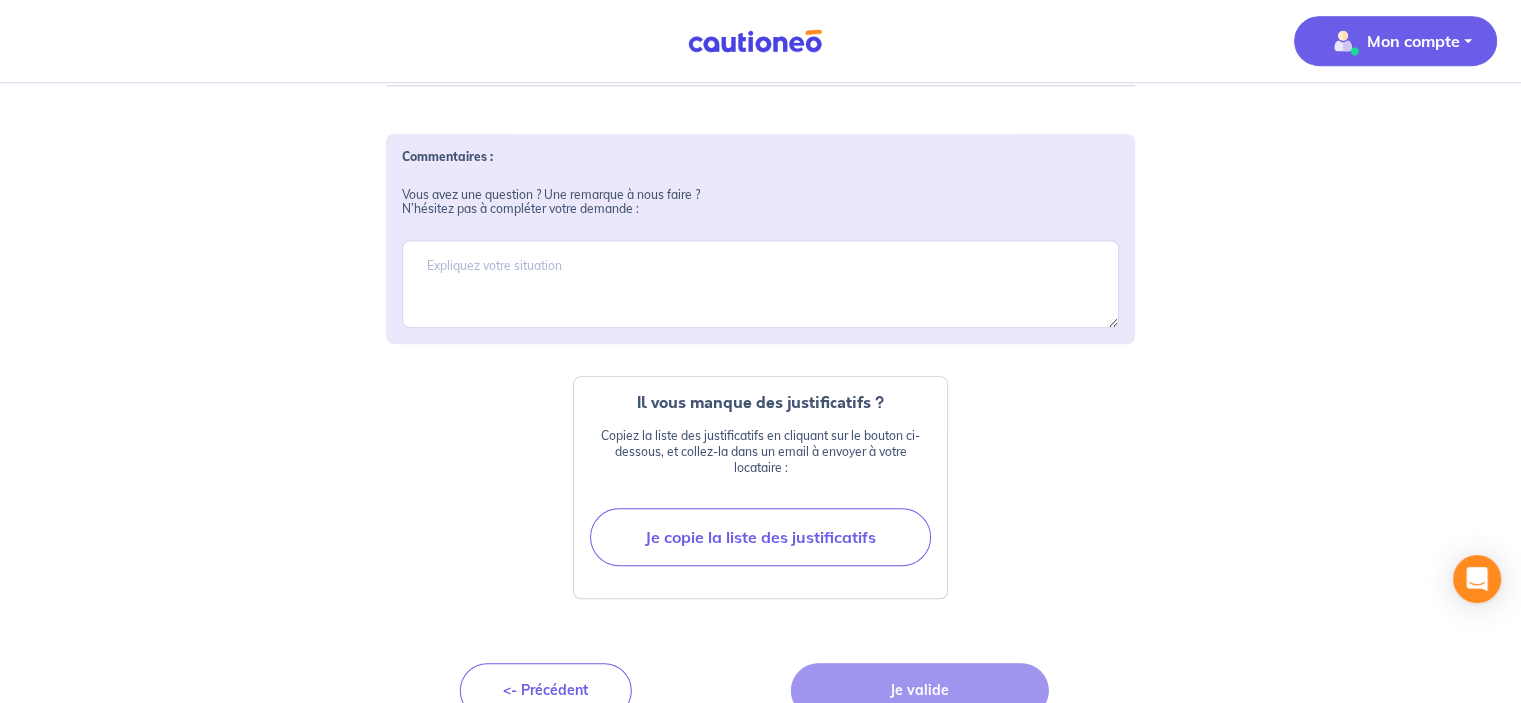 click on "Mon compte" at bounding box center (1413, 41) 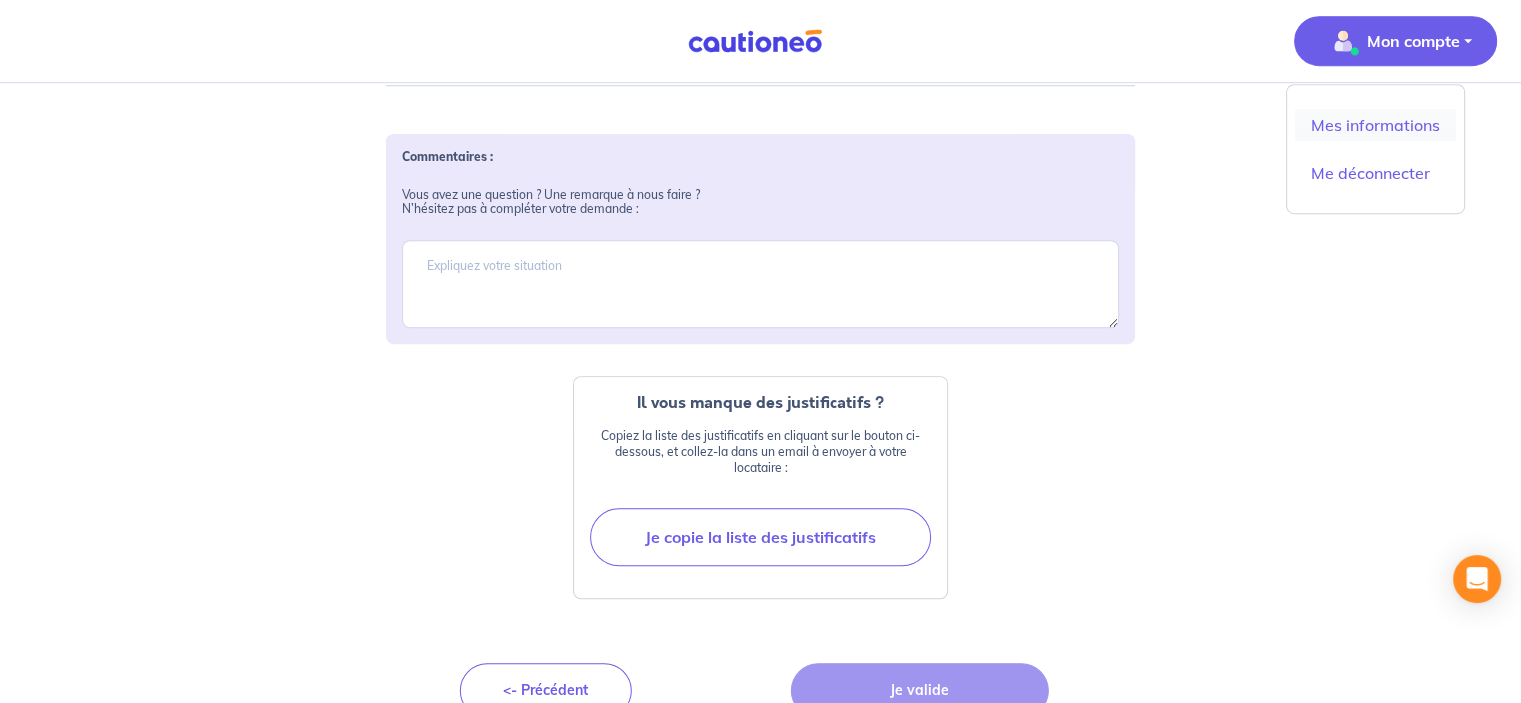 click on "Mes informations" at bounding box center (1375, 125) 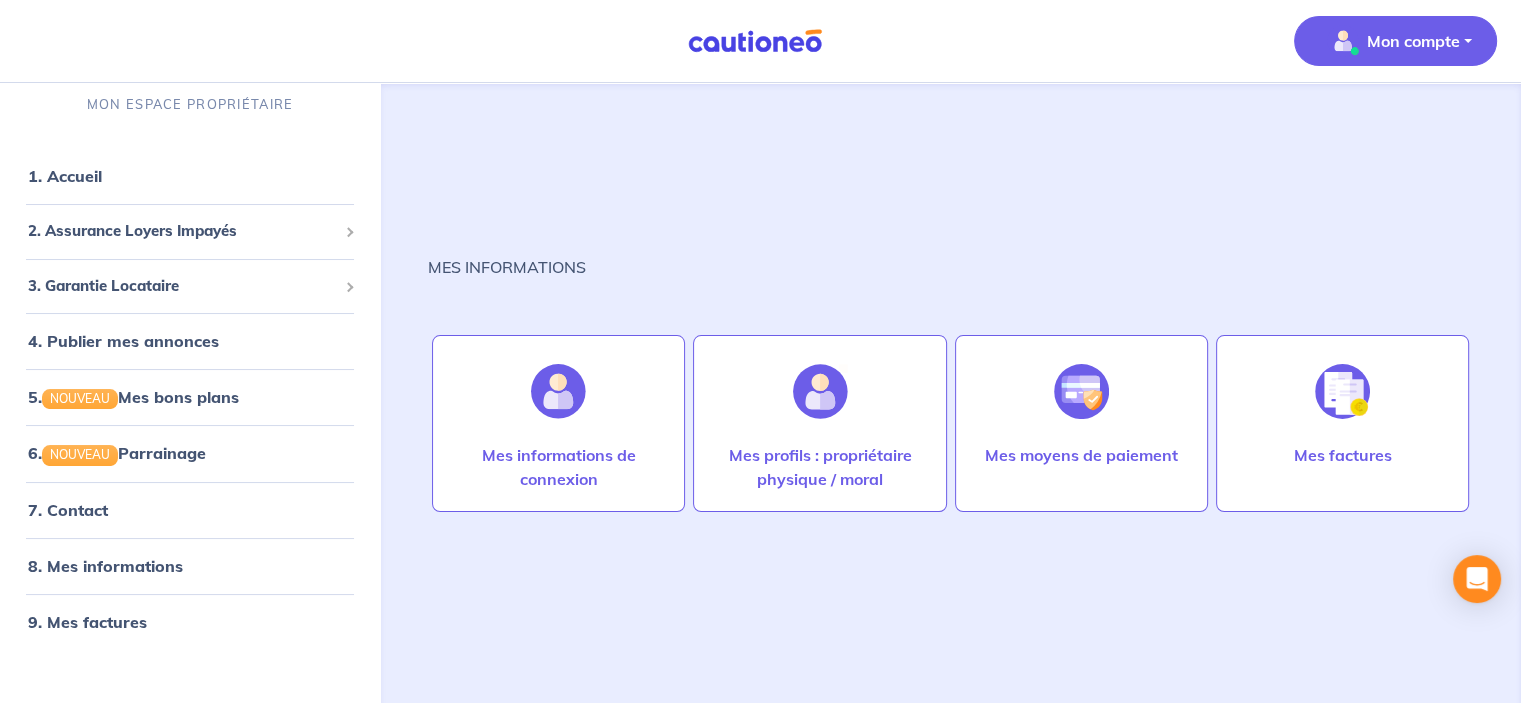 scroll, scrollTop: 0, scrollLeft: 0, axis: both 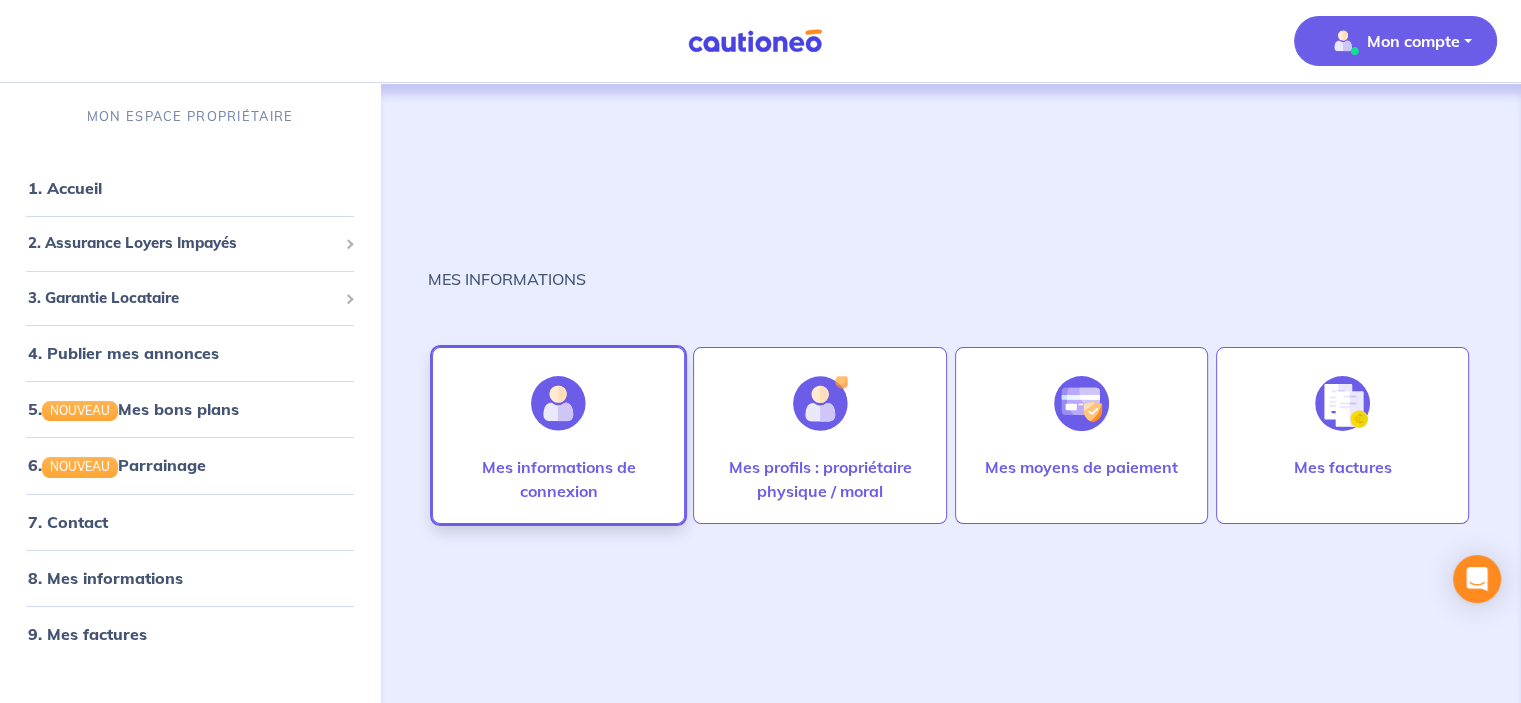 click at bounding box center [558, 403] 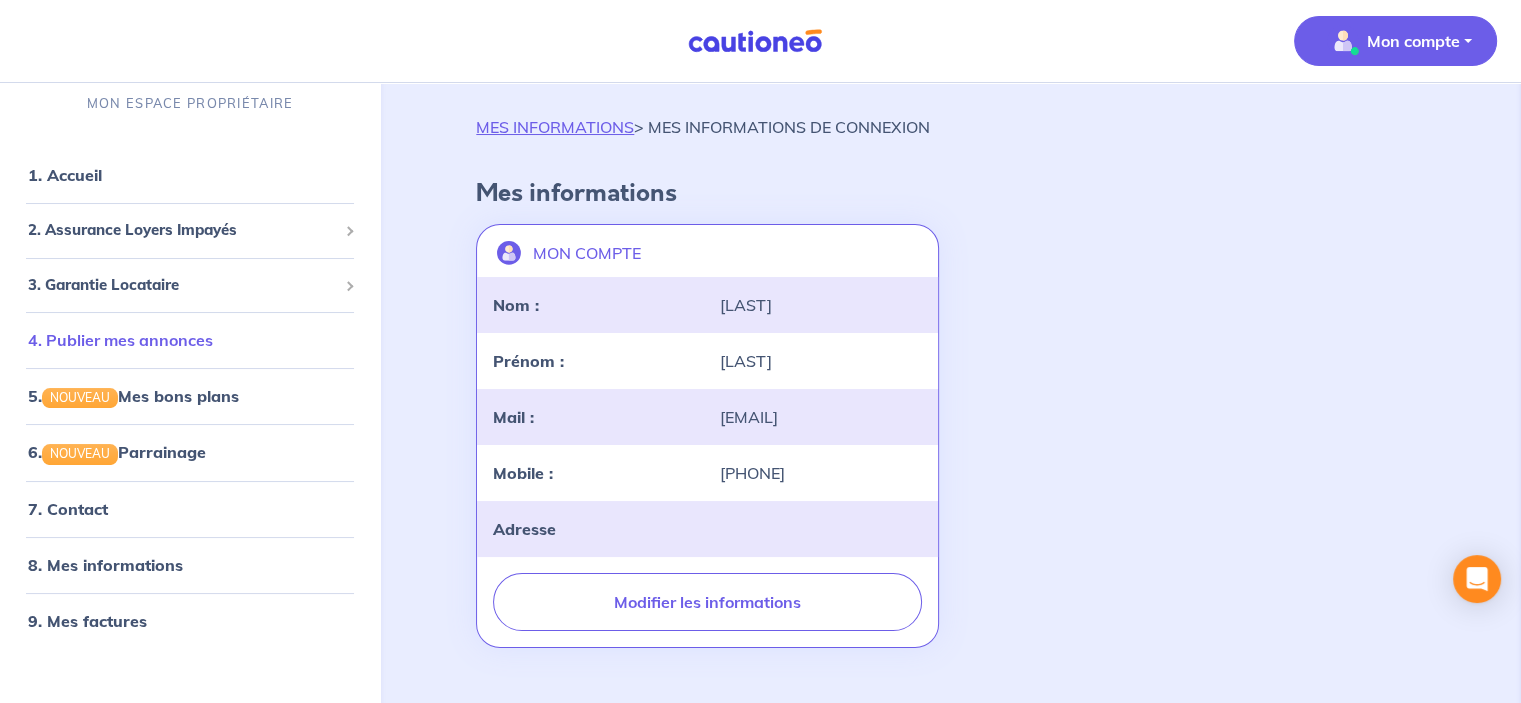 scroll, scrollTop: 63, scrollLeft: 0, axis: vertical 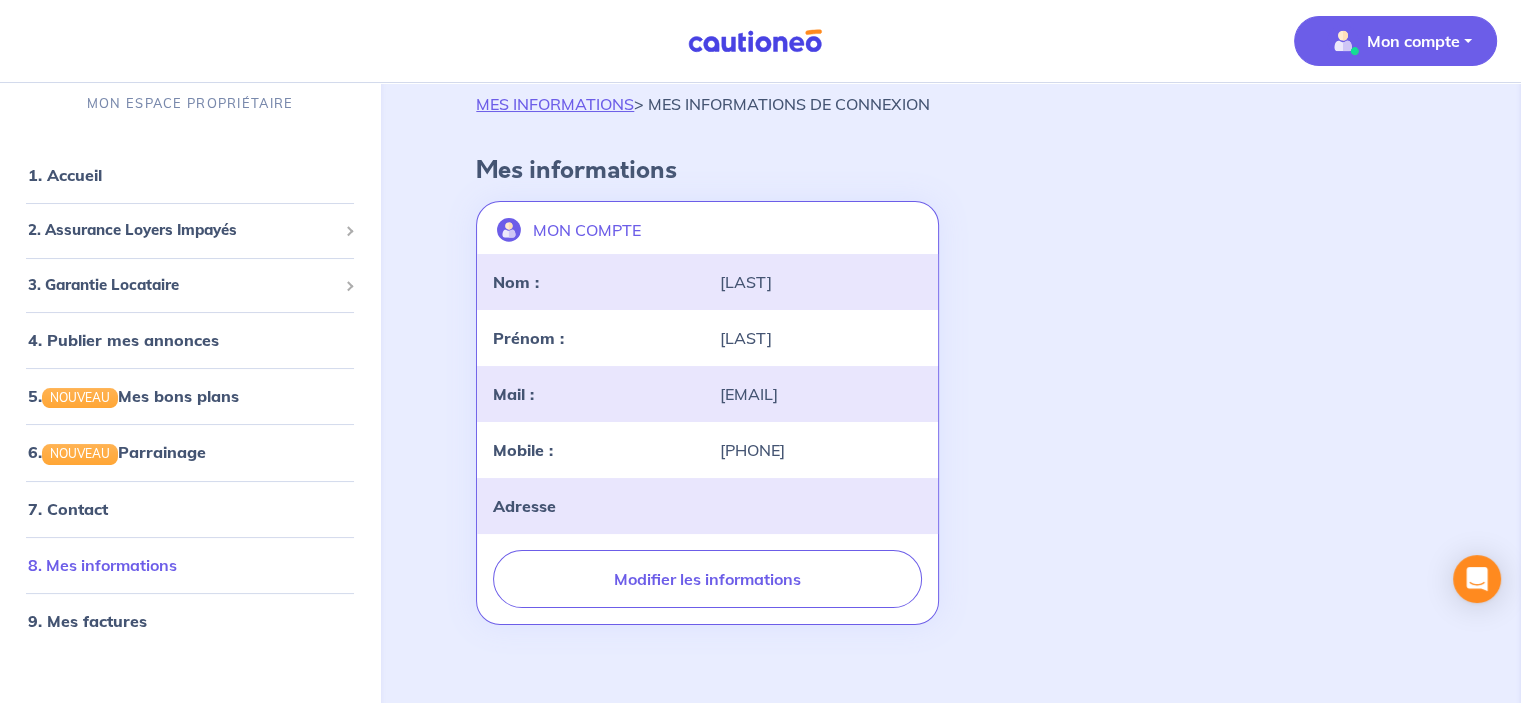 click on "8. Mes informations" at bounding box center (102, 565) 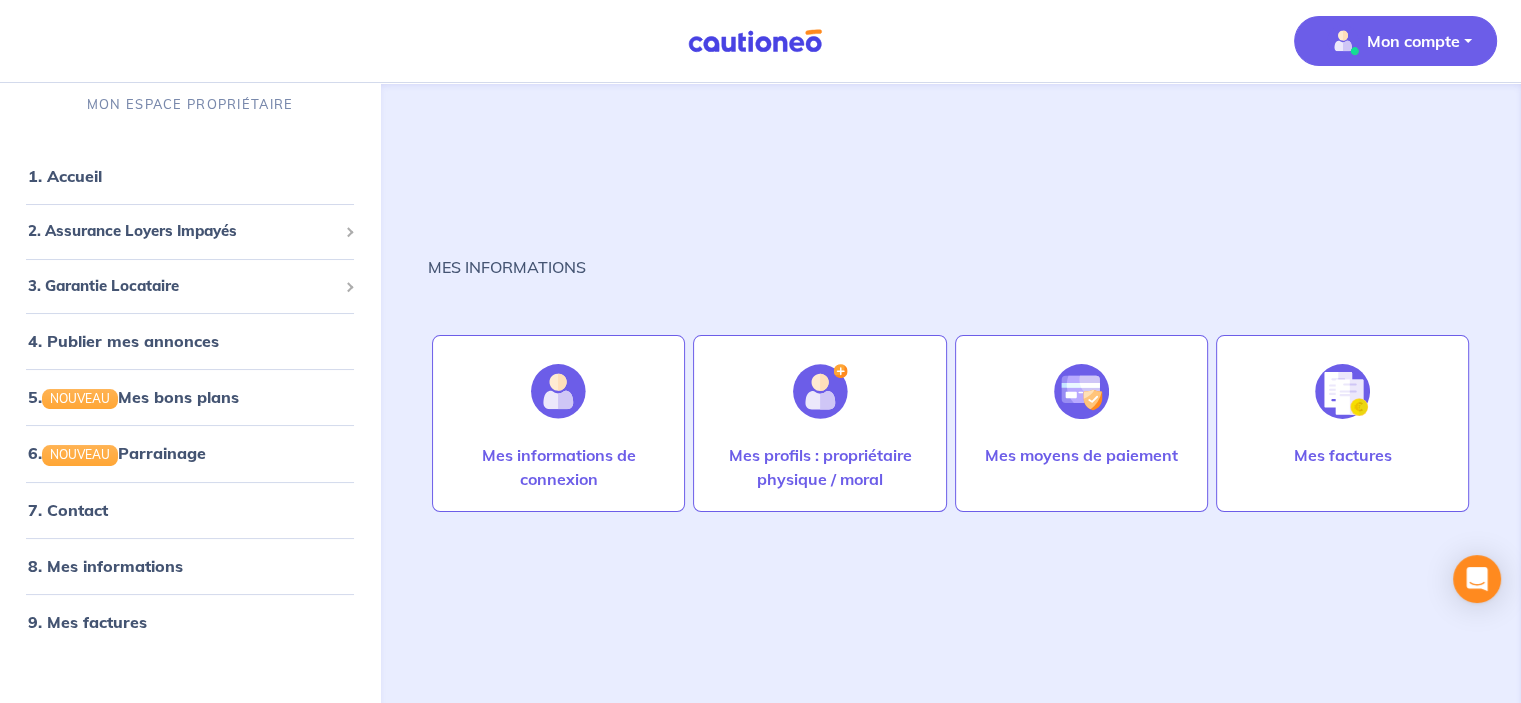 scroll, scrollTop: 0, scrollLeft: 0, axis: both 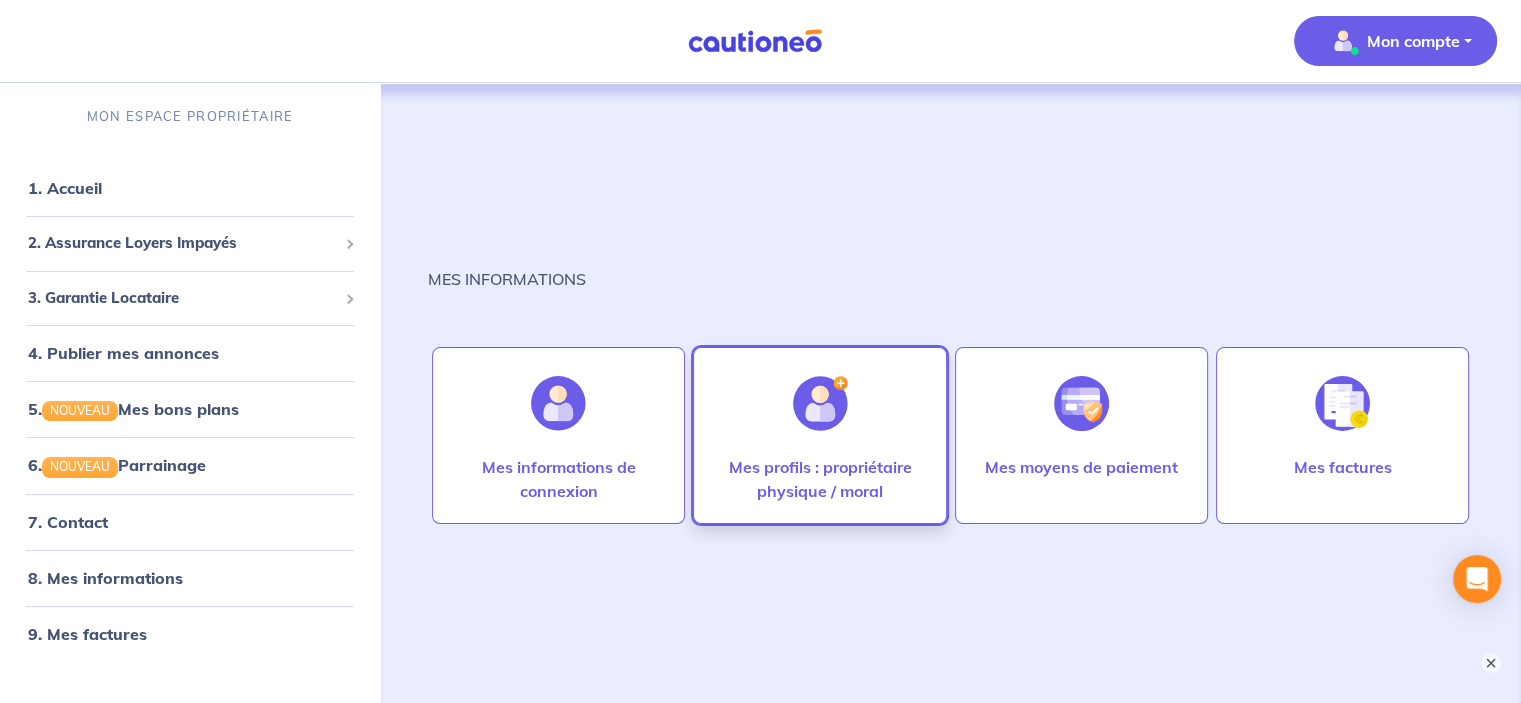 click at bounding box center [558, 403] 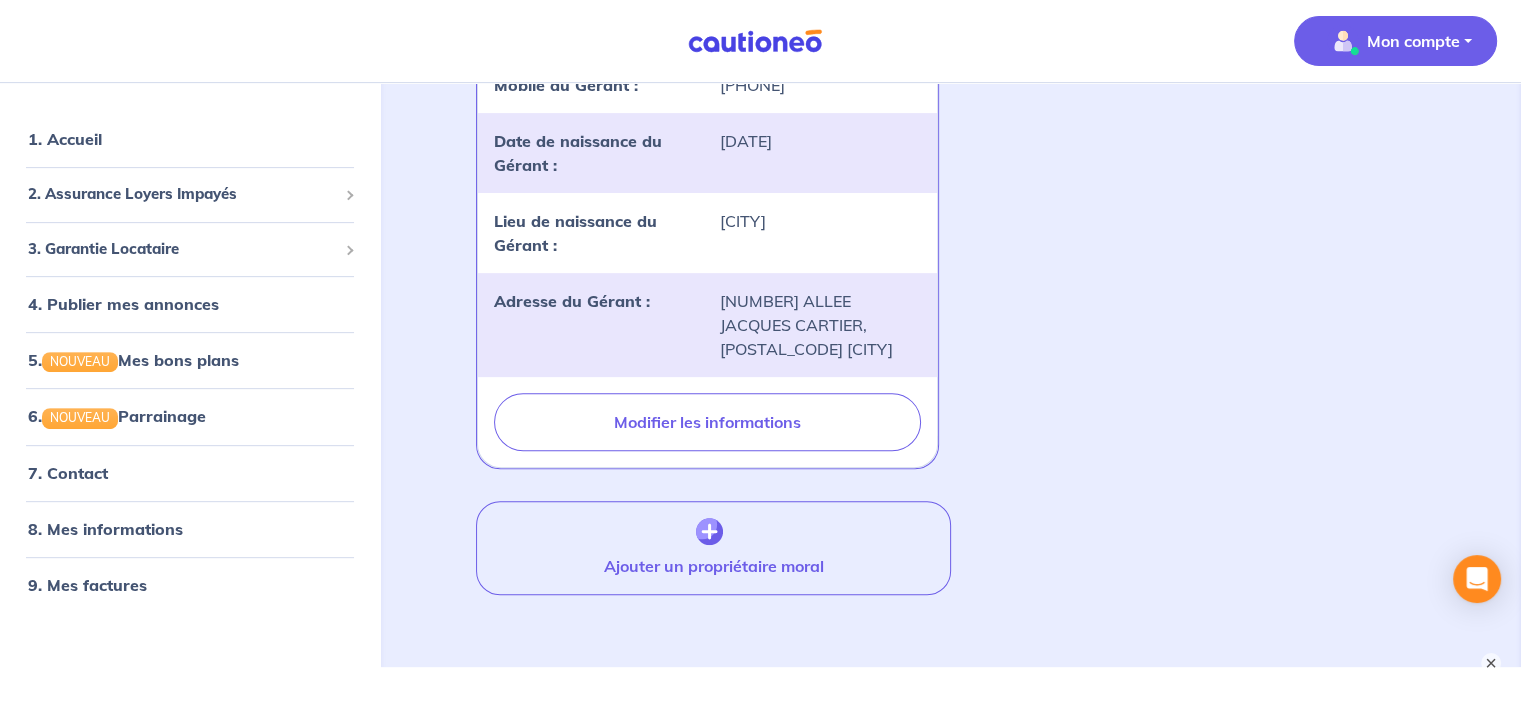 scroll, scrollTop: 768, scrollLeft: 0, axis: vertical 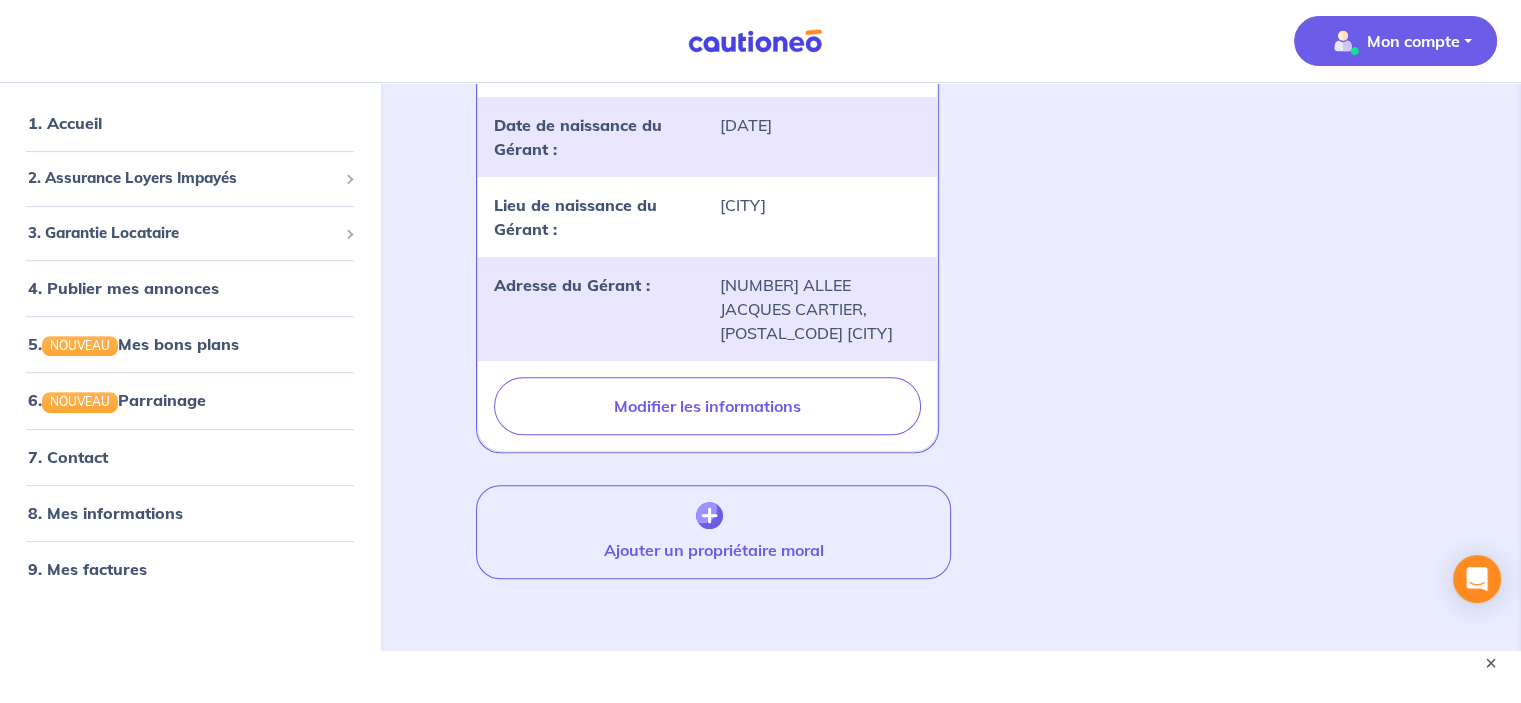 click on "Mon compte" at bounding box center (1413, 41) 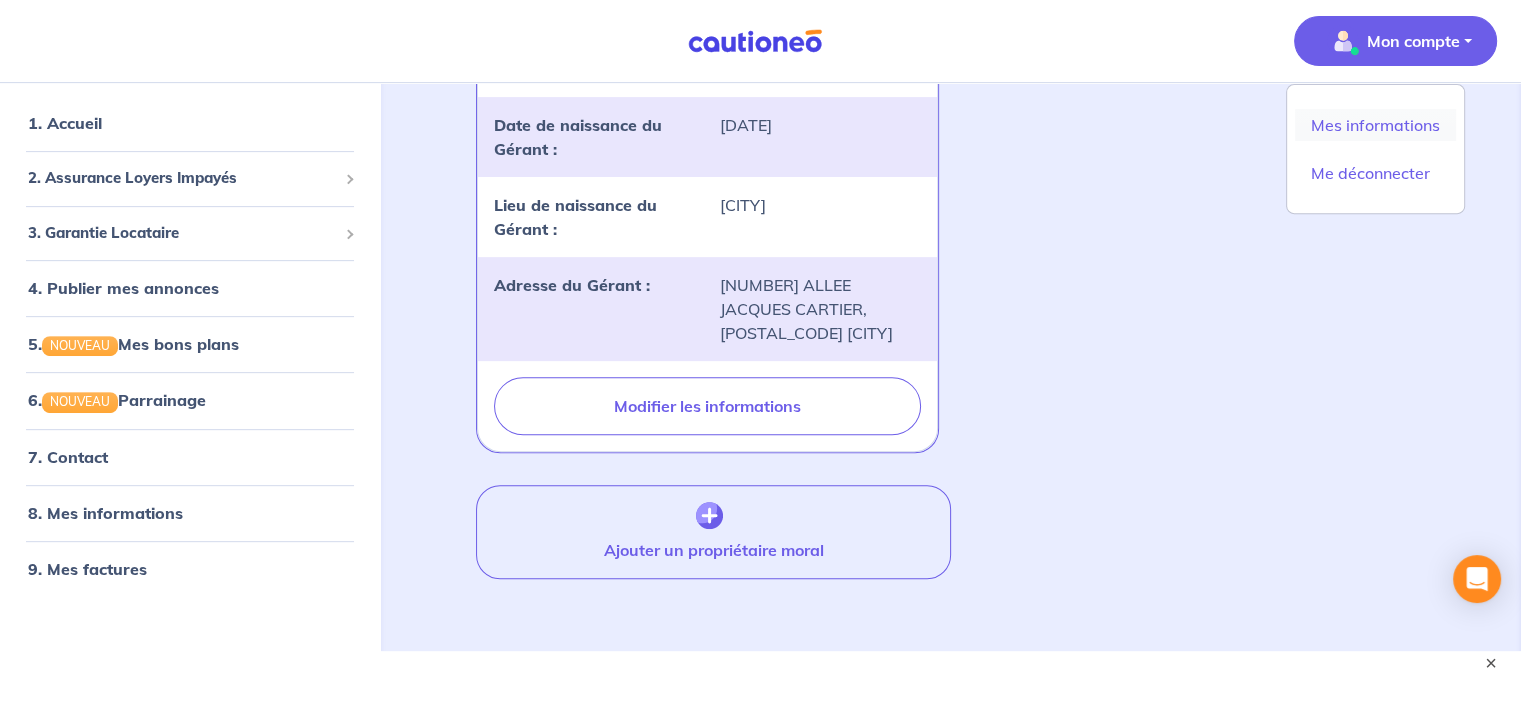 click on "Mes informations" at bounding box center (1375, 125) 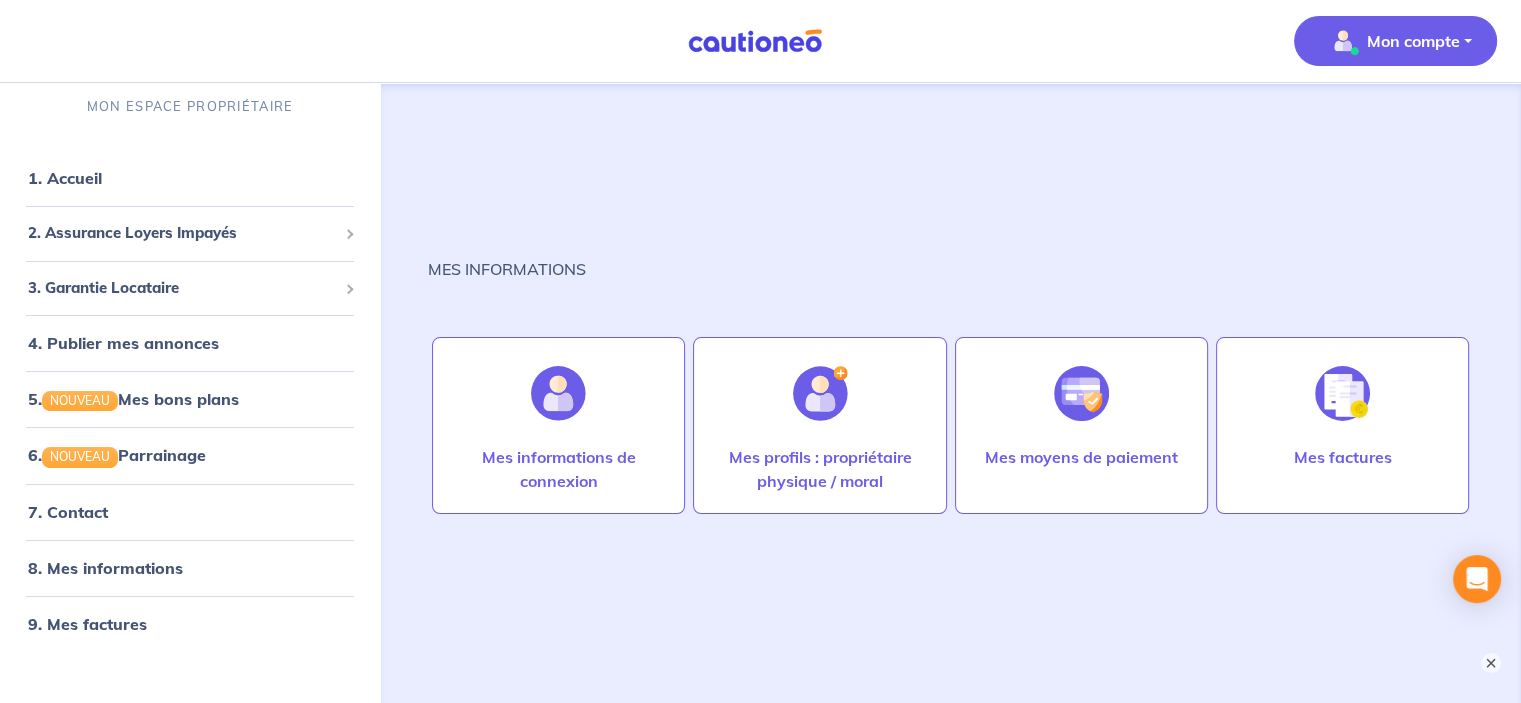 scroll, scrollTop: 0, scrollLeft: 0, axis: both 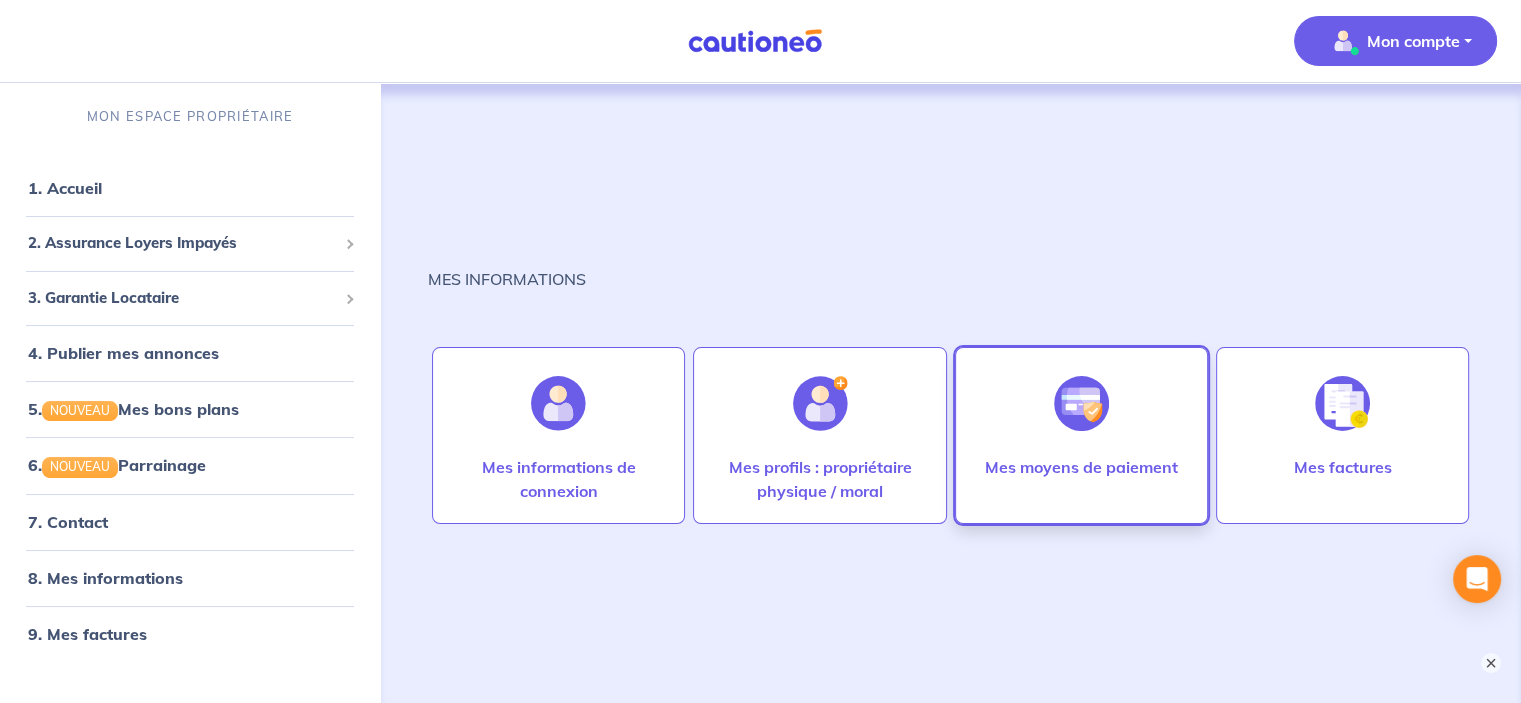 click on "Mes moyens de paiement" at bounding box center [558, 479] 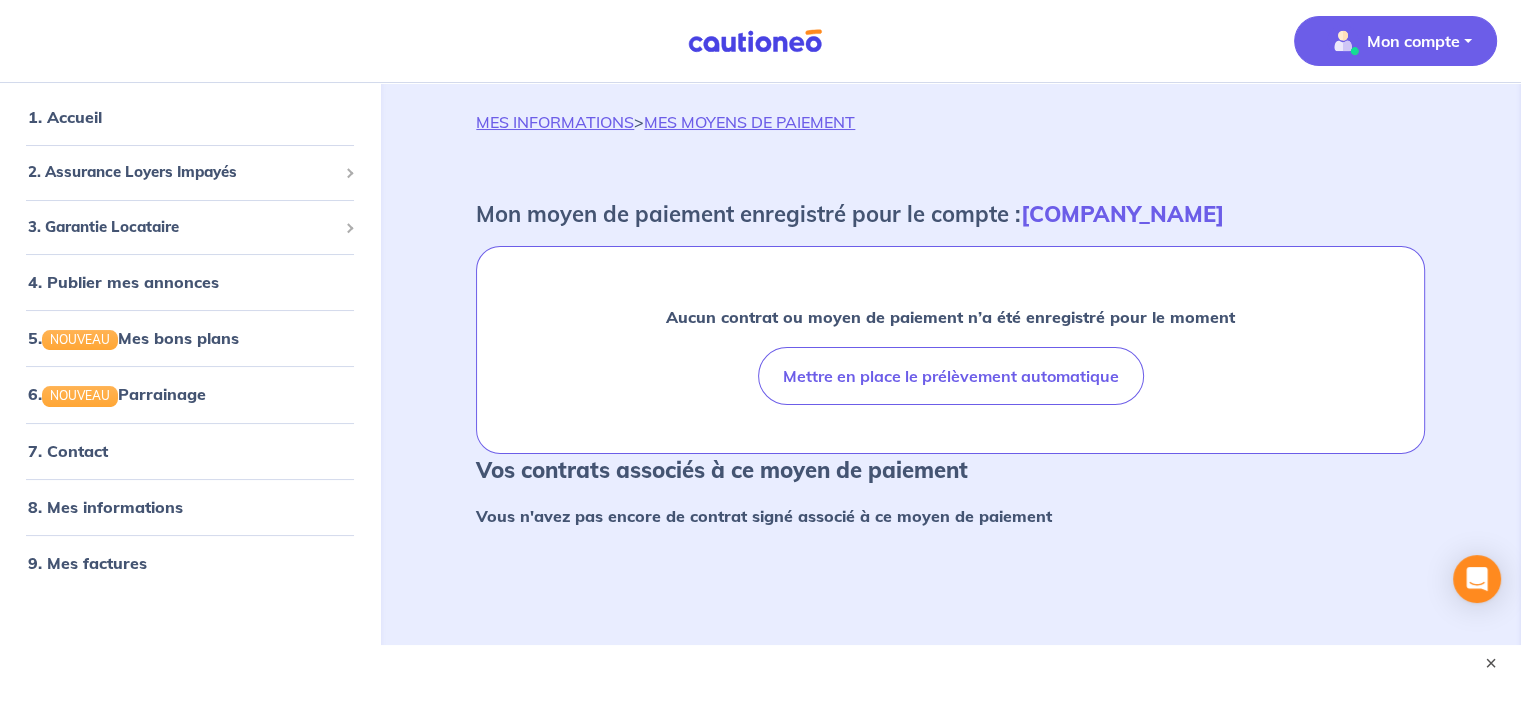 scroll, scrollTop: 92, scrollLeft: 0, axis: vertical 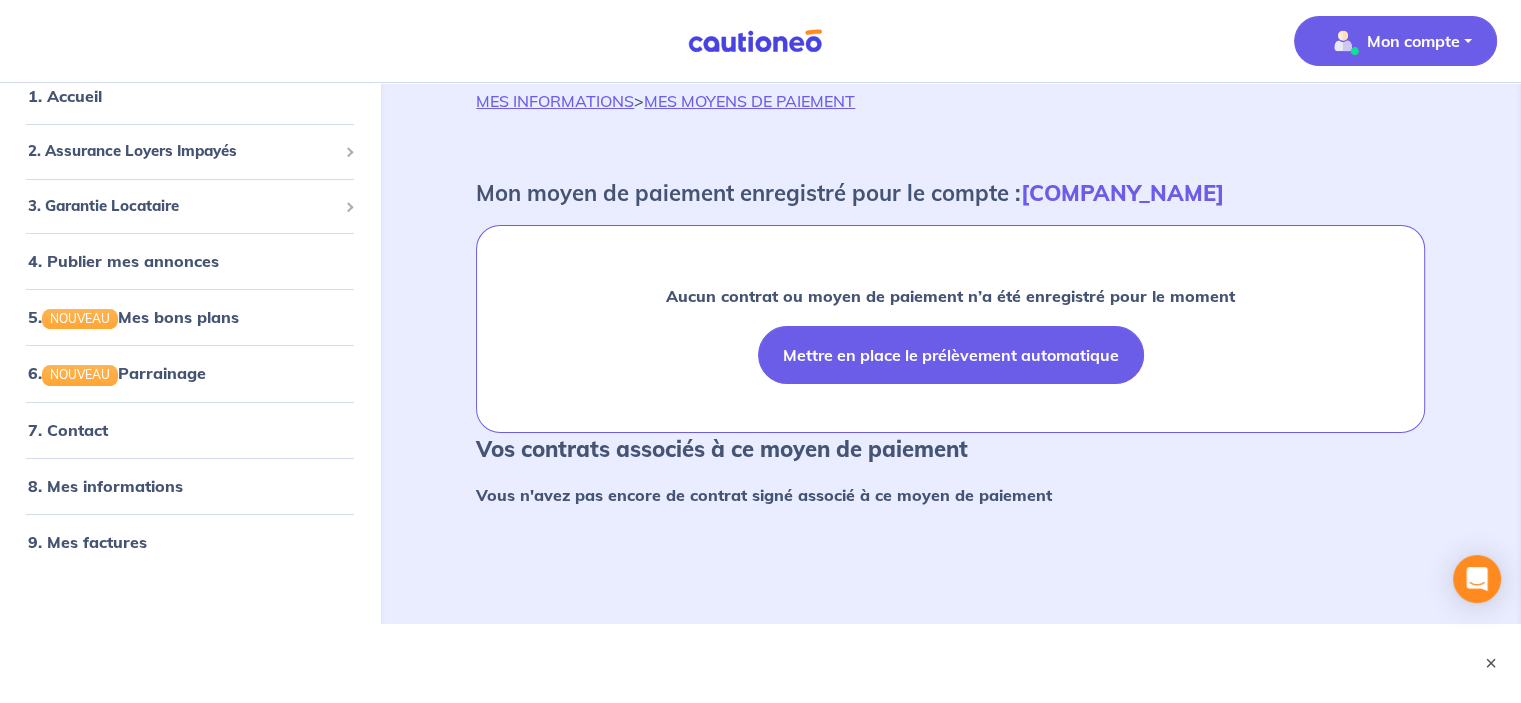 click on "Mettre en place le prélèvement automatique" at bounding box center (951, 355) 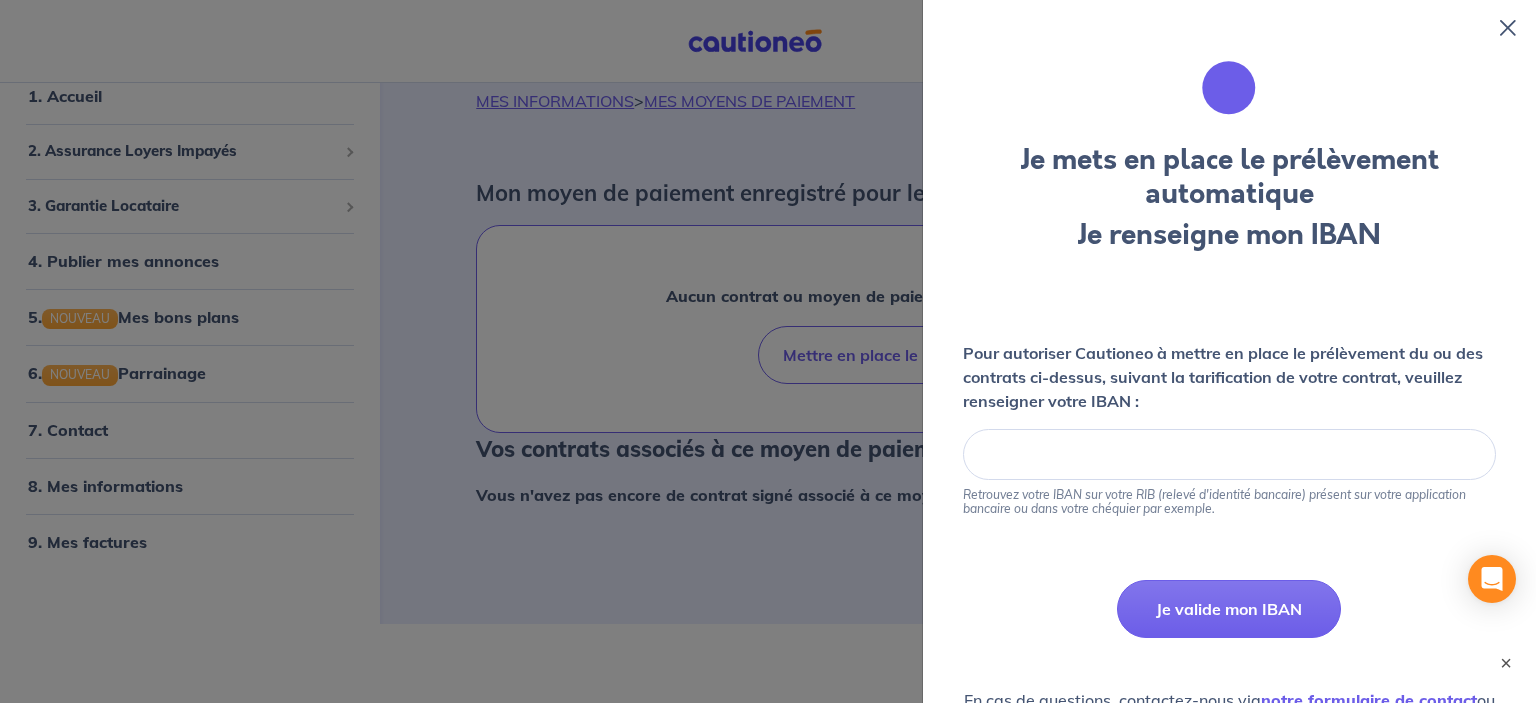 click on "Je mets en place le prélèvement automatique
Je renseigne mon IBAN Pour autoriser Cautioneo à mettre en place le prélèvement du ou des contrats ci-dessus, suivant la tarification de votre contrat, veuillez renseigner votre IBAN : Je valide Retrouvez votre IBAN sur votre RIB (relevé d'identité bancaire) présent sur votre application bancaire ou dans votre chéquier par exemple. Je valide mon IBAN En cas de questions, contactez-nous via  notre formulaire de contact  ou par téléphone au  [PHONE] . Vos données sont sécurisées" at bounding box center (1229, 351) 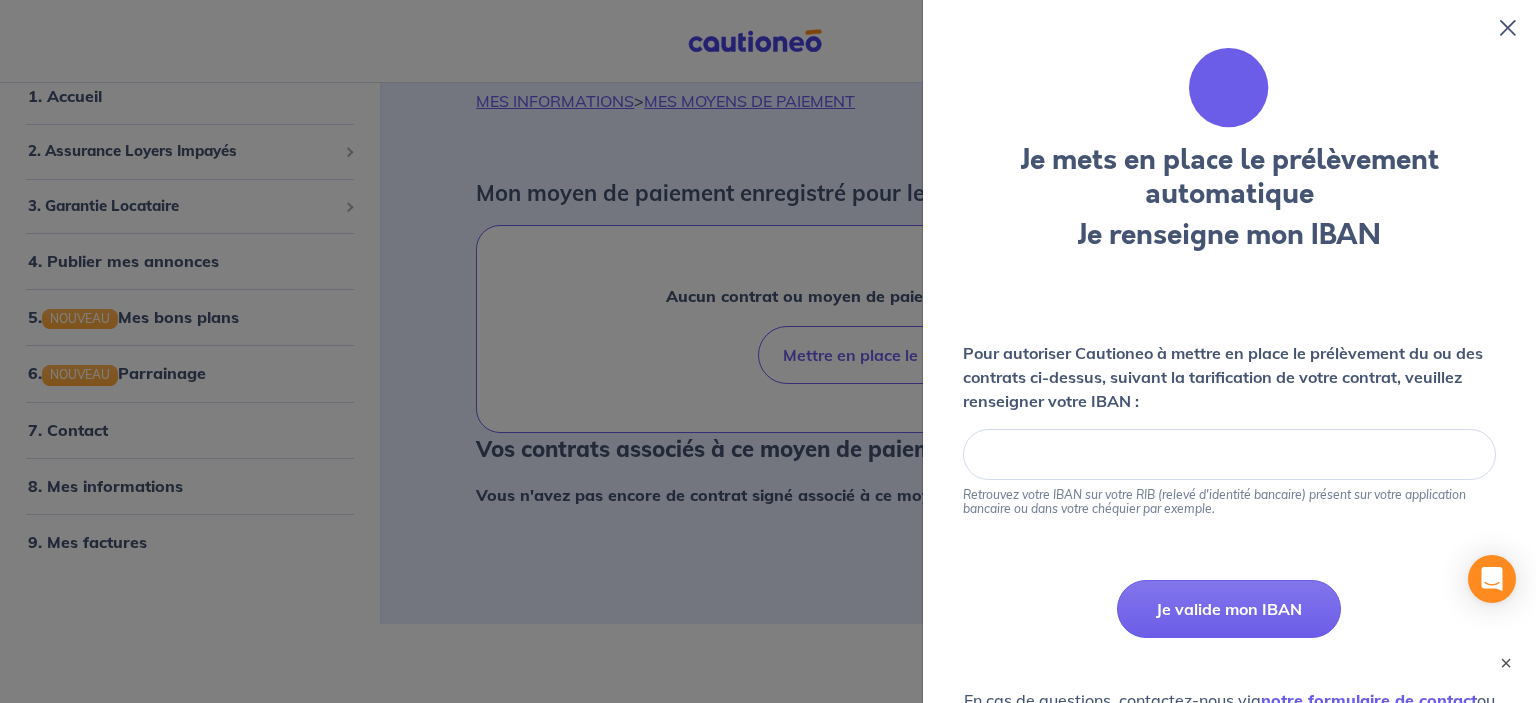 click at bounding box center (1508, 28) 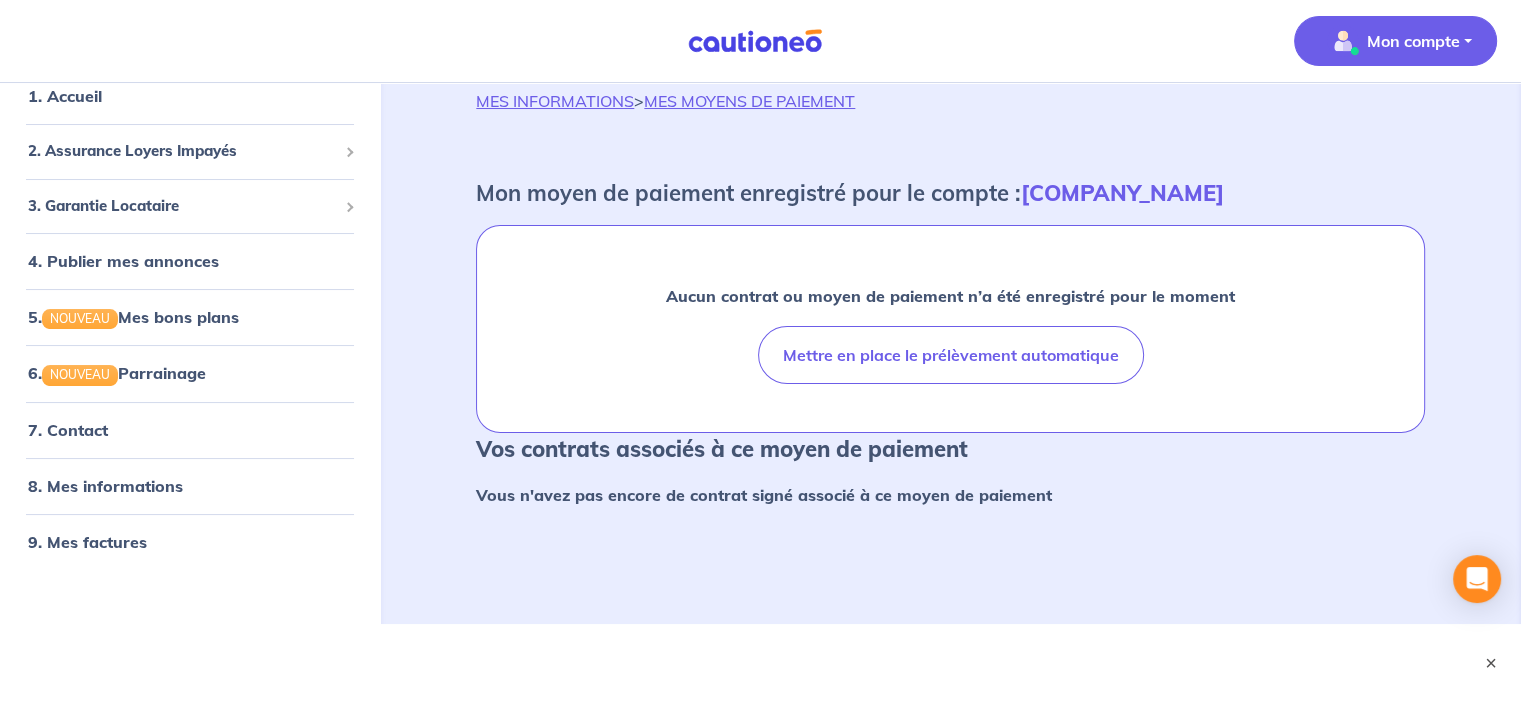 click on "Mon compte" at bounding box center (1395, 41) 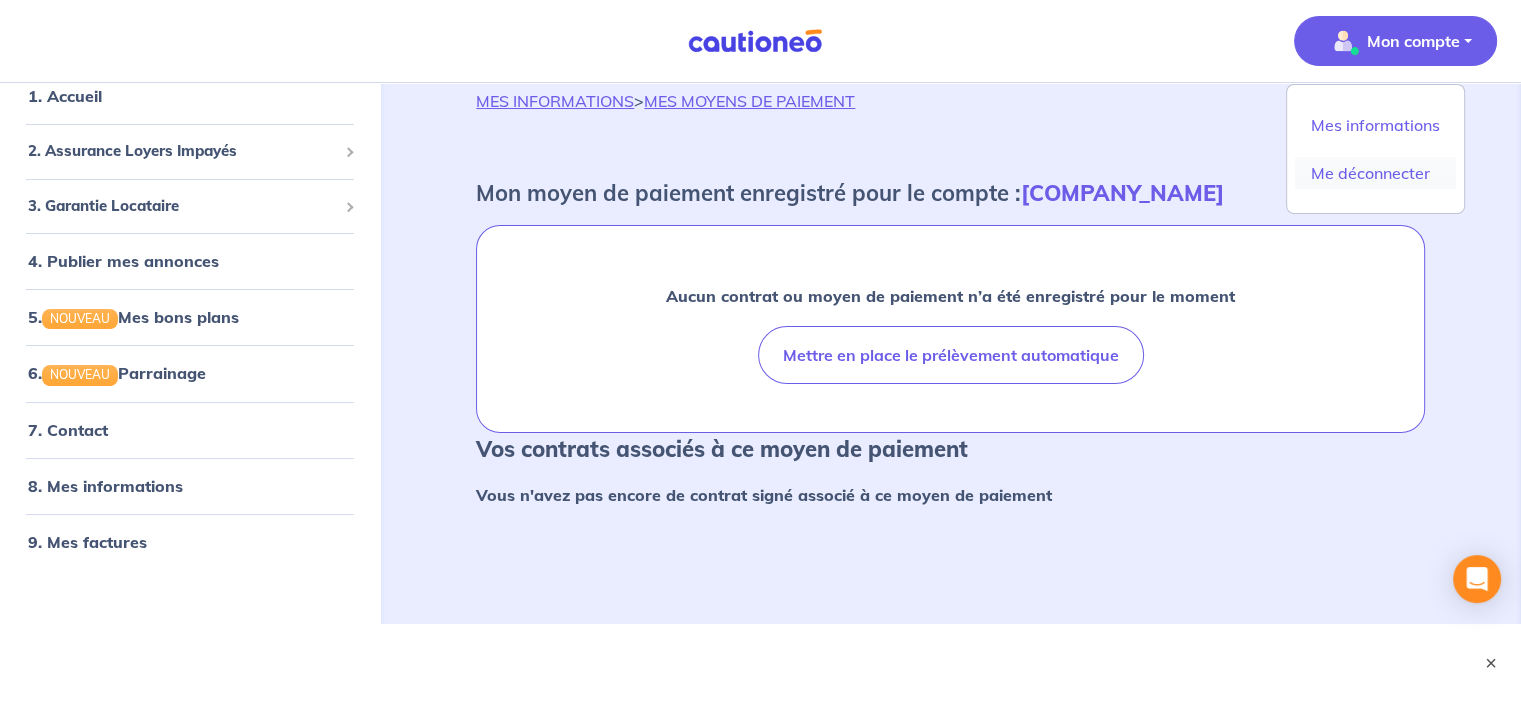 click on "Me déconnecter" at bounding box center [1375, 173] 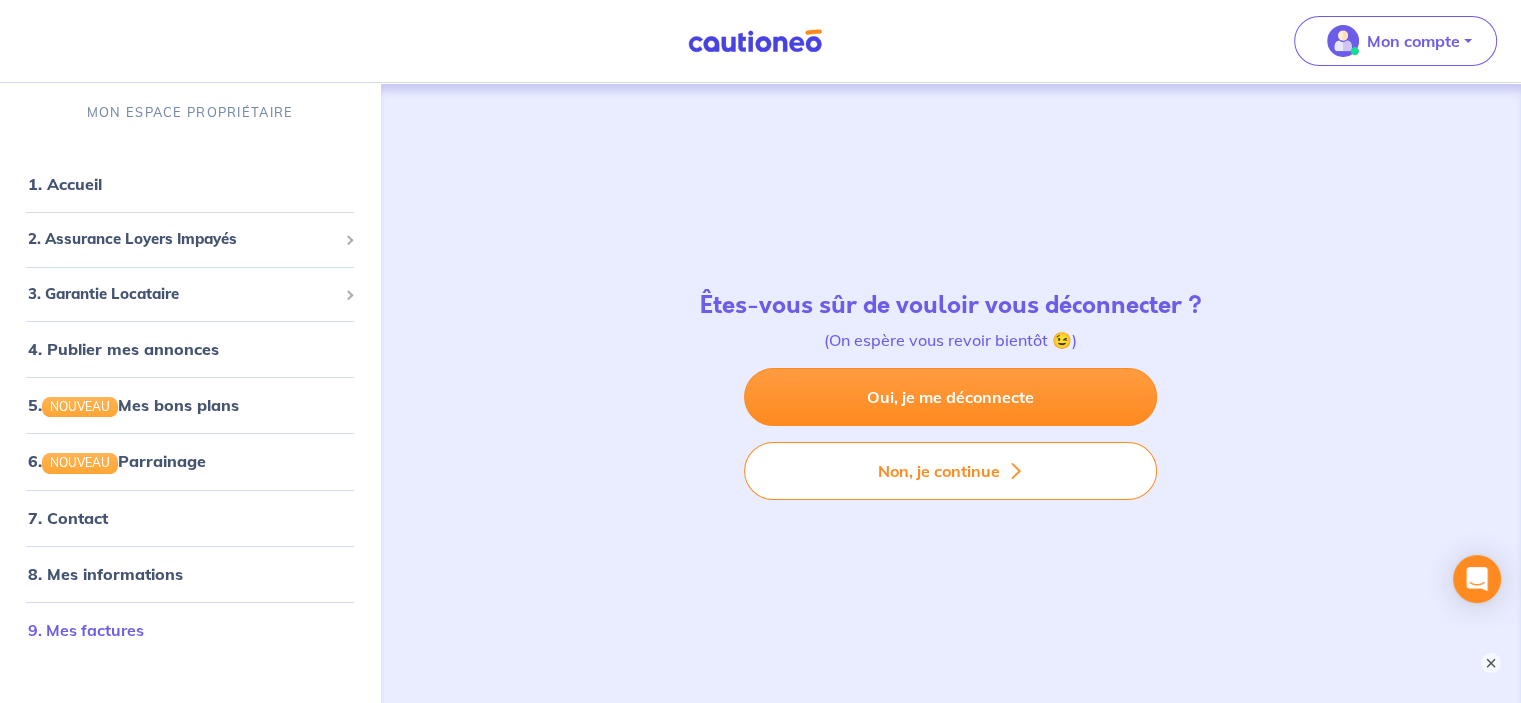 scroll, scrollTop: 0, scrollLeft: 0, axis: both 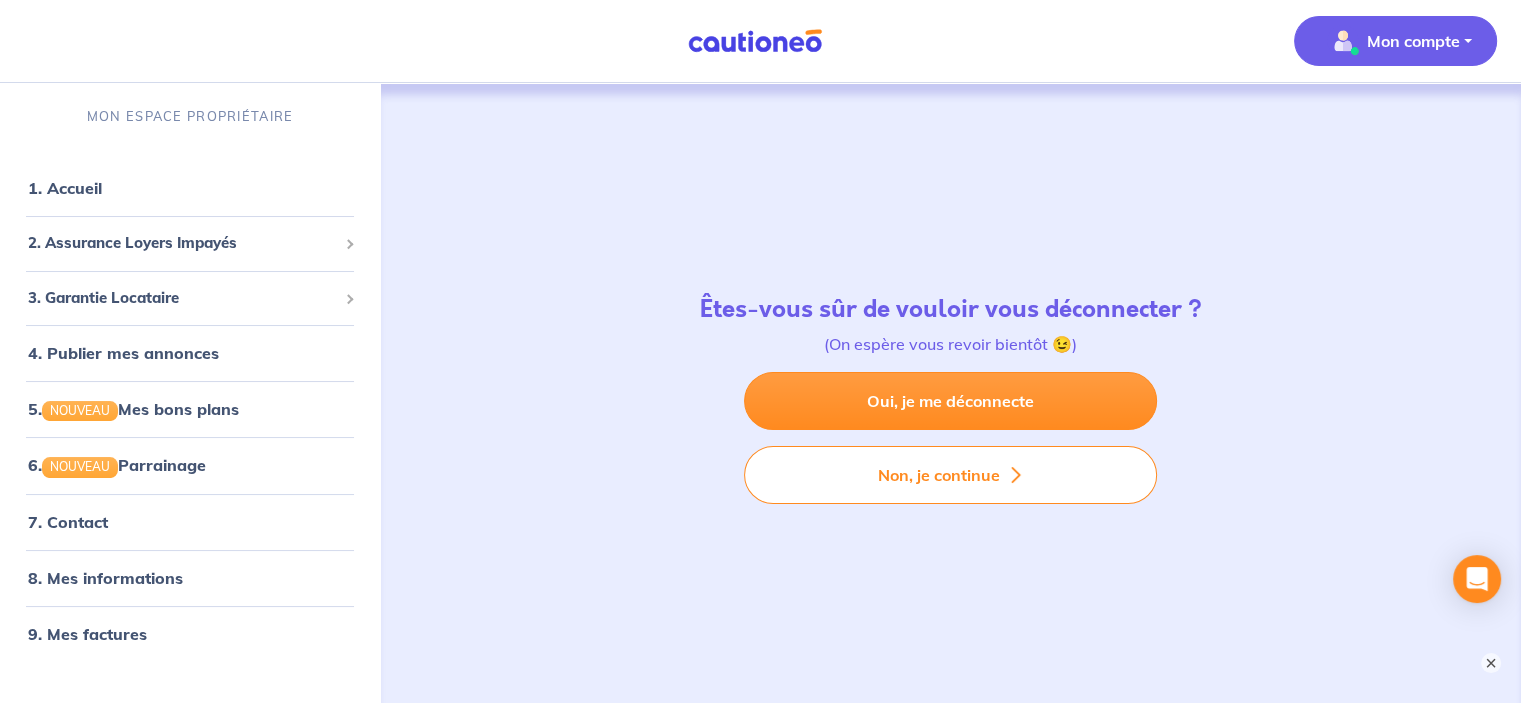 click on "Mon compte" at bounding box center (1413, 41) 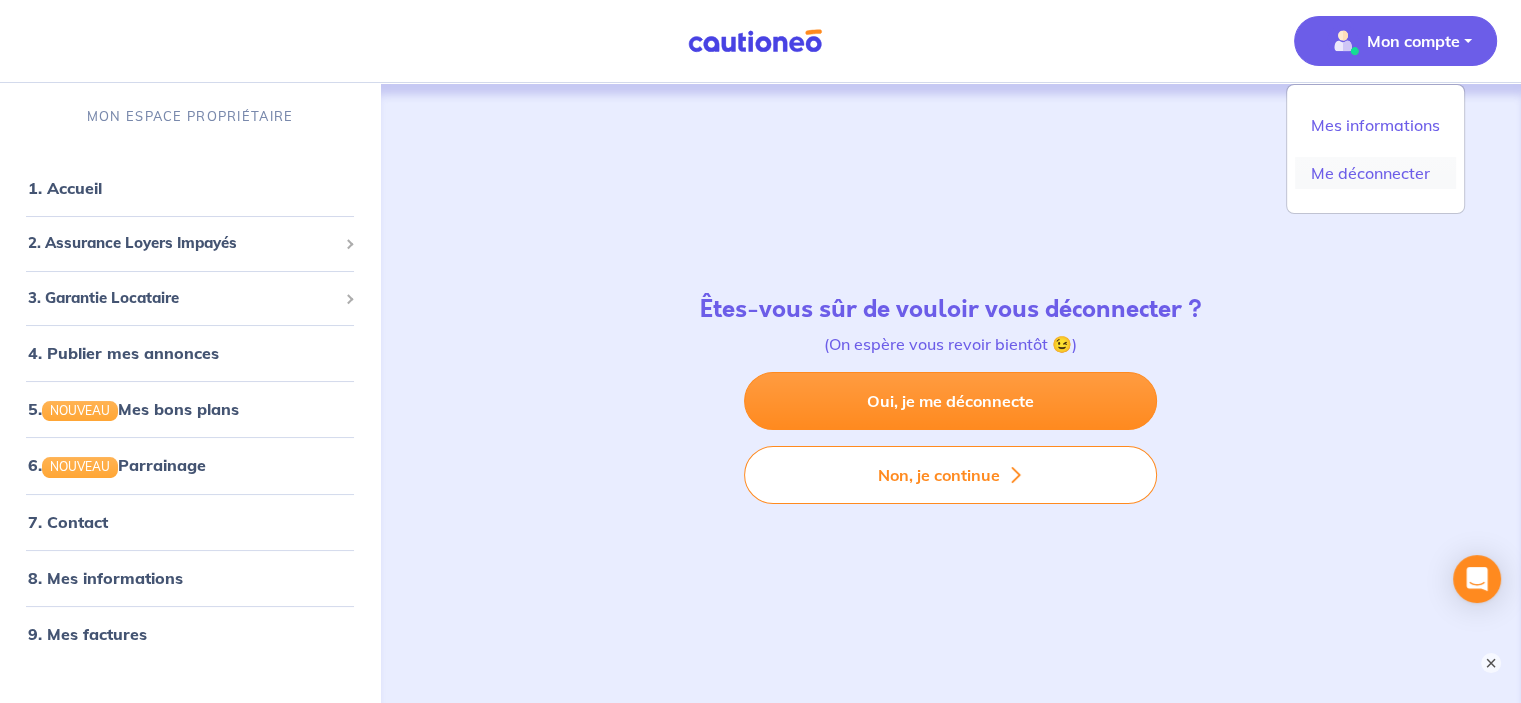 click on "Me déconnecter" at bounding box center (1375, 173) 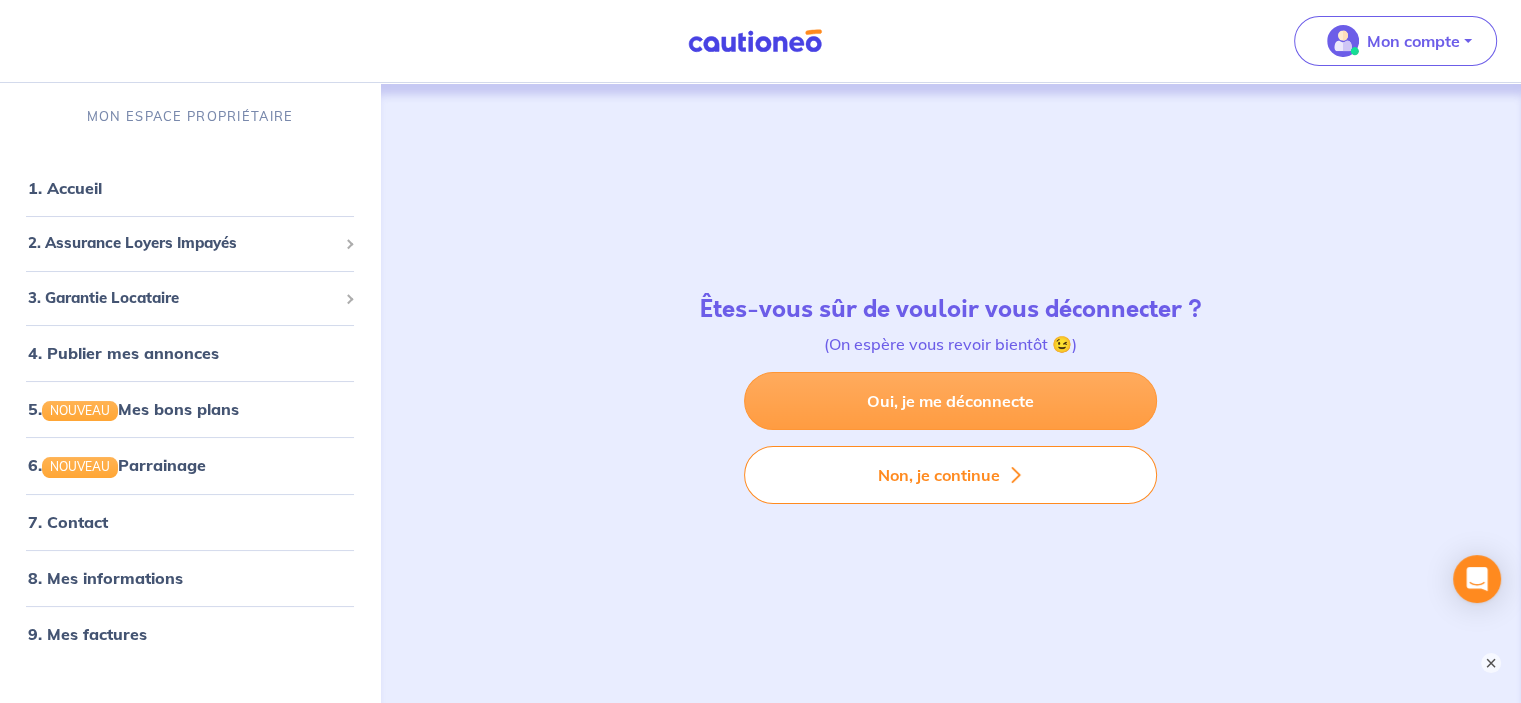 click on "Oui, je me déconnecte" at bounding box center [950, 401] 